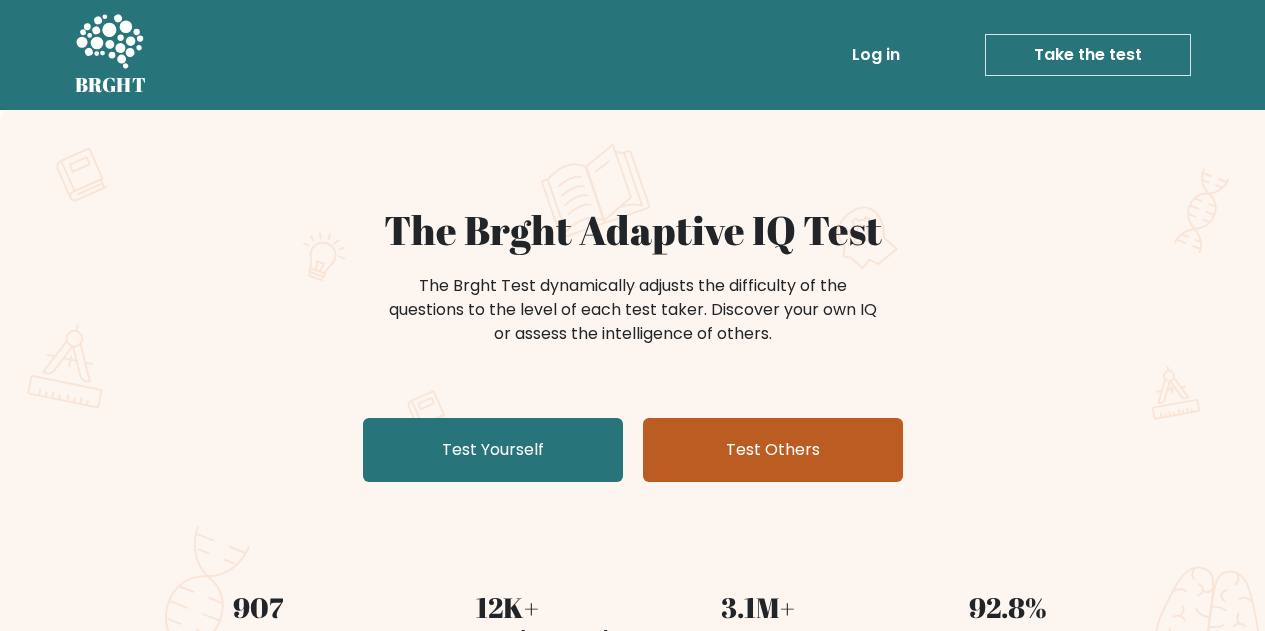 scroll, scrollTop: 74, scrollLeft: 0, axis: vertical 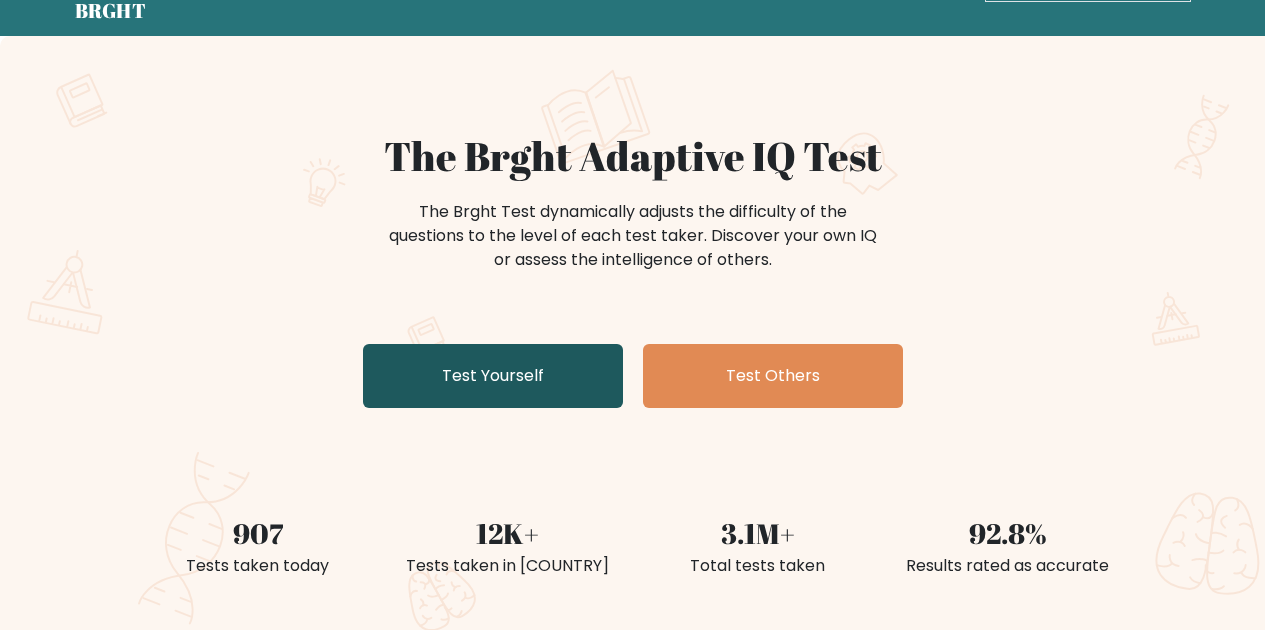 click on "Test Yourself" at bounding box center (493, 376) 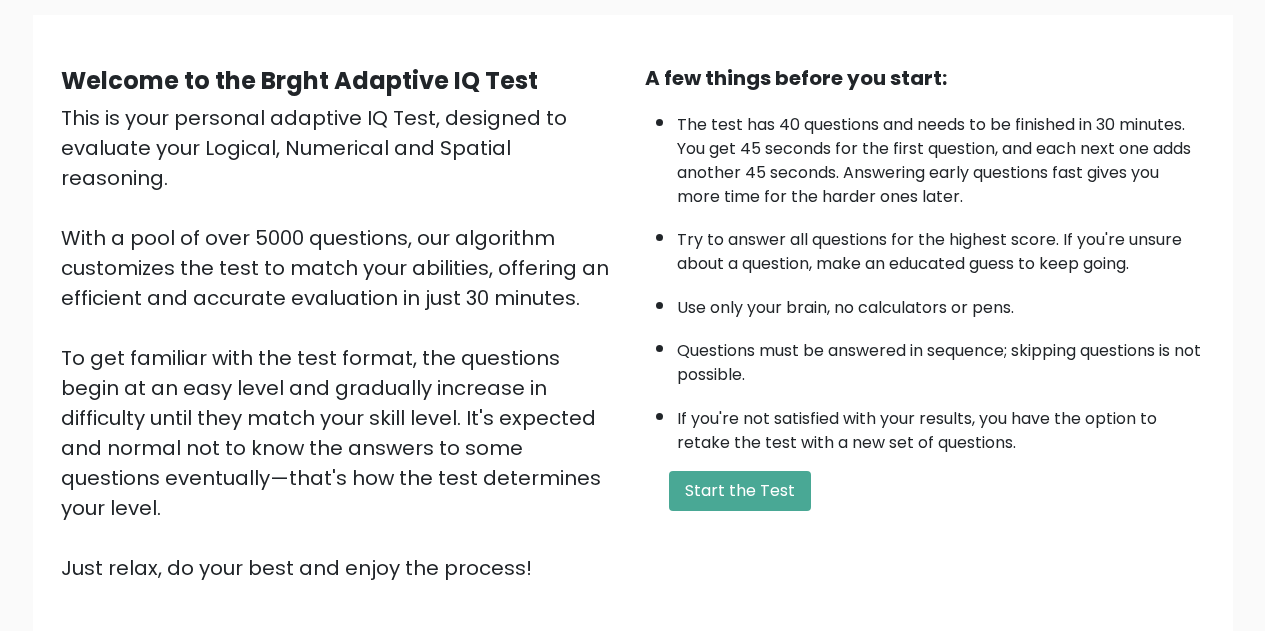 scroll, scrollTop: 145, scrollLeft: 0, axis: vertical 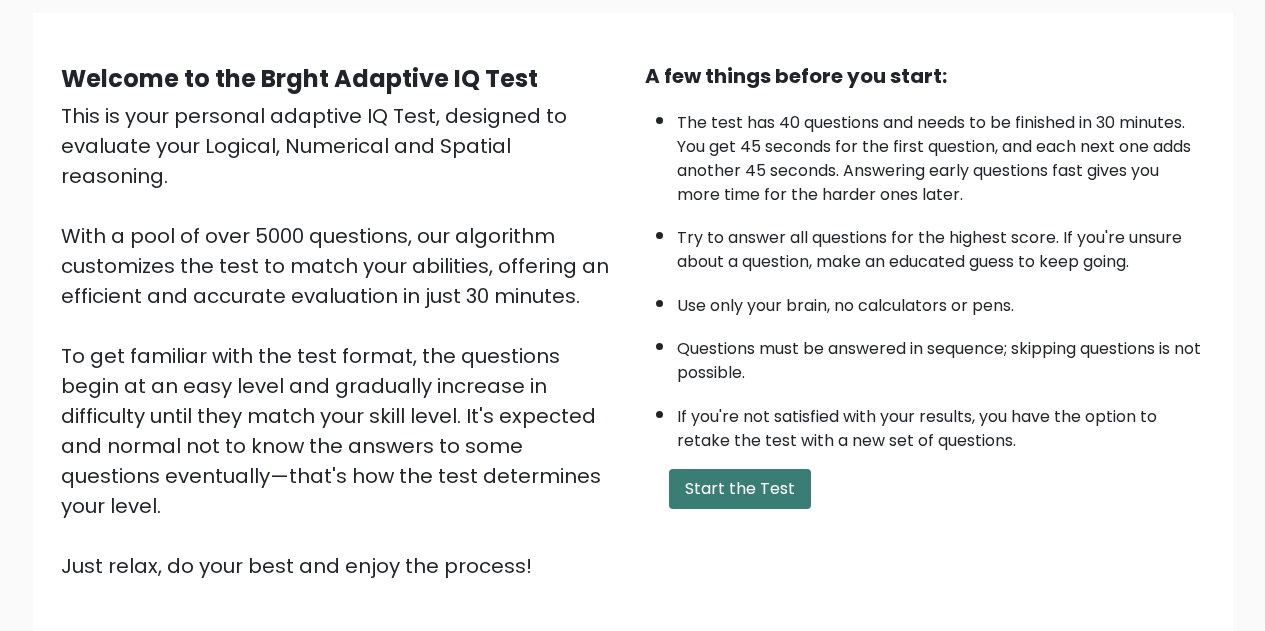 click on "Start the Test" at bounding box center (740, 489) 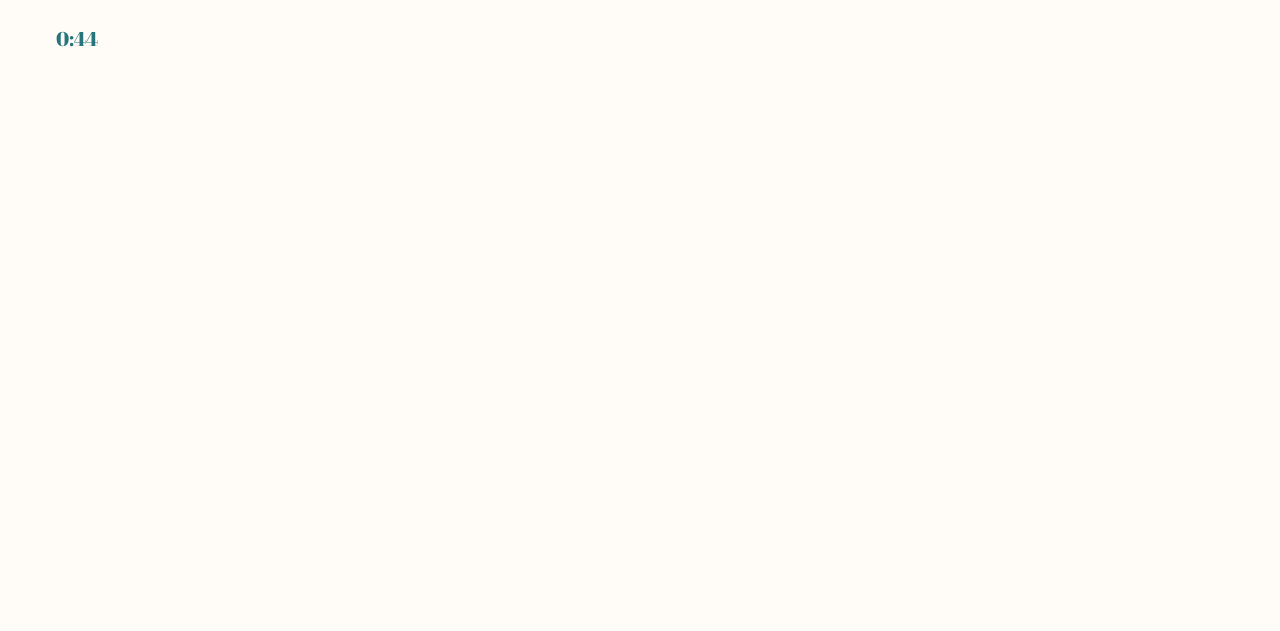 scroll, scrollTop: 0, scrollLeft: 0, axis: both 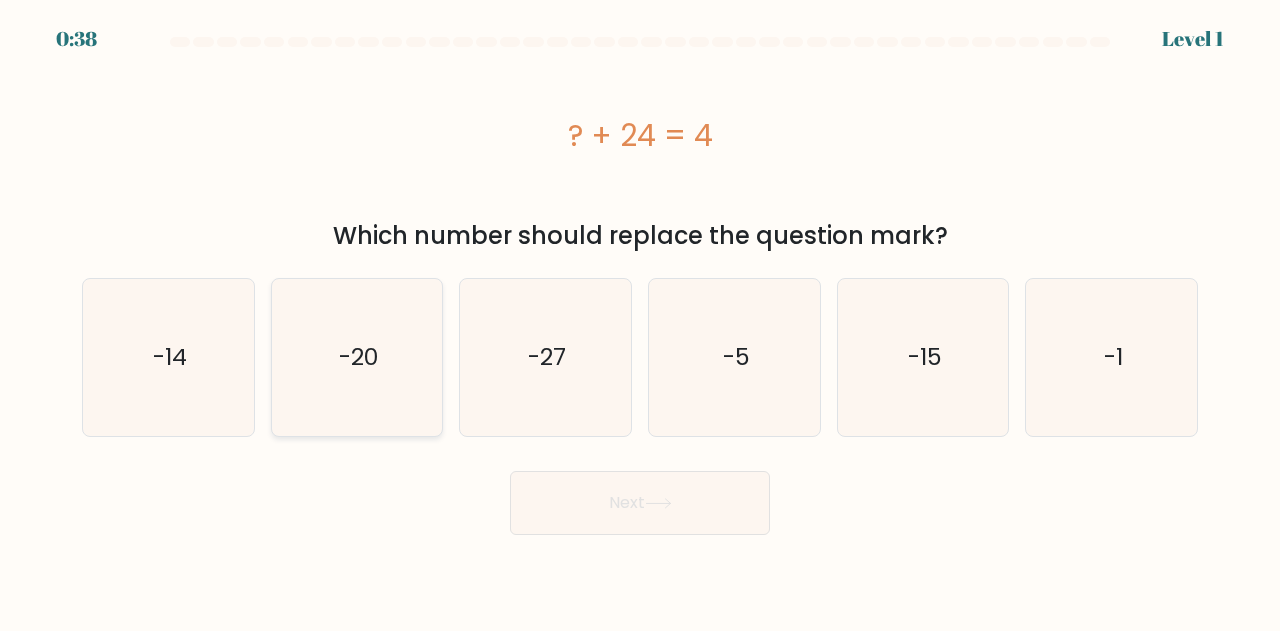click on "-20" 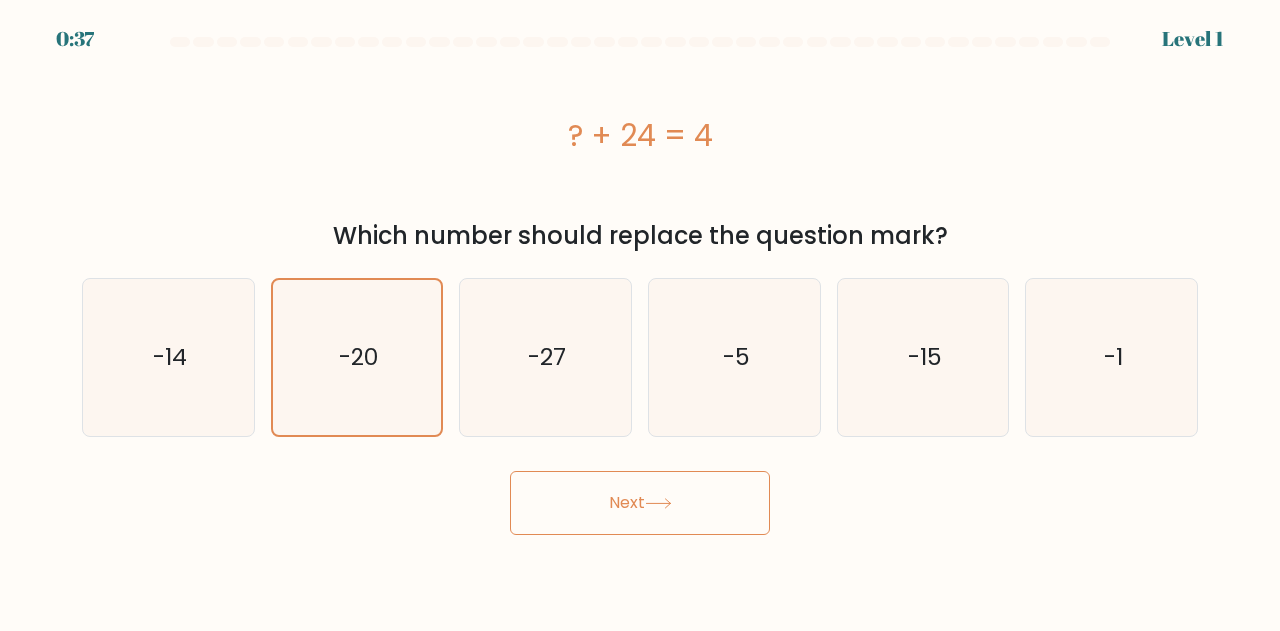 click on "Next" at bounding box center (640, 503) 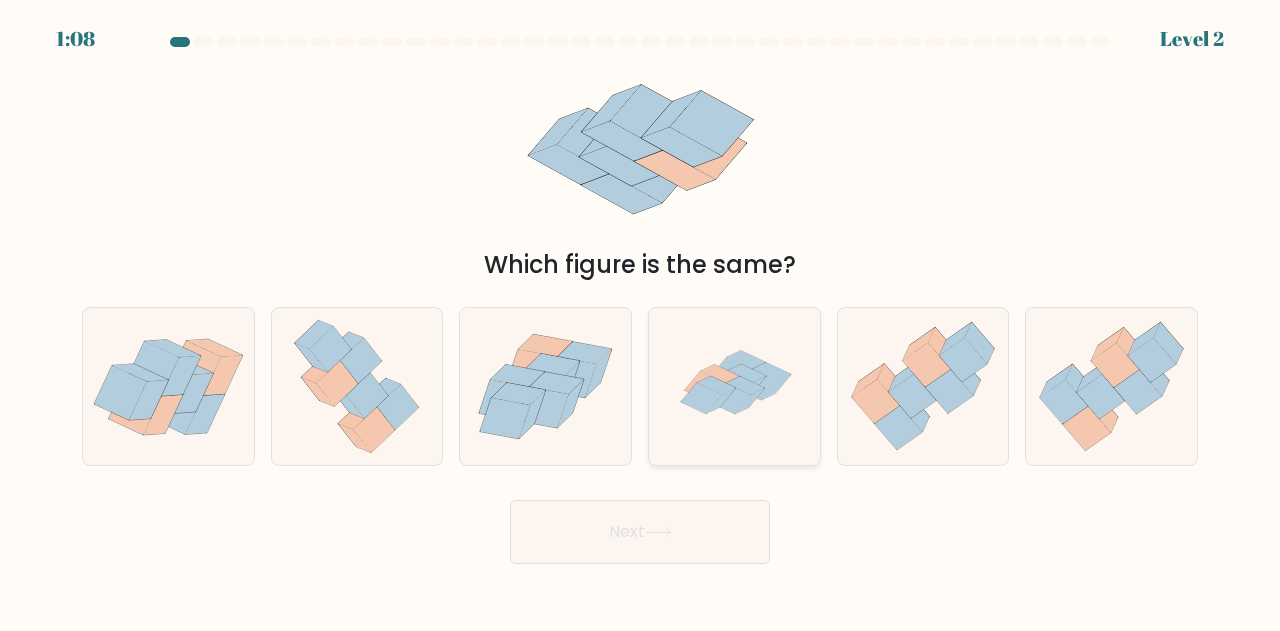 click 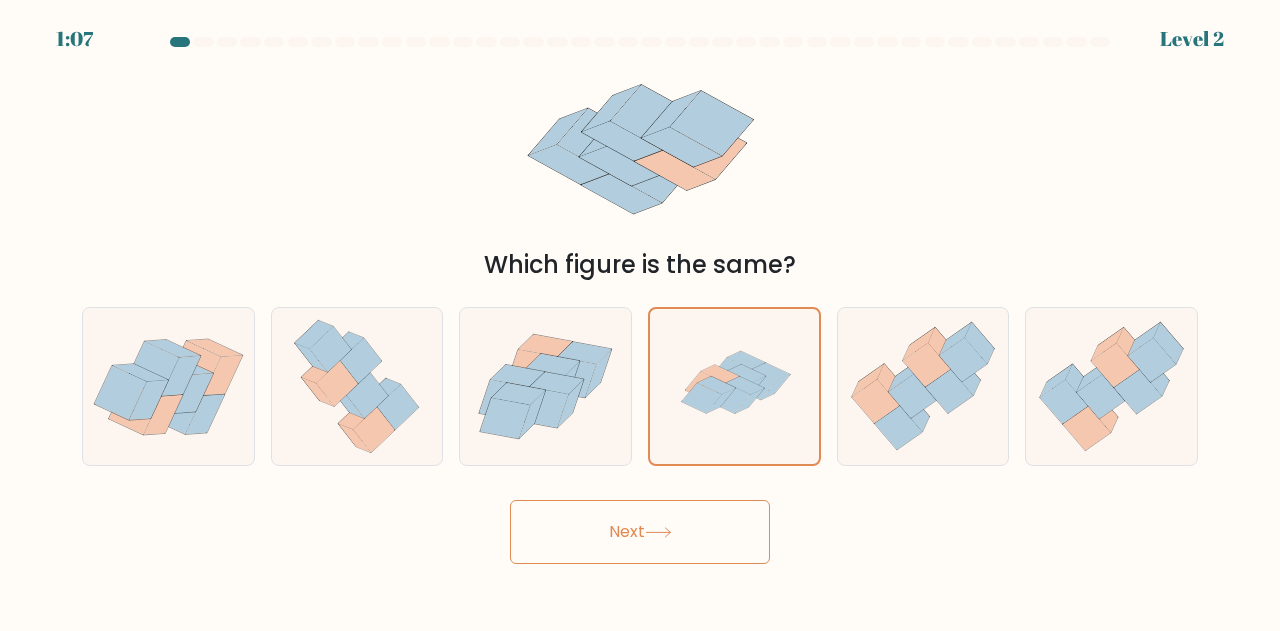click on "Next" at bounding box center [640, 532] 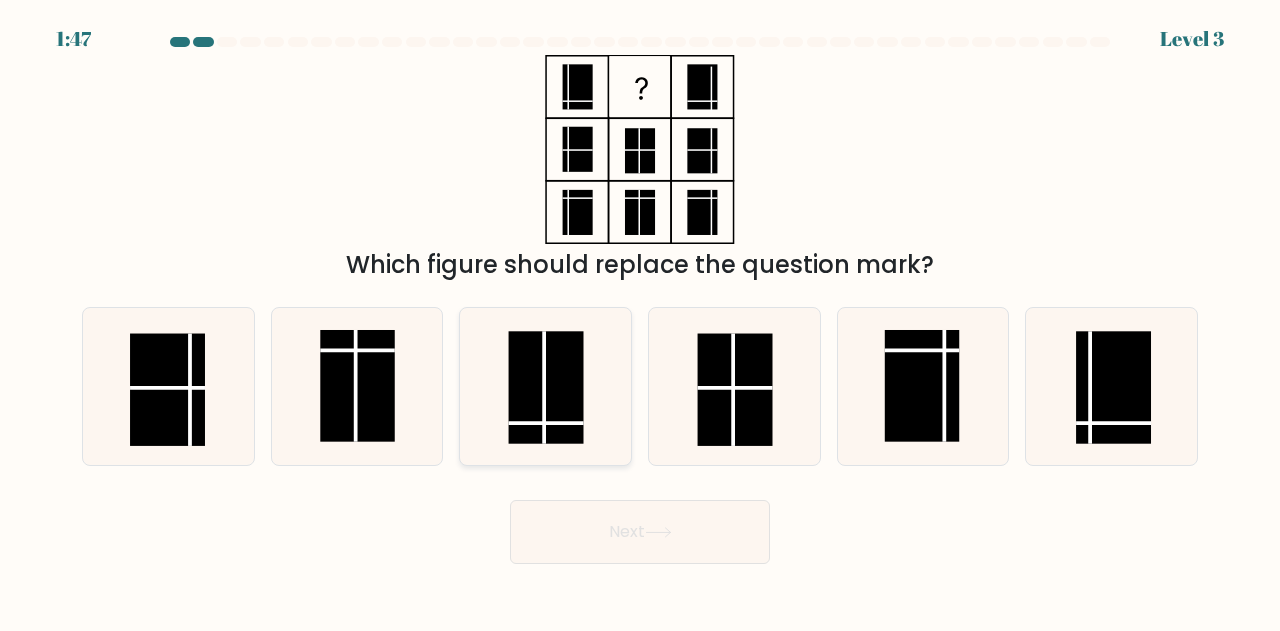 click 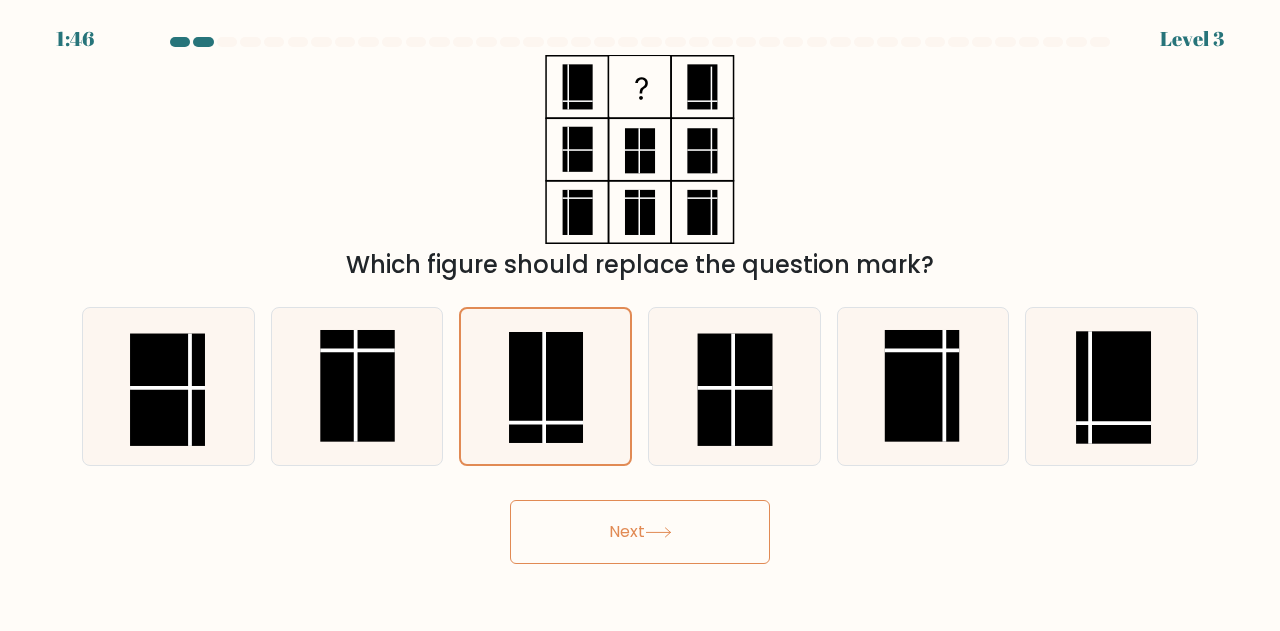 click on "Next" at bounding box center [640, 532] 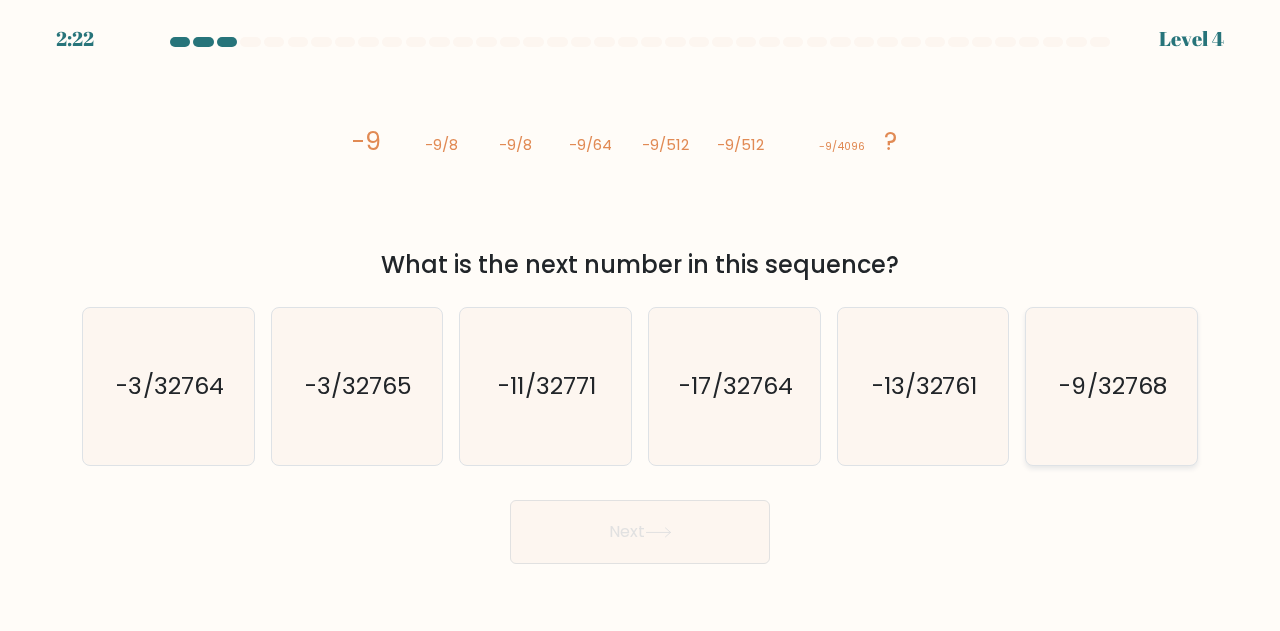 click on "-9/32768" 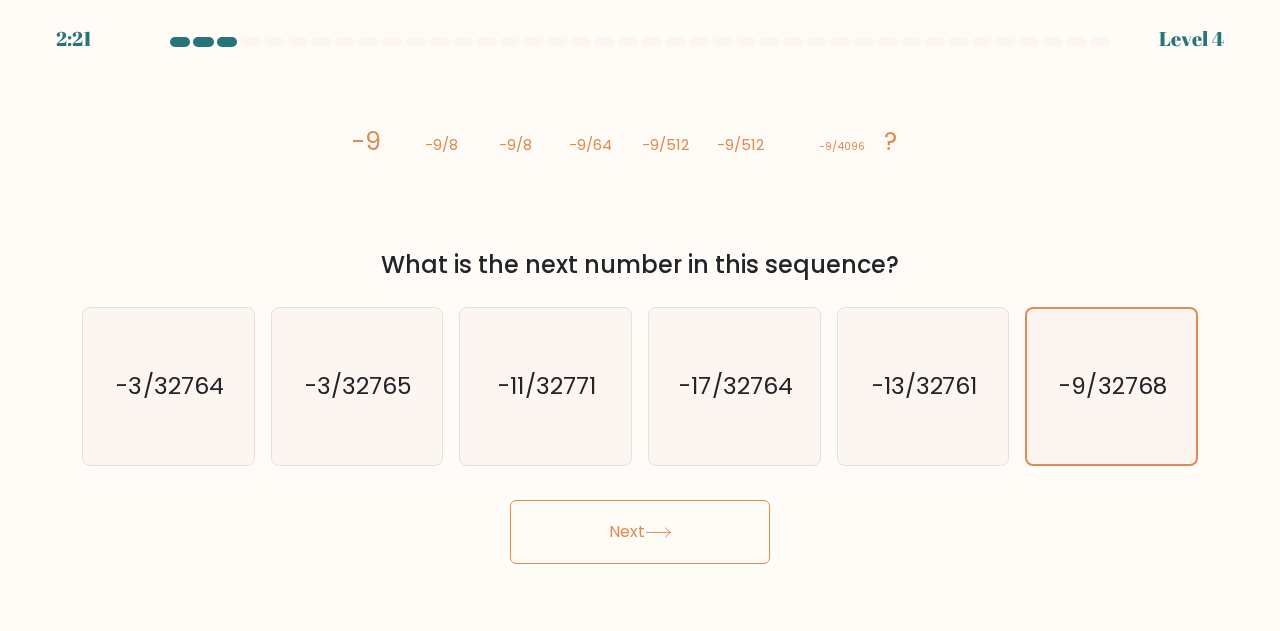 click on "Next" at bounding box center [640, 532] 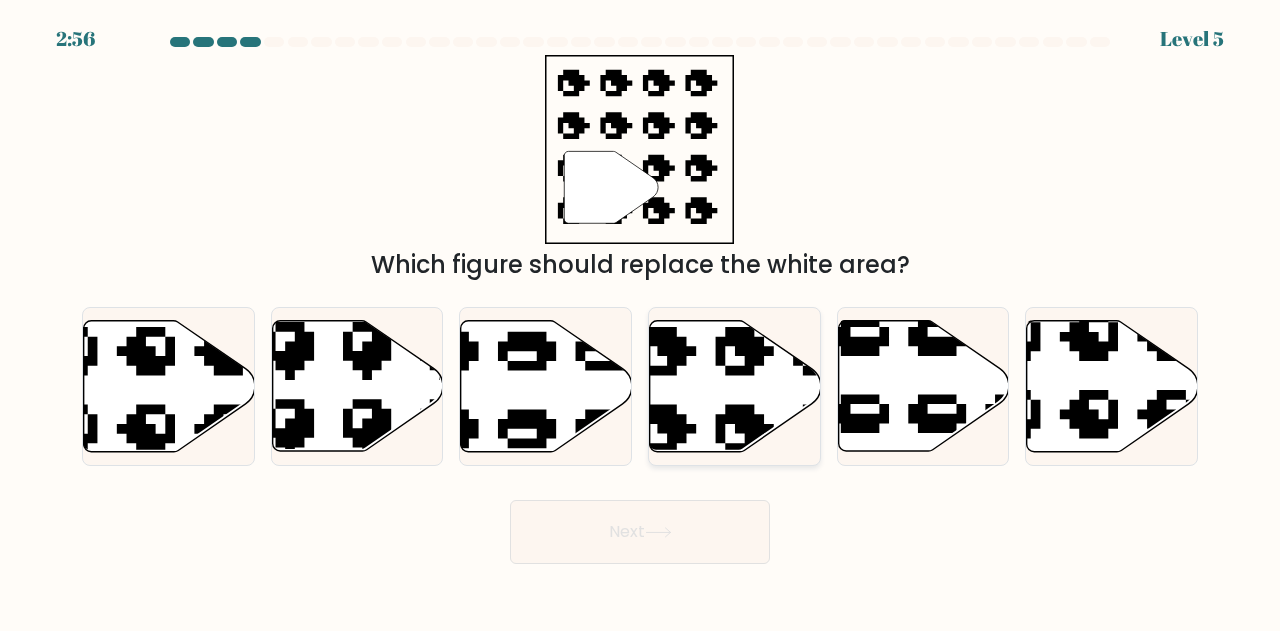 click 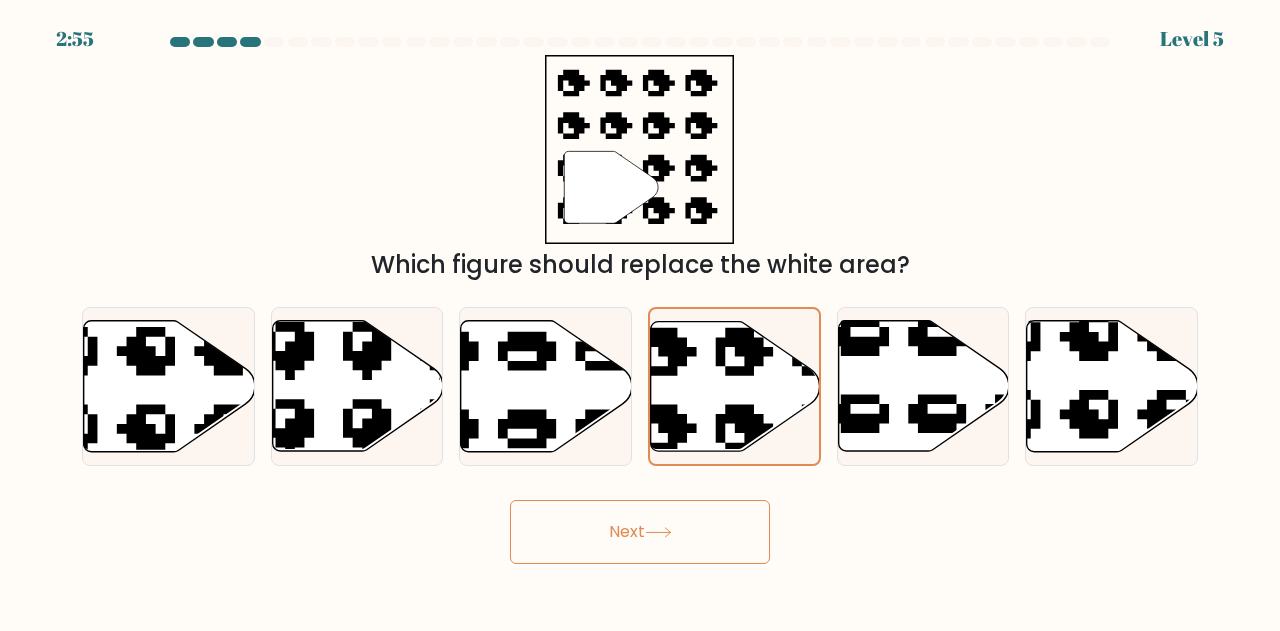 click on "Next" at bounding box center [640, 532] 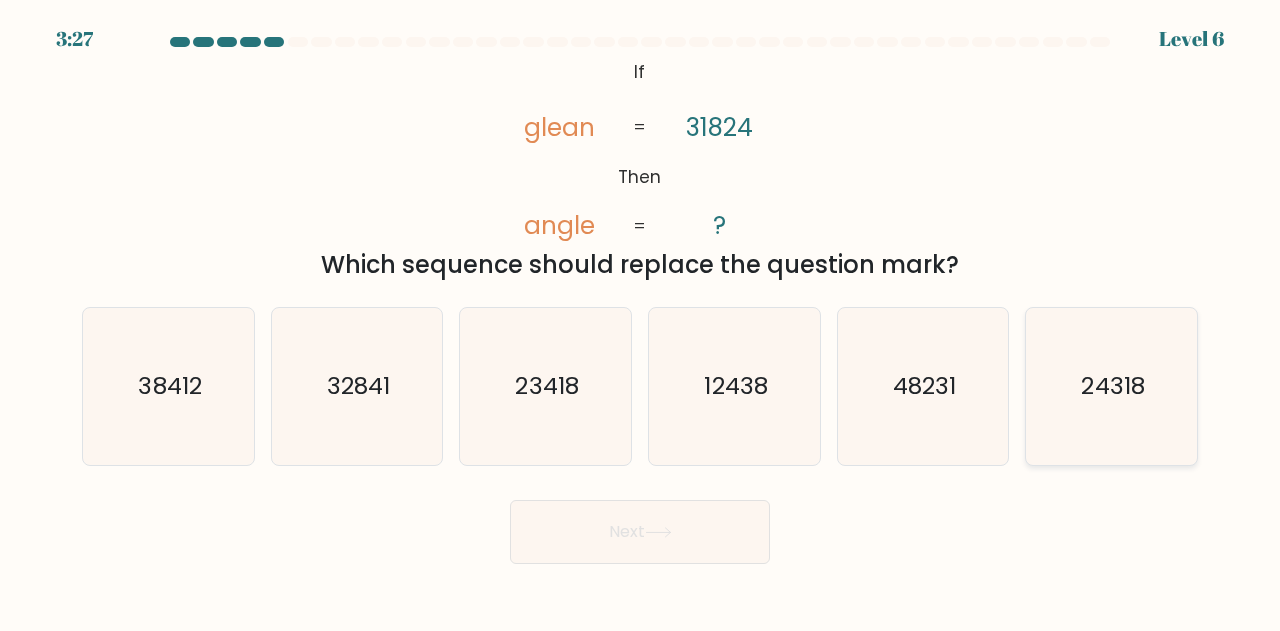 click on "24318" 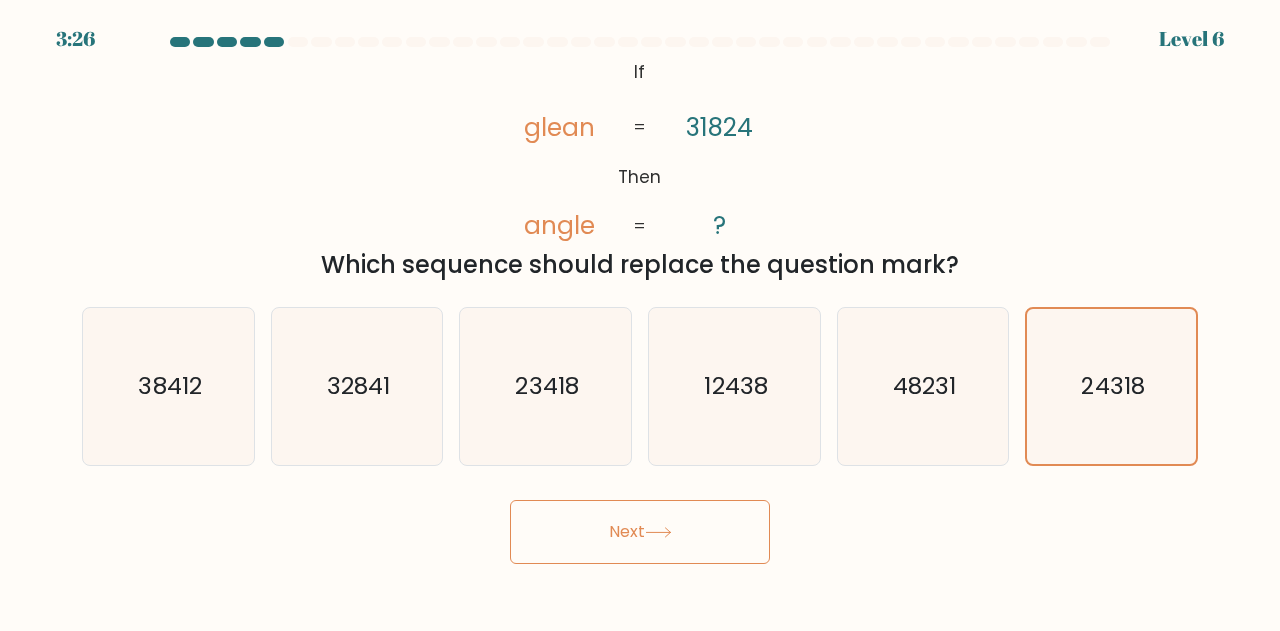 click on "Next" at bounding box center [640, 532] 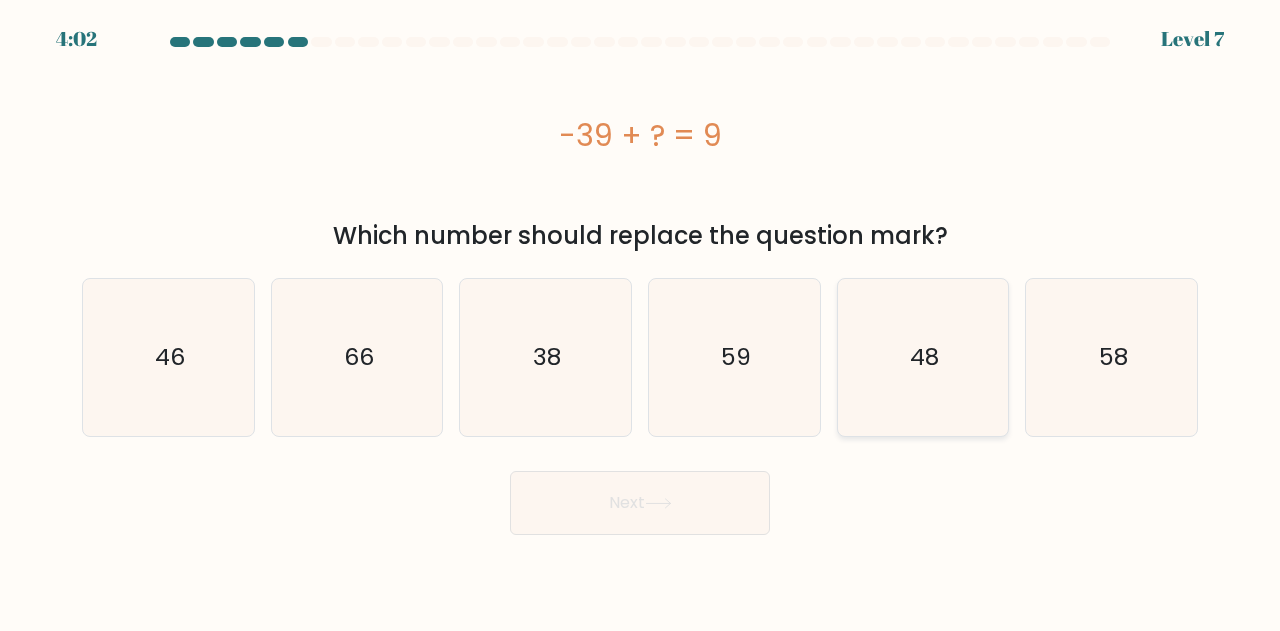 click on "48" 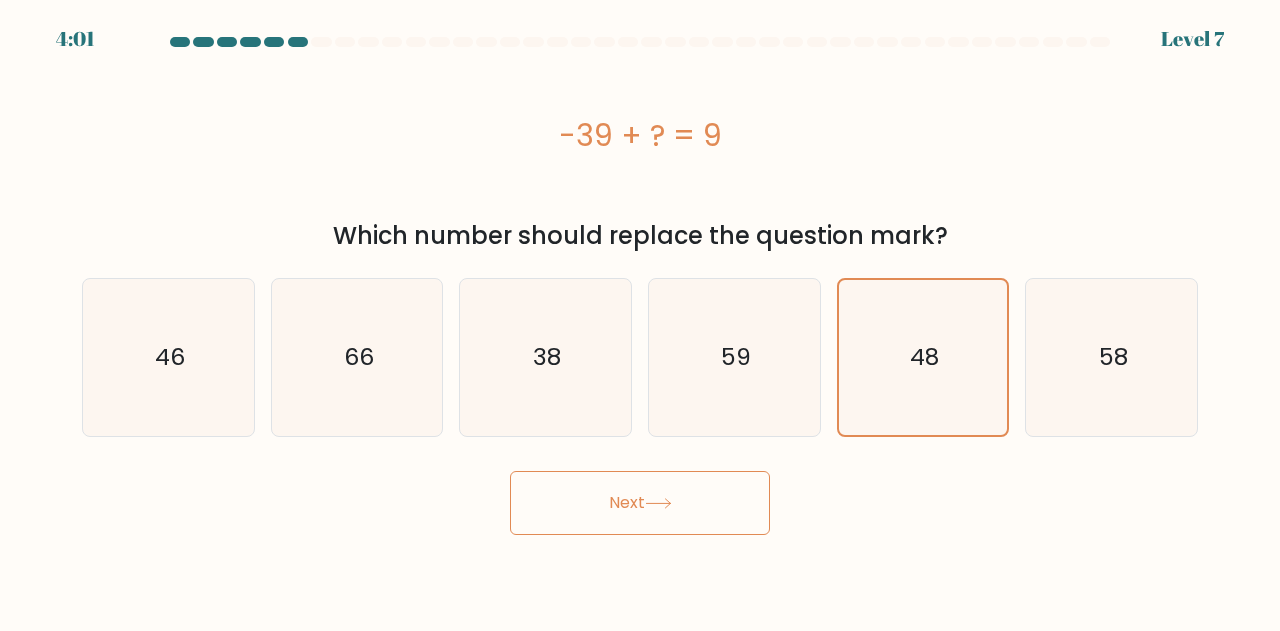 click on "Next" at bounding box center (640, 503) 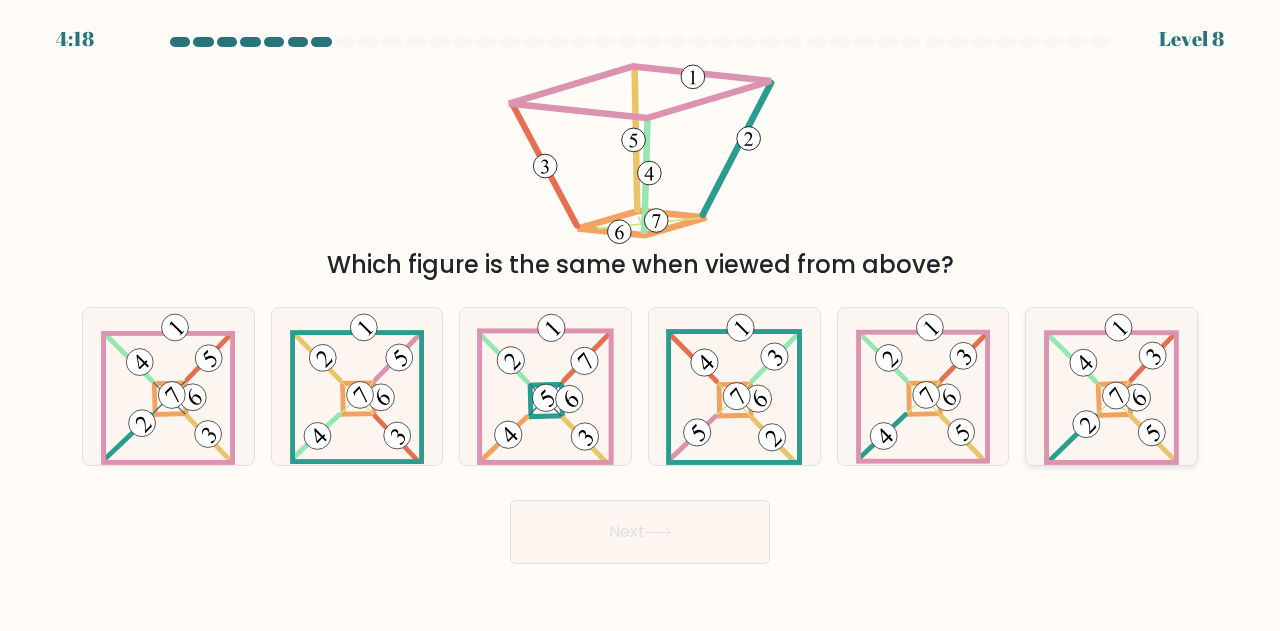 click 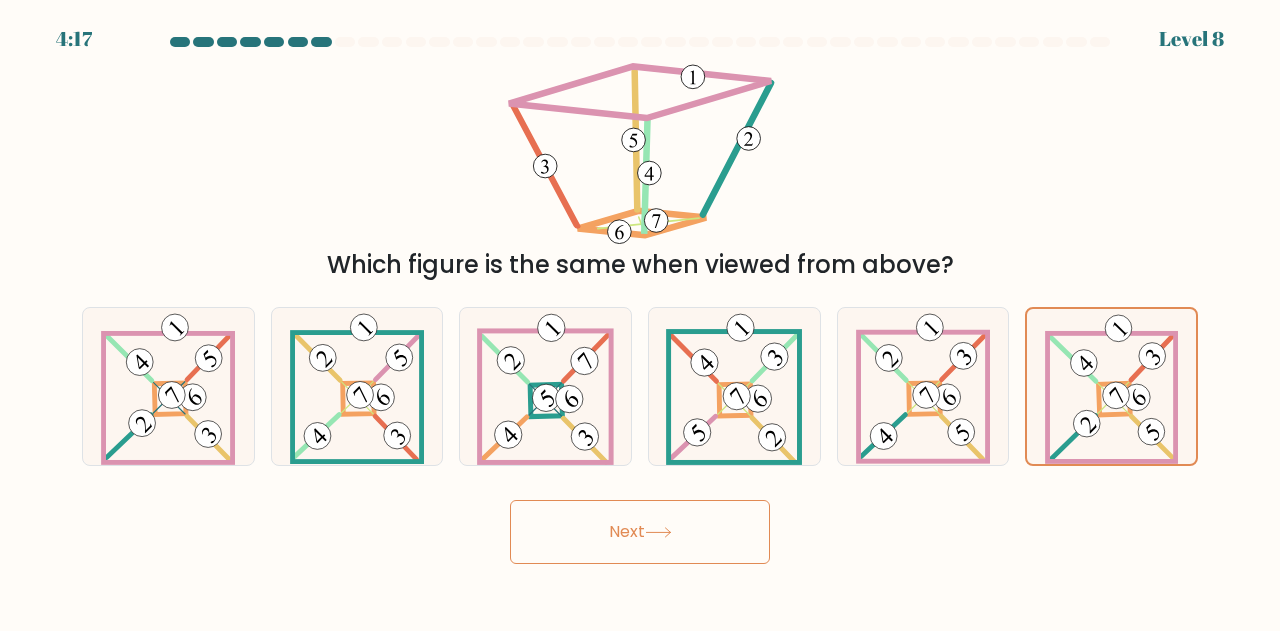 click on "Next" at bounding box center (640, 532) 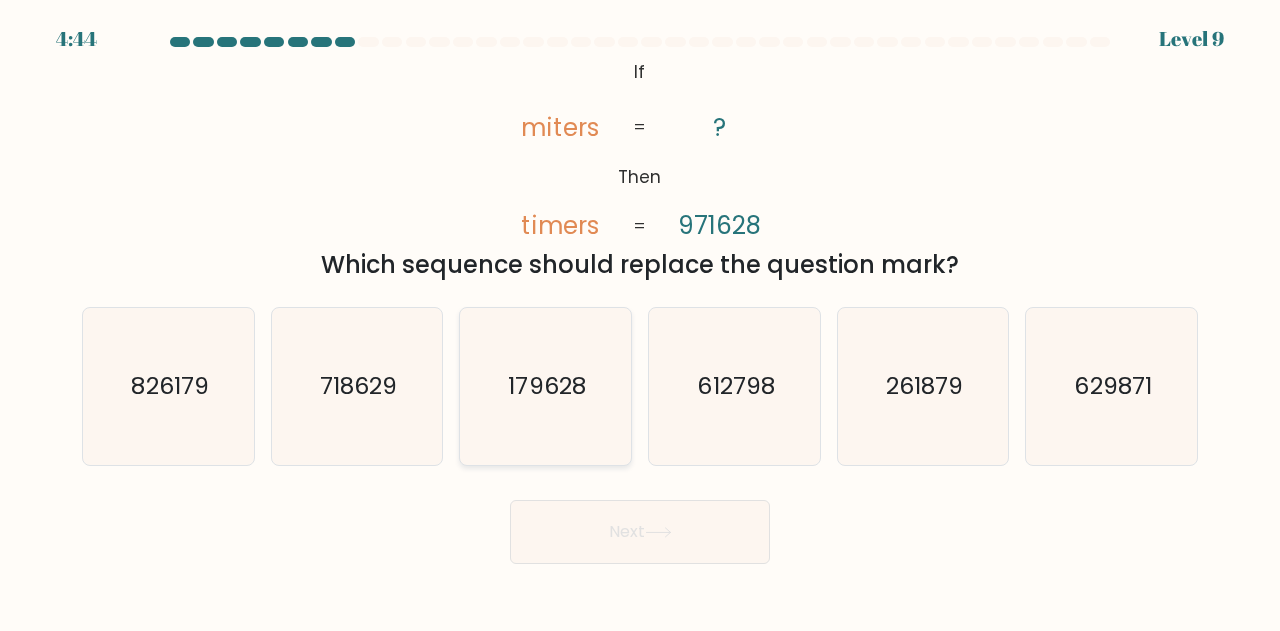 click on "179628" 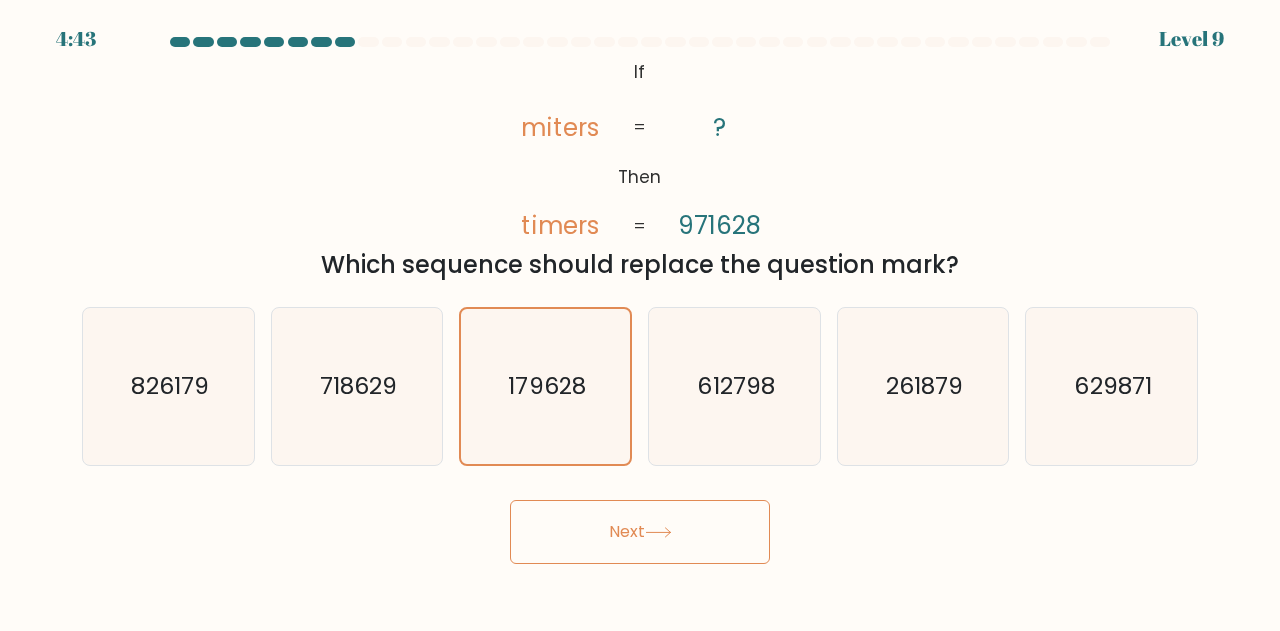 click on "Next" at bounding box center [640, 532] 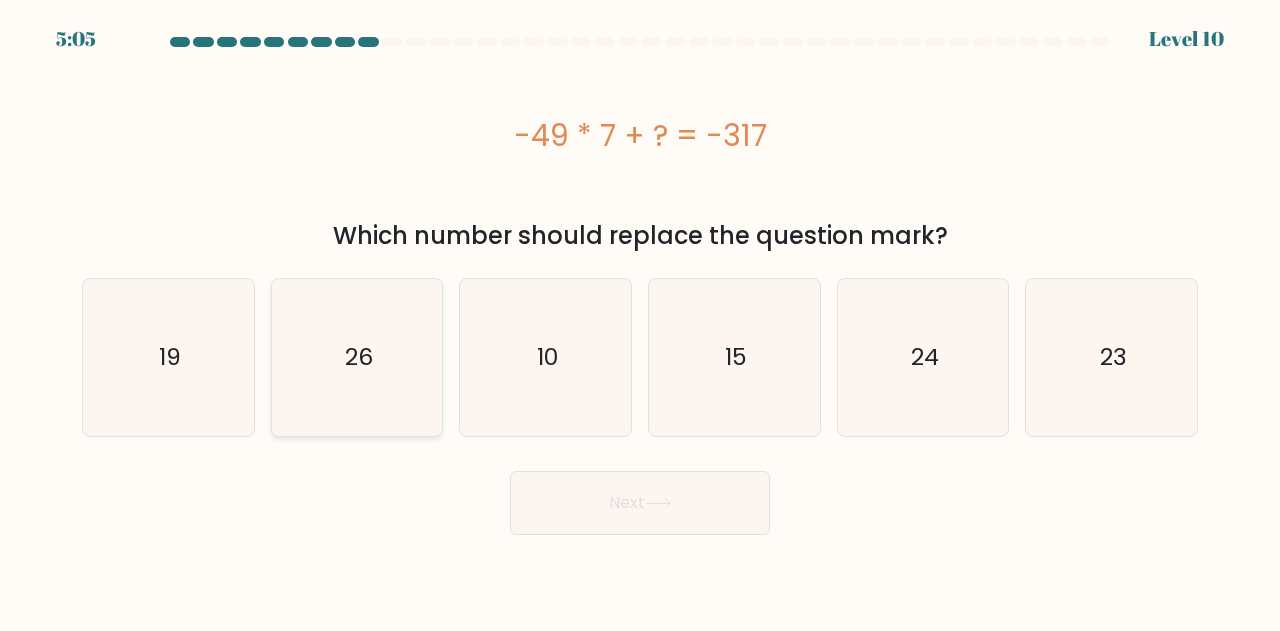 click on "26" 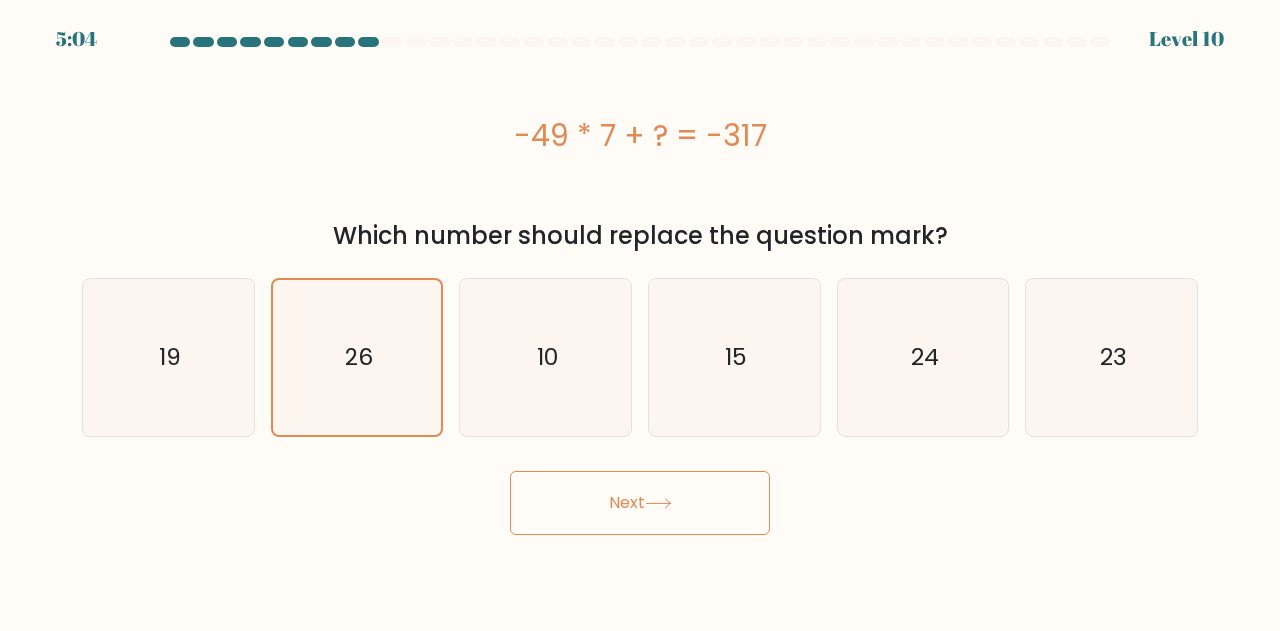 click on "Next" at bounding box center [640, 503] 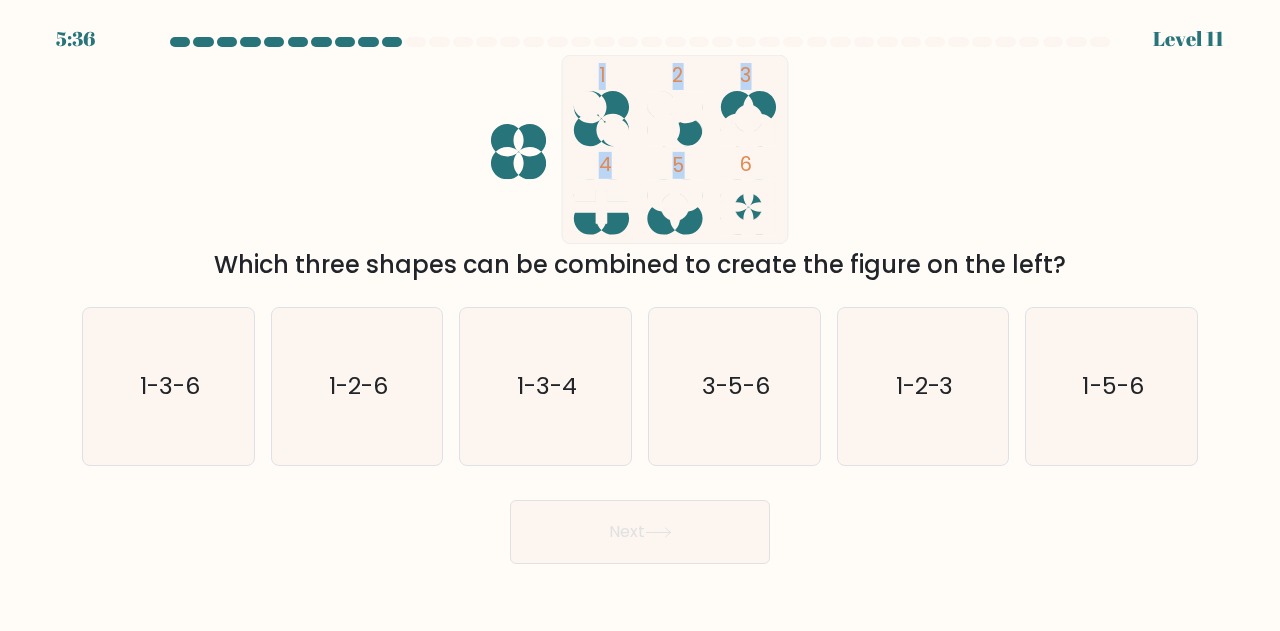 drag, startPoint x: 729, startPoint y: 121, endPoint x: 740, endPoint y: 171, distance: 51.1957 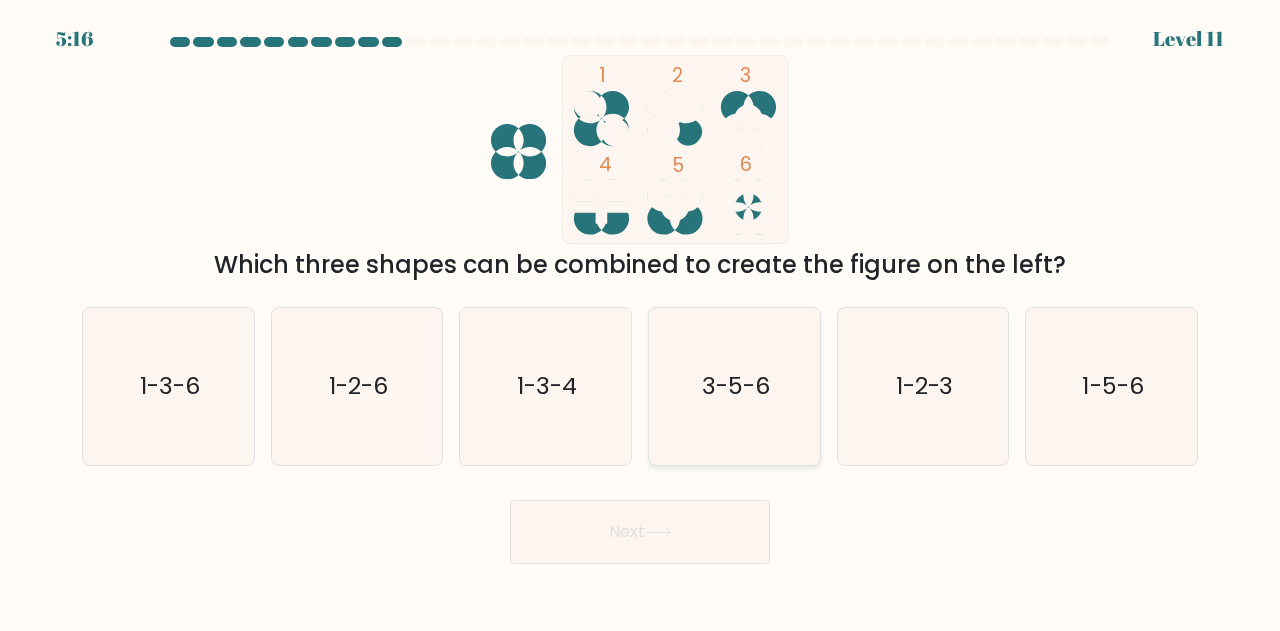 click on "3-5-6" 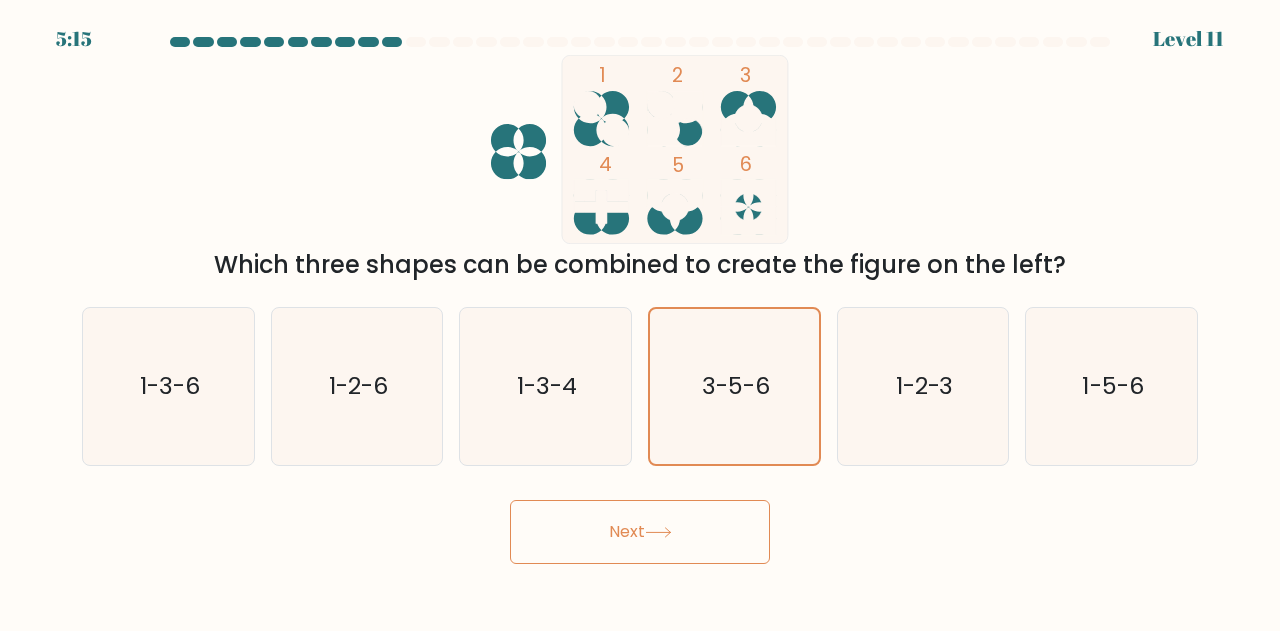 click on "Next" at bounding box center (640, 532) 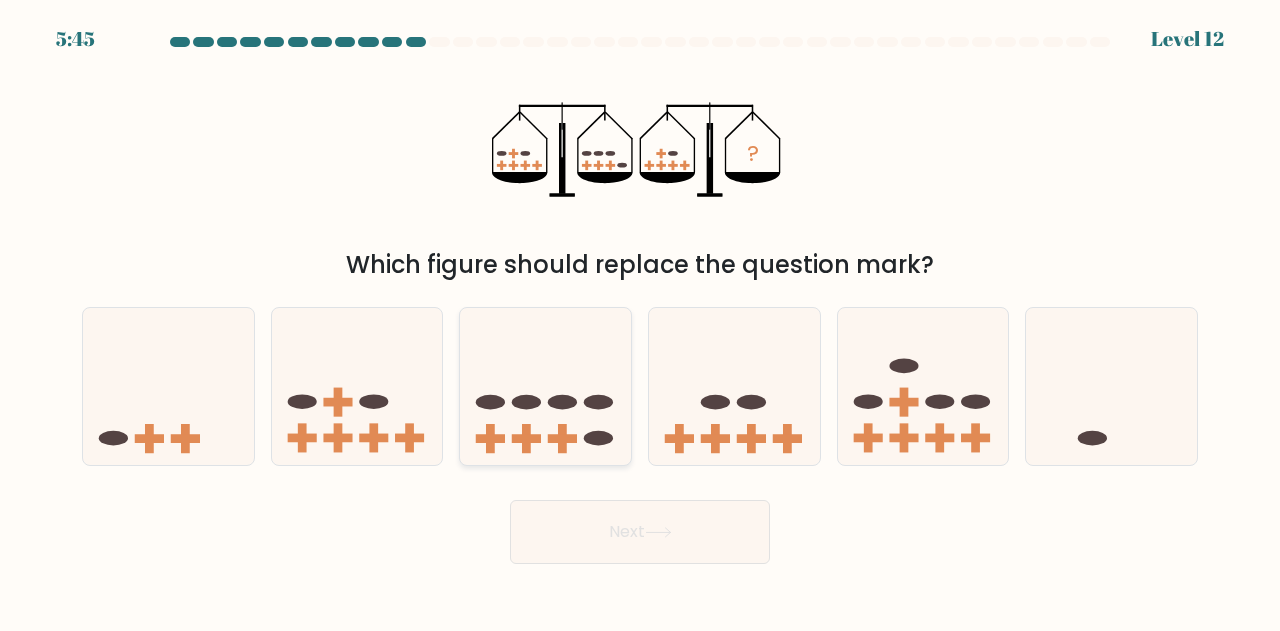 click 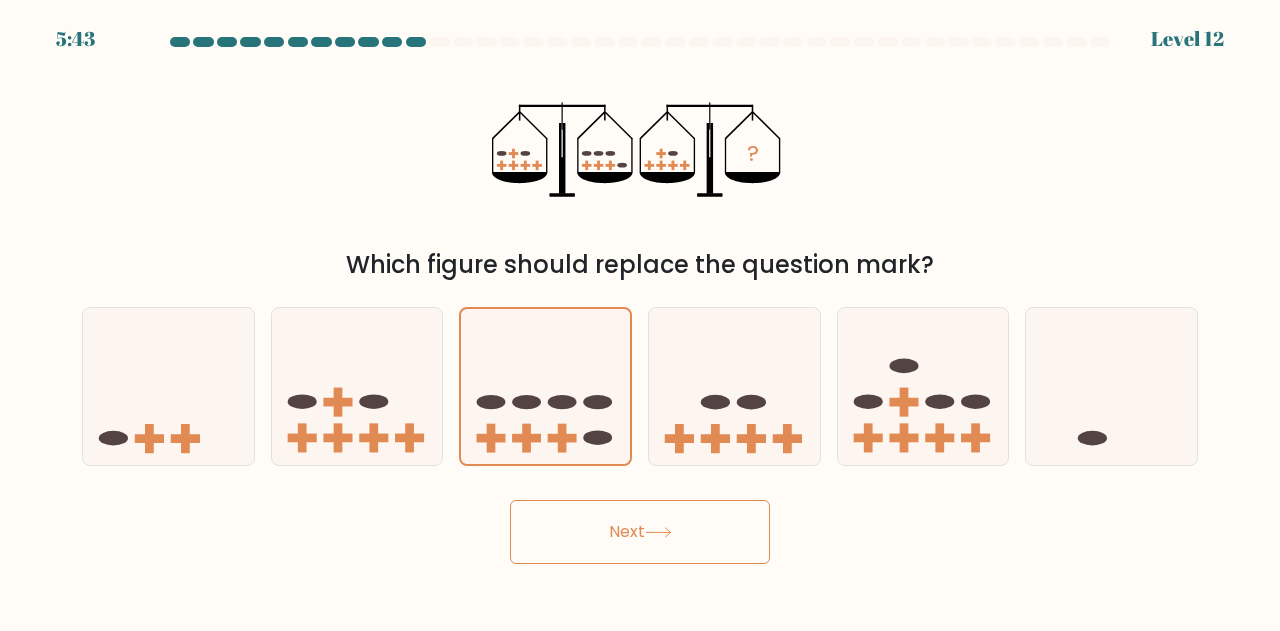 click on "Next" at bounding box center [640, 532] 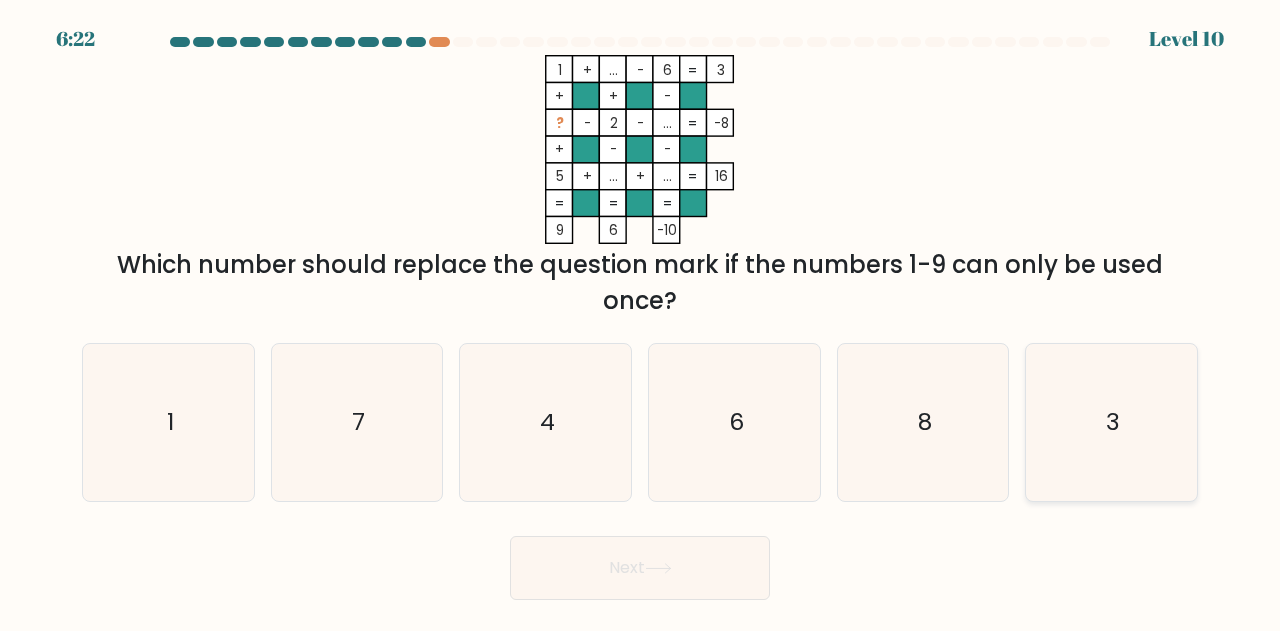 click on "3" 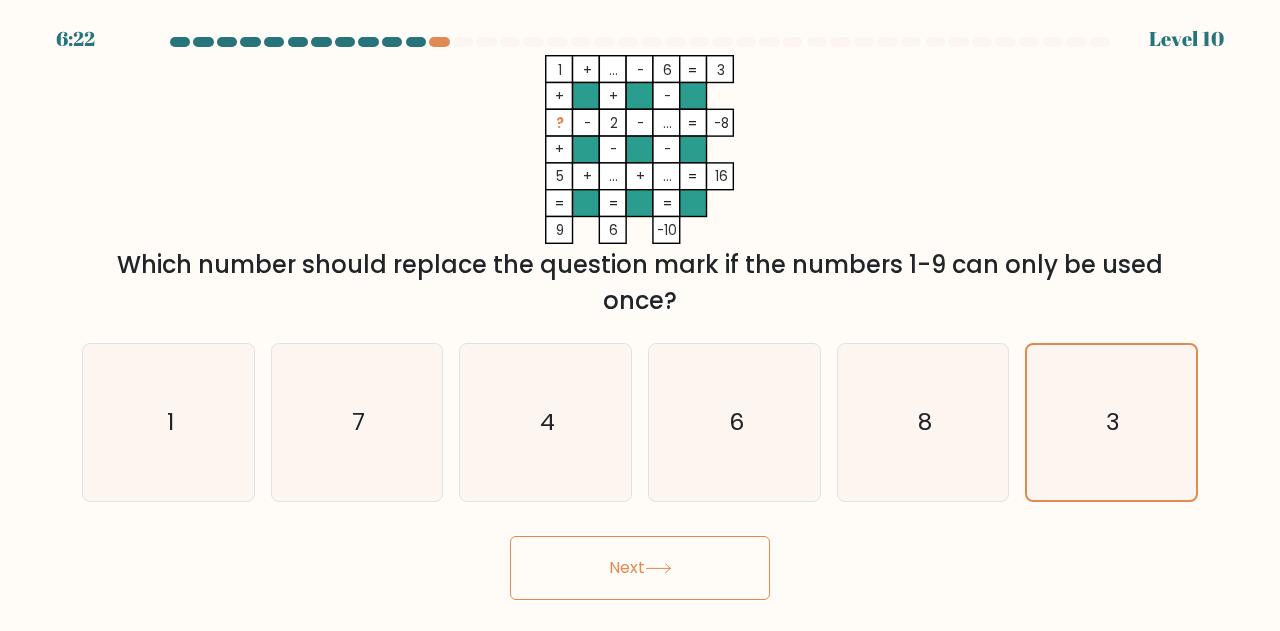 click on "Next" at bounding box center [640, 568] 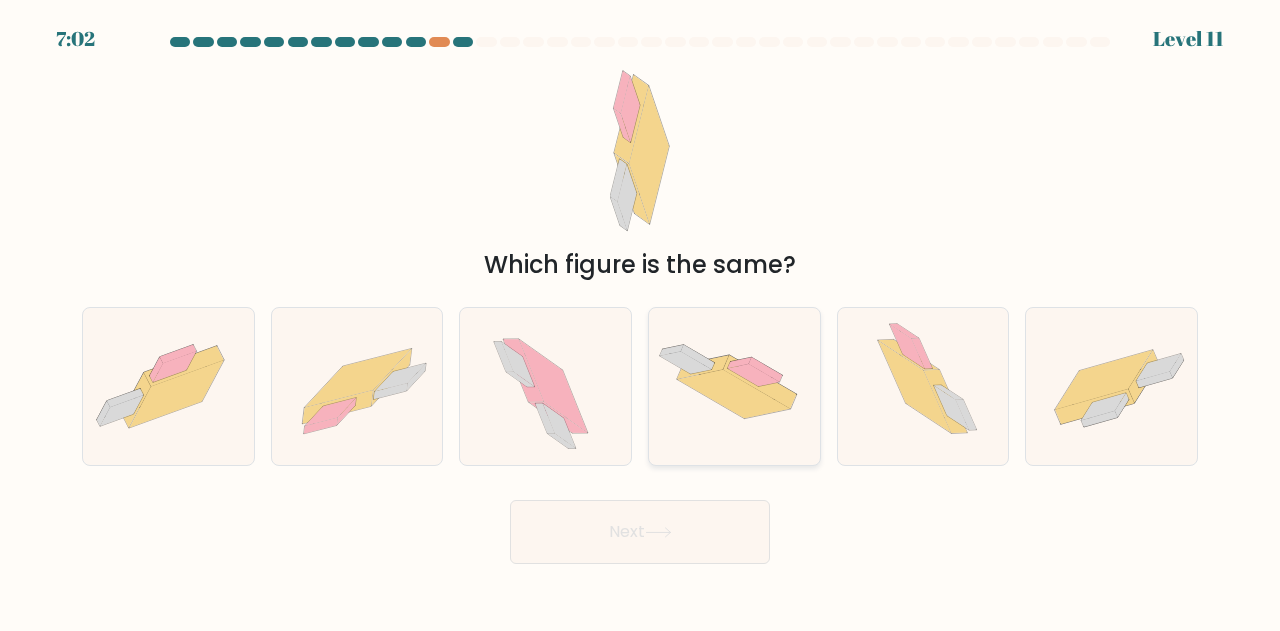 click at bounding box center (734, 386) 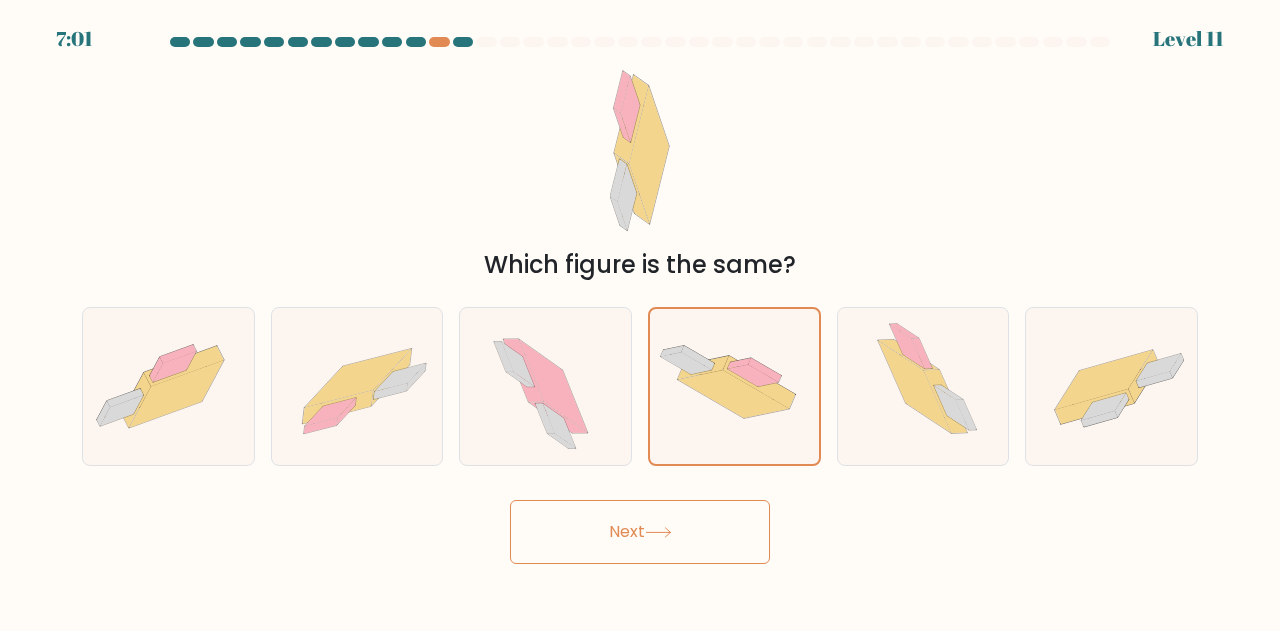 click on "Next" at bounding box center (640, 532) 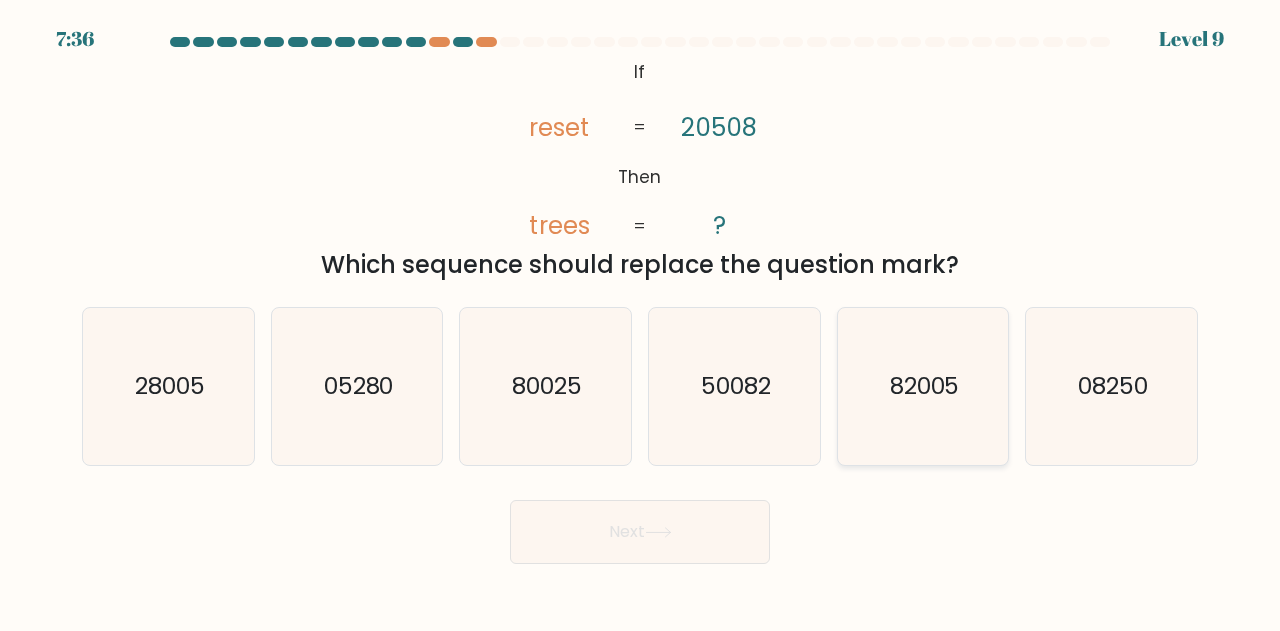 click on "82005" 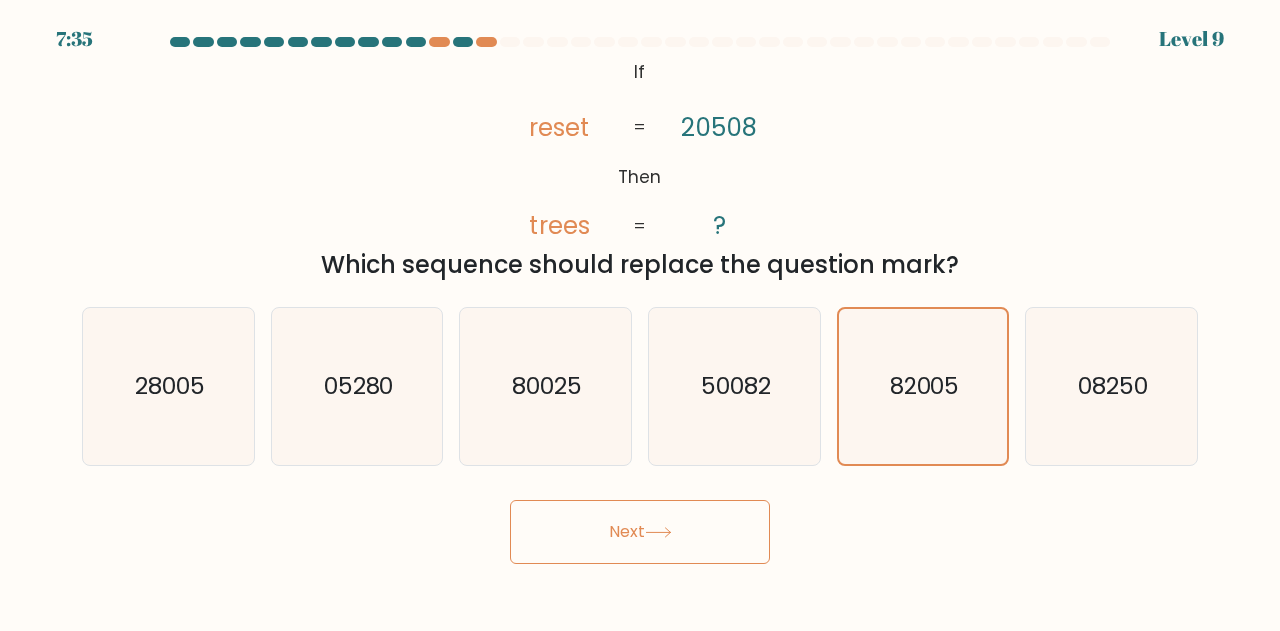 click on "Next" at bounding box center (640, 532) 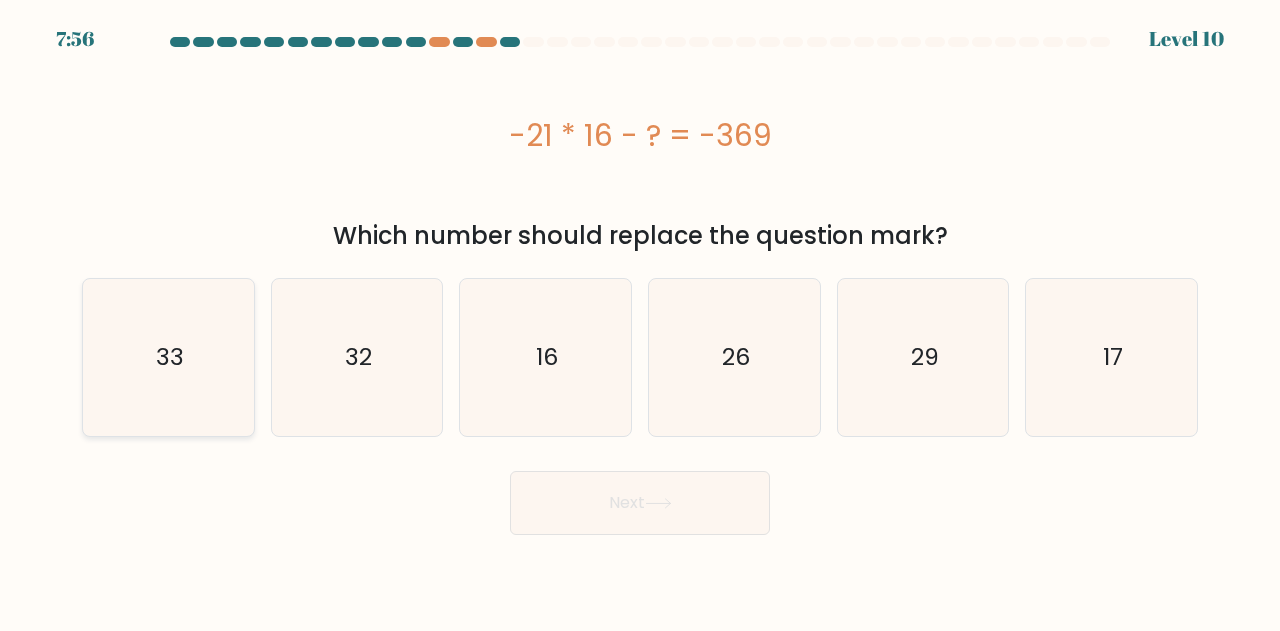 click on "33" 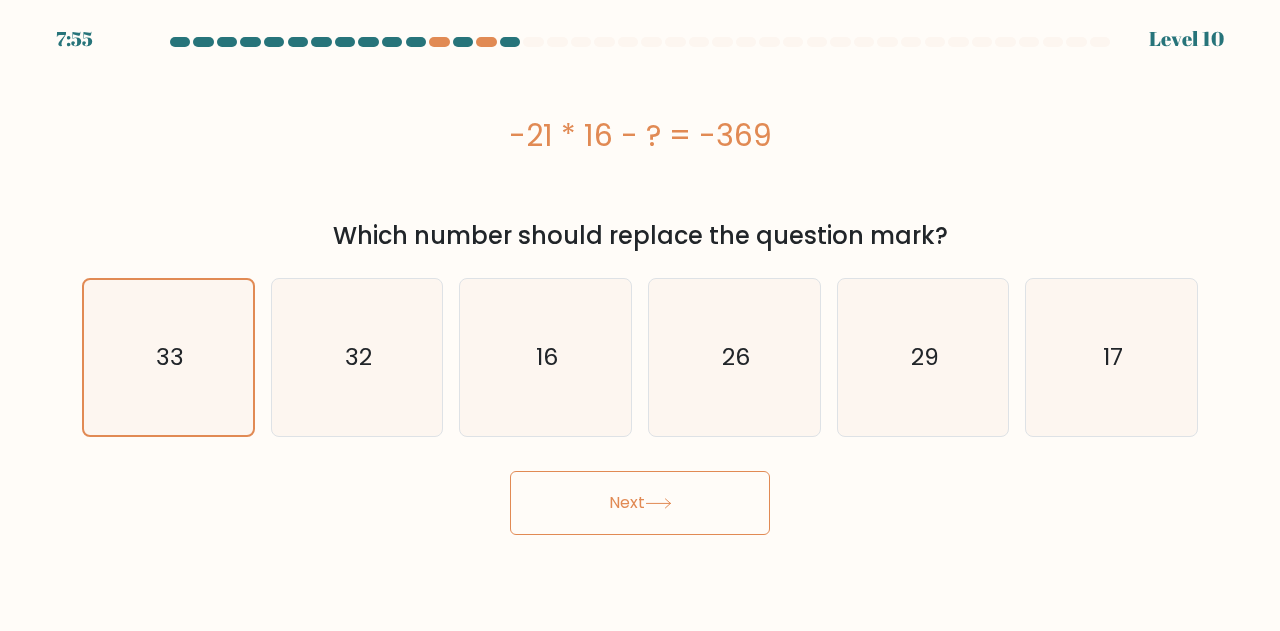 click on "Next" at bounding box center (640, 503) 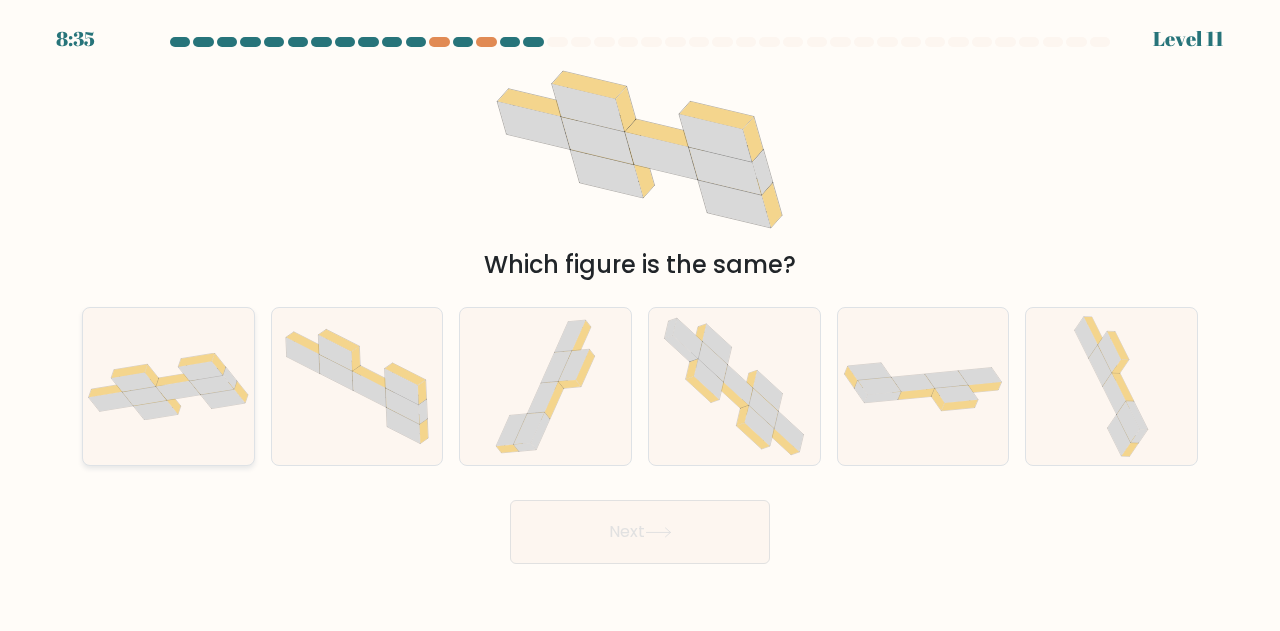 drag, startPoint x: 123, startPoint y: 359, endPoint x: 132, endPoint y: 364, distance: 10.29563 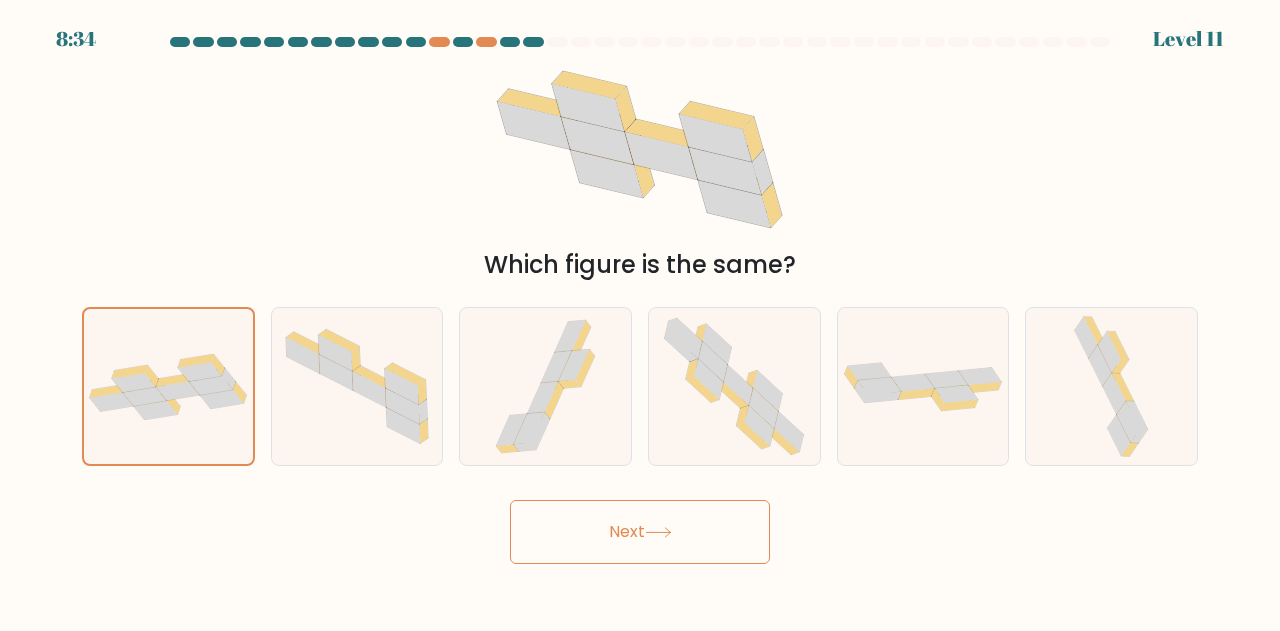 click on "Next" at bounding box center (640, 532) 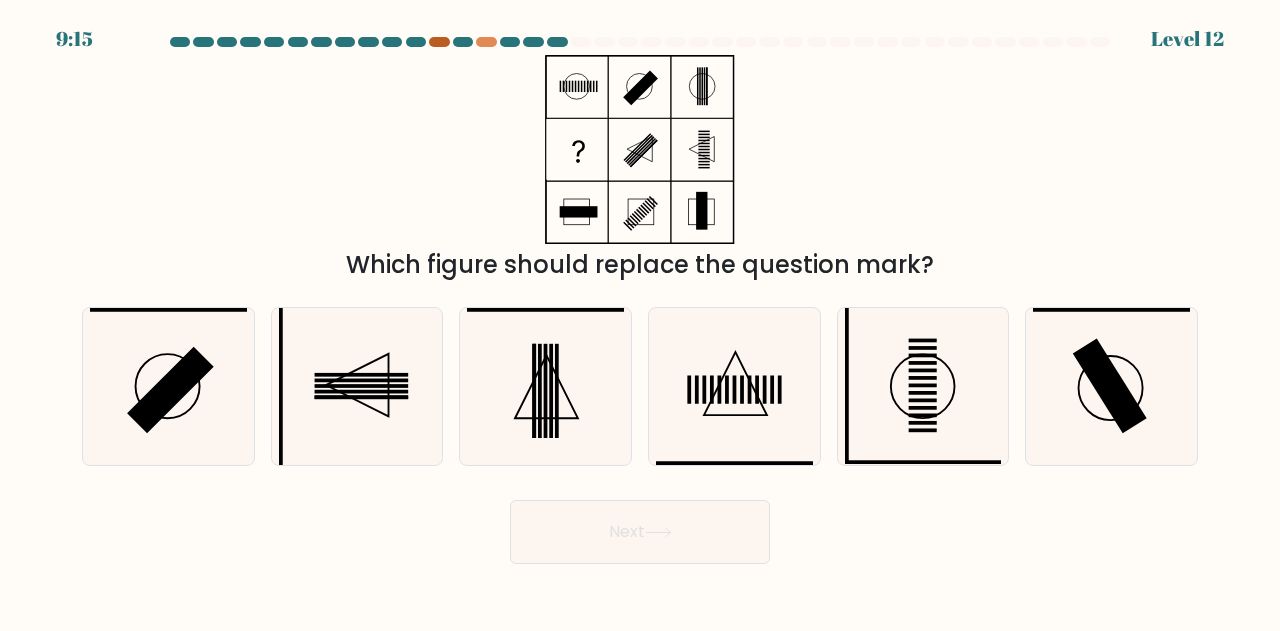 click at bounding box center (439, 42) 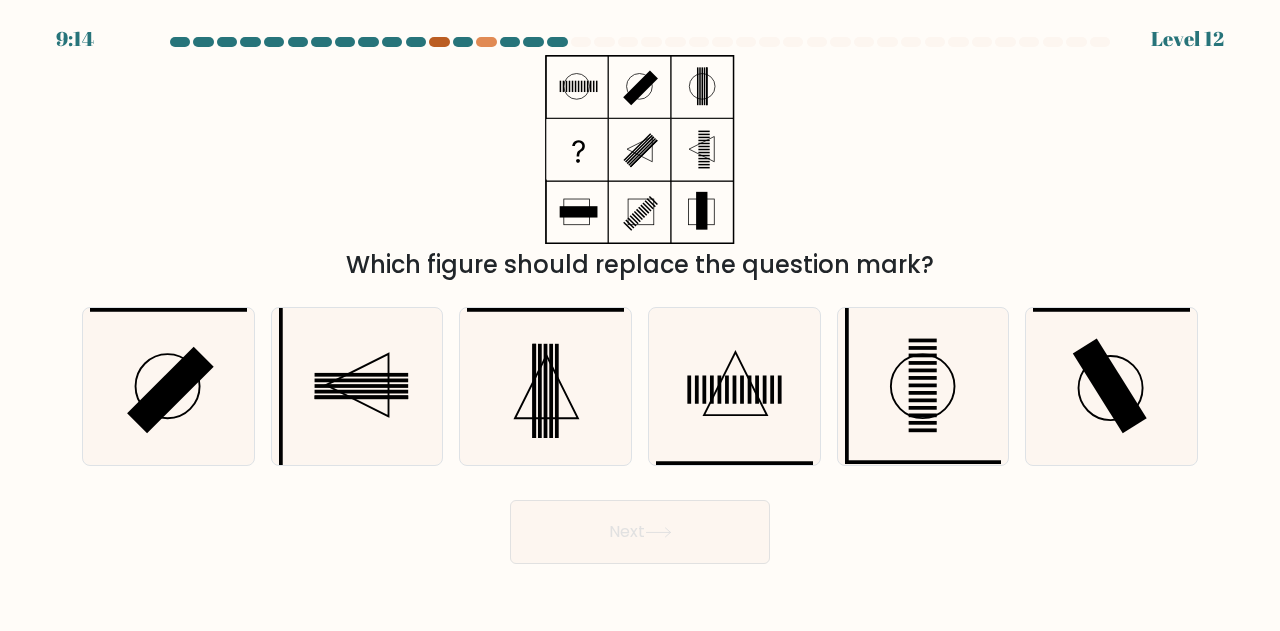 click at bounding box center [439, 42] 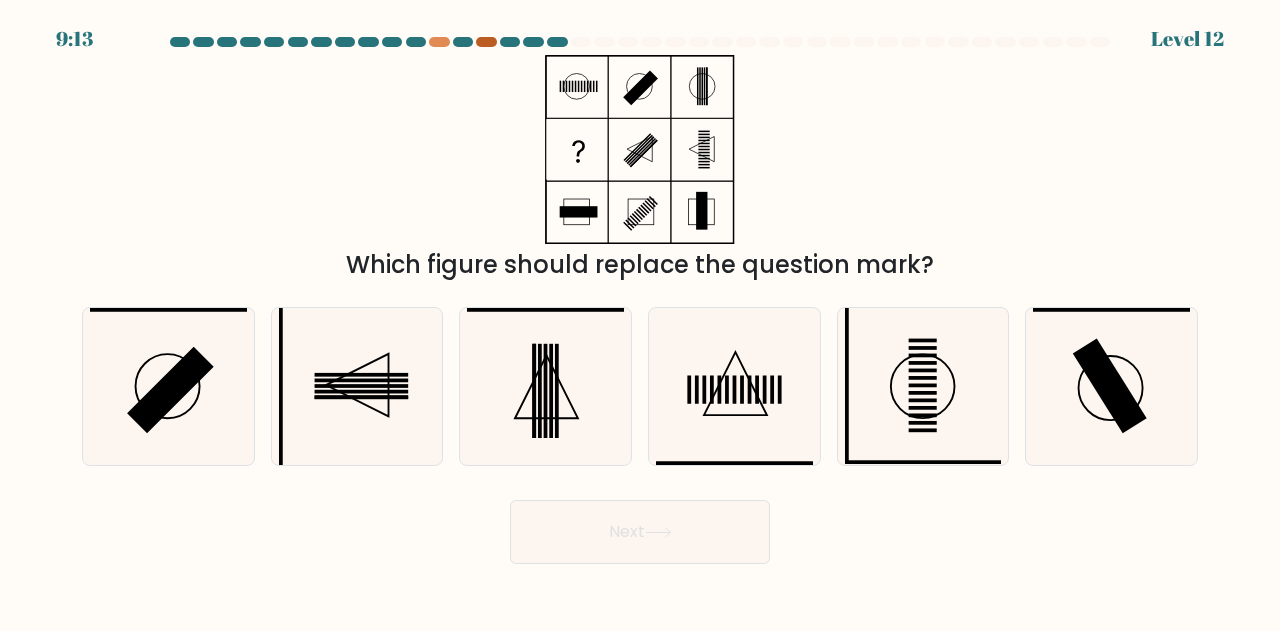 click at bounding box center (486, 42) 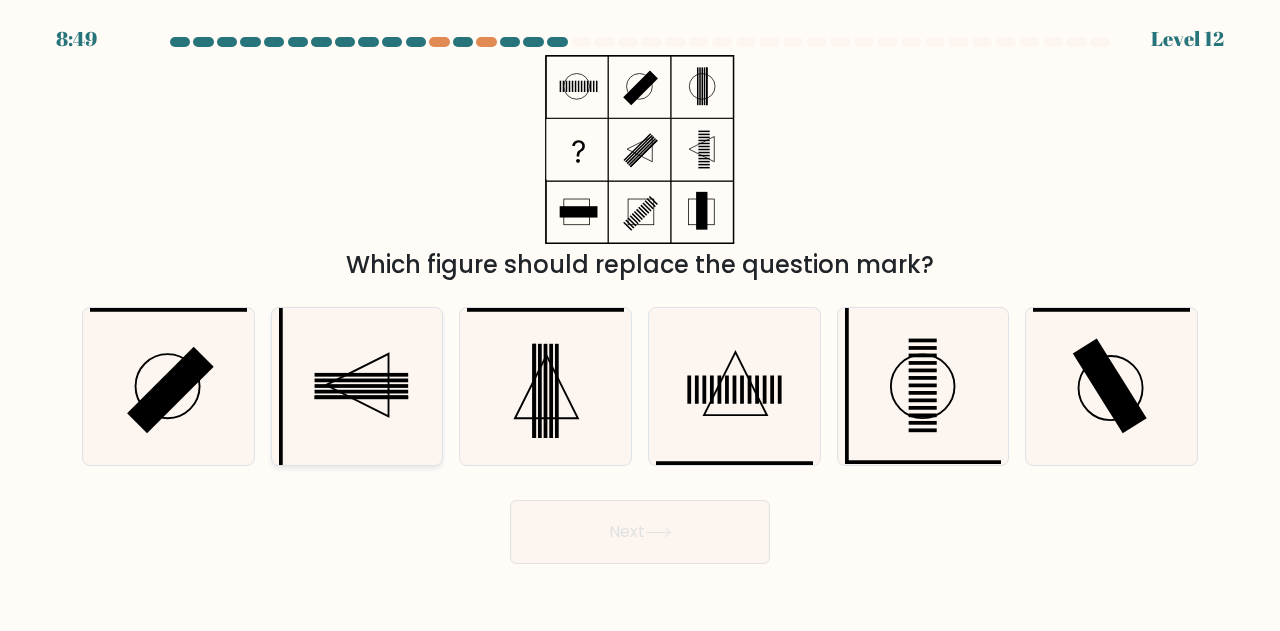 click 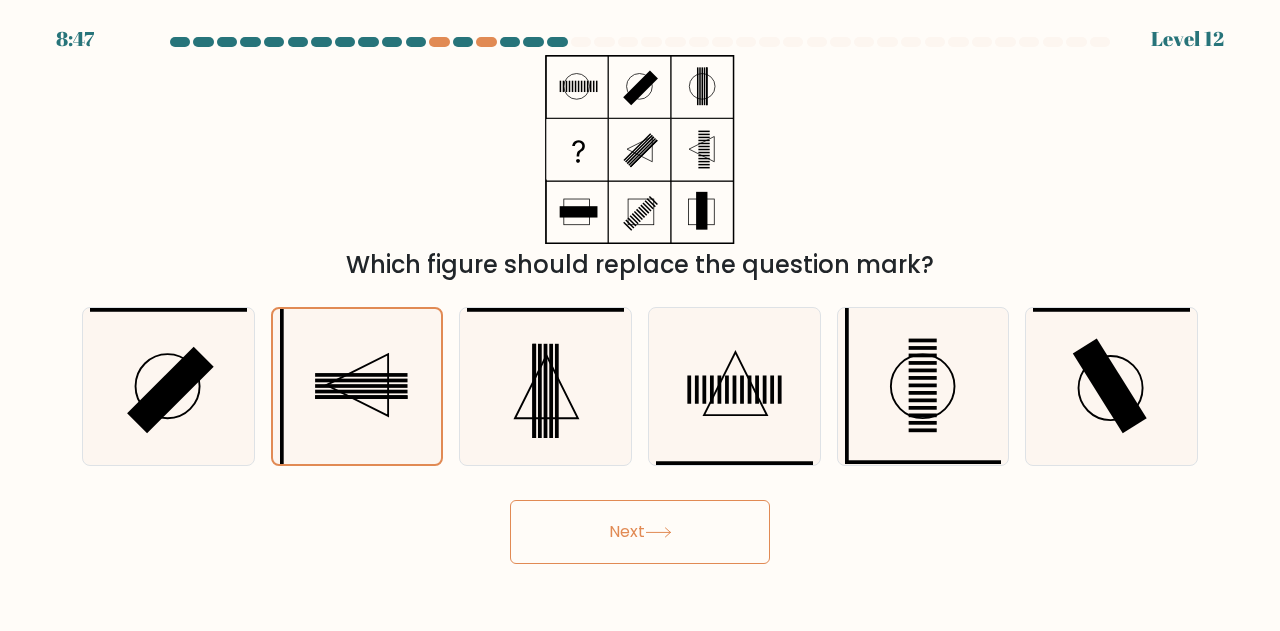 click 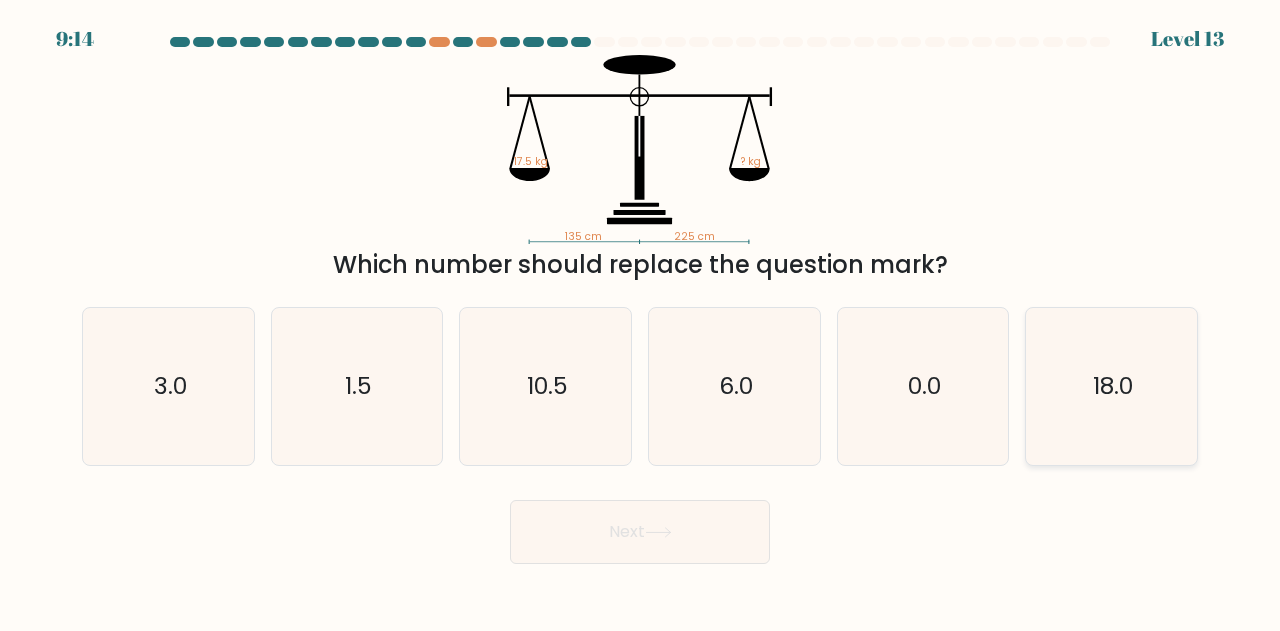click on "18.0" 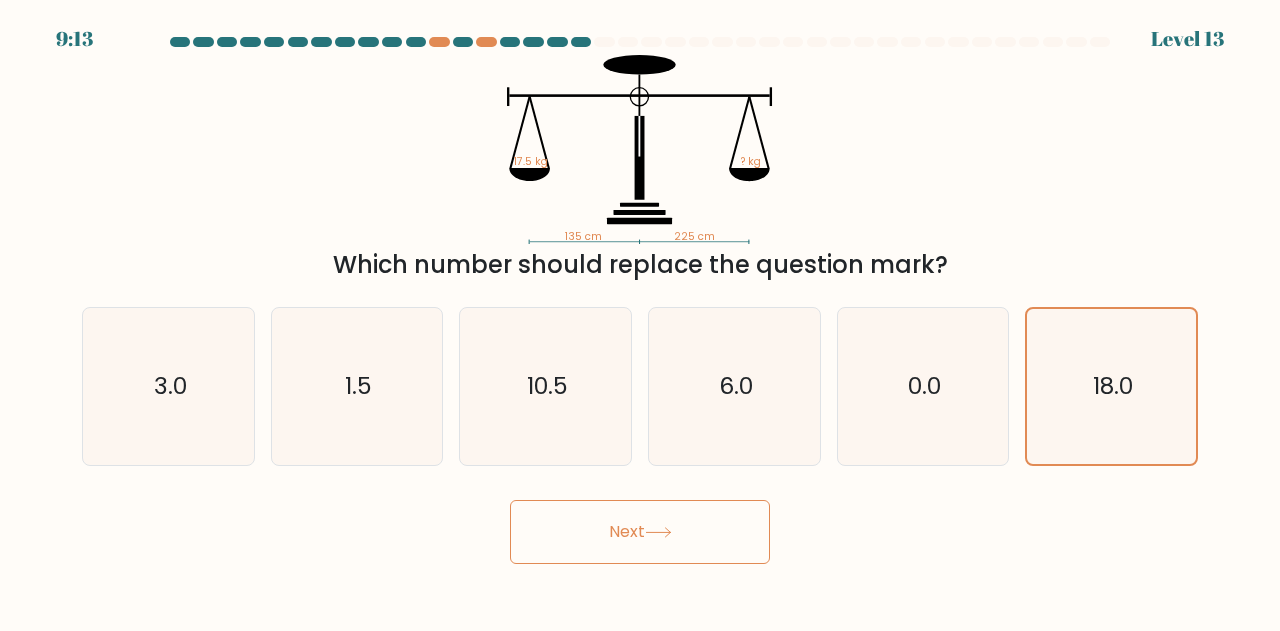 click on "Next" at bounding box center [640, 532] 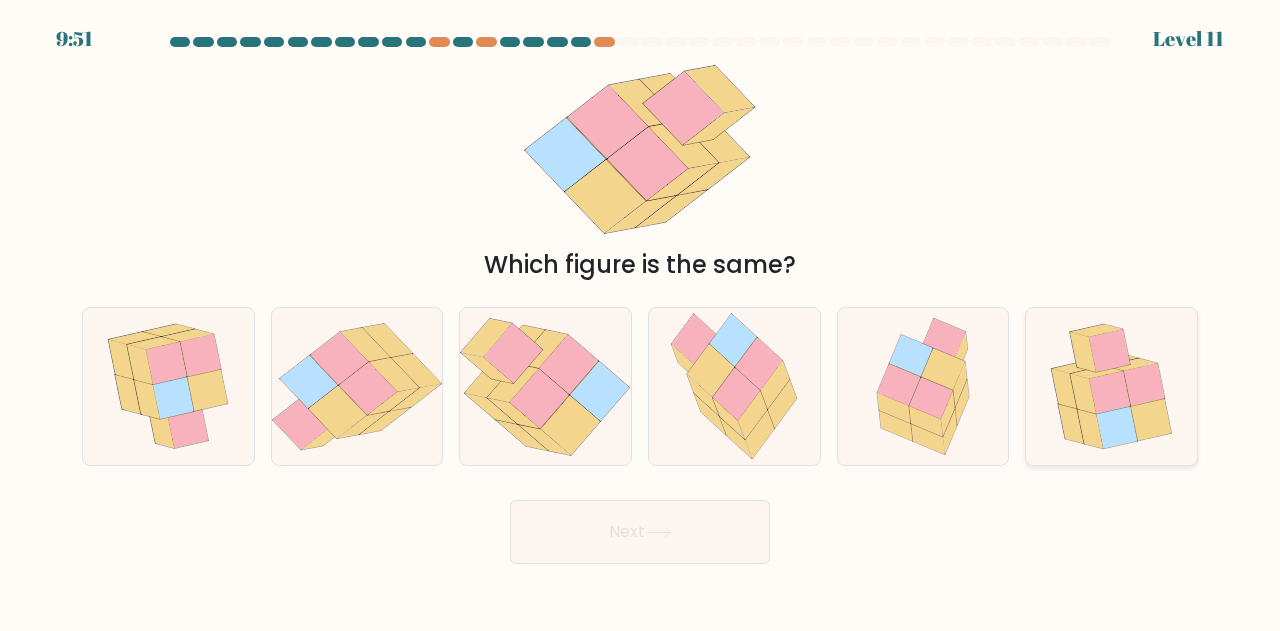 click 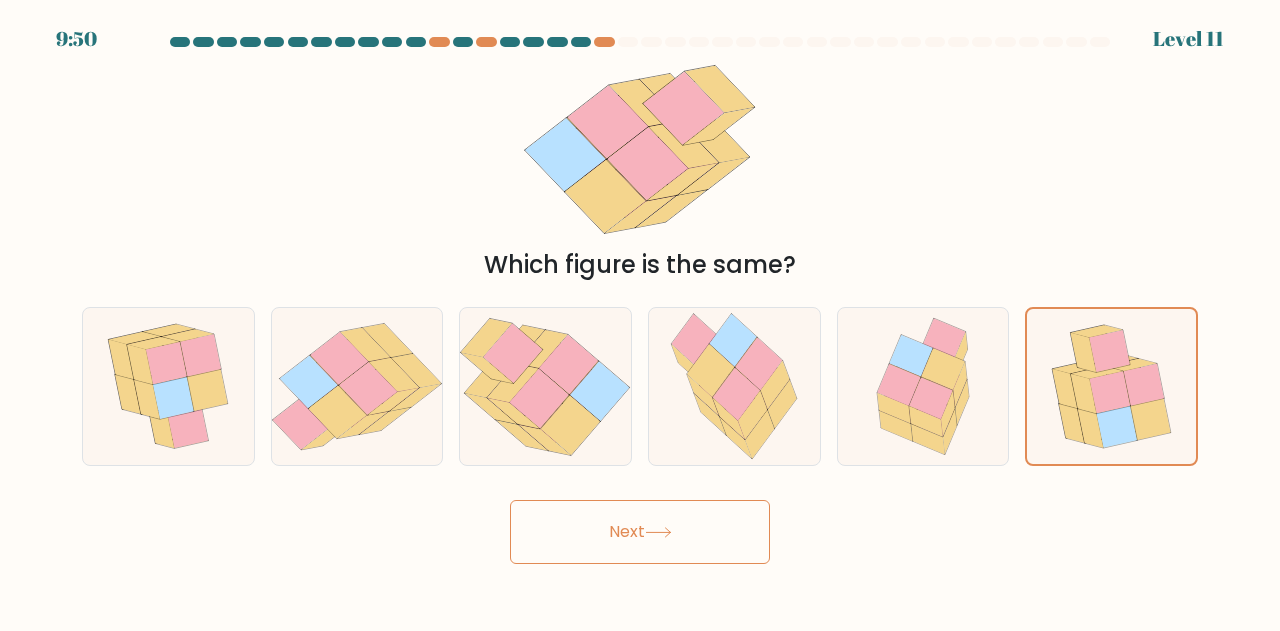click on "Next" at bounding box center [640, 532] 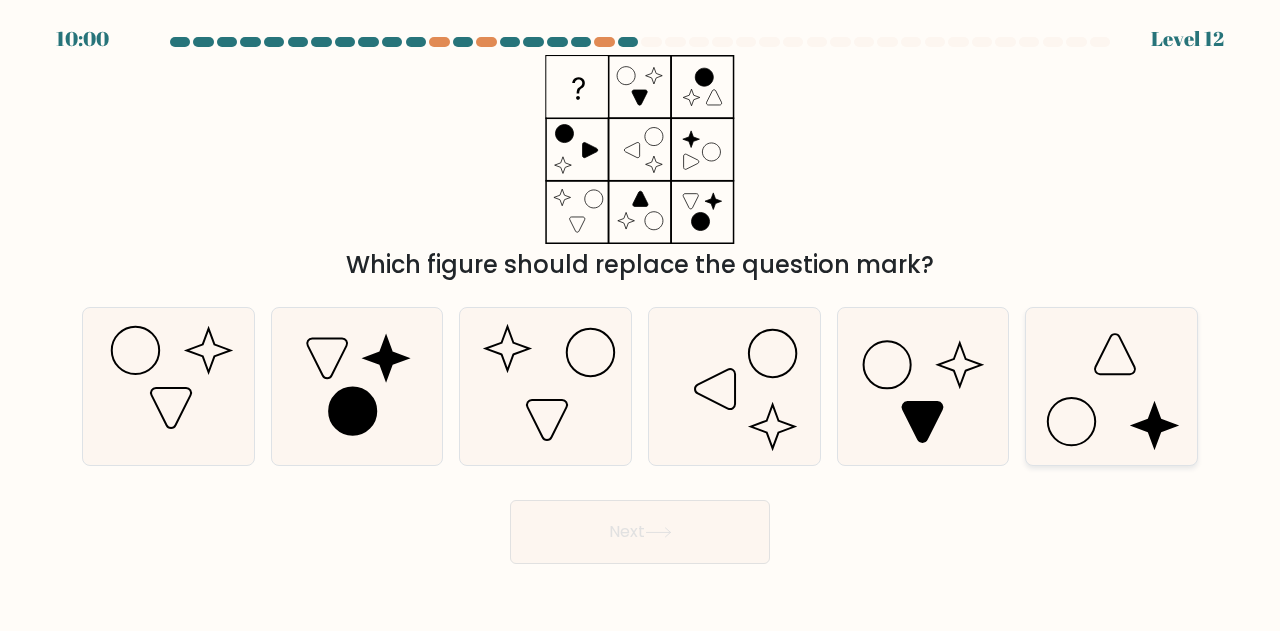 click 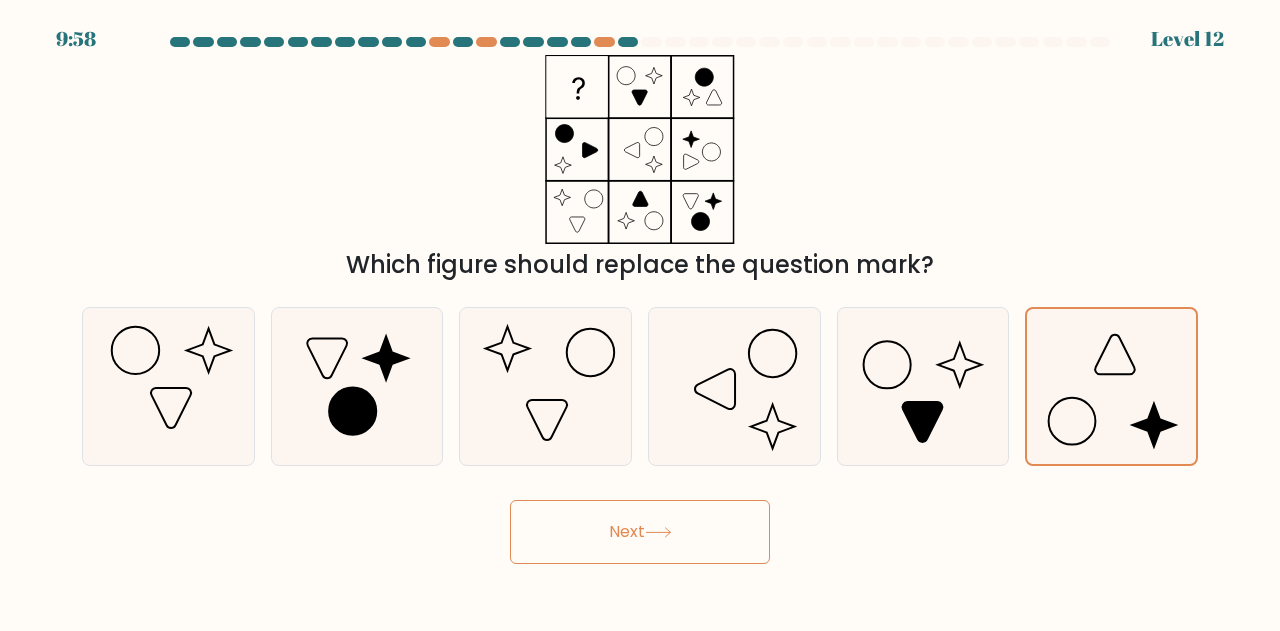 click on "Next" at bounding box center (640, 532) 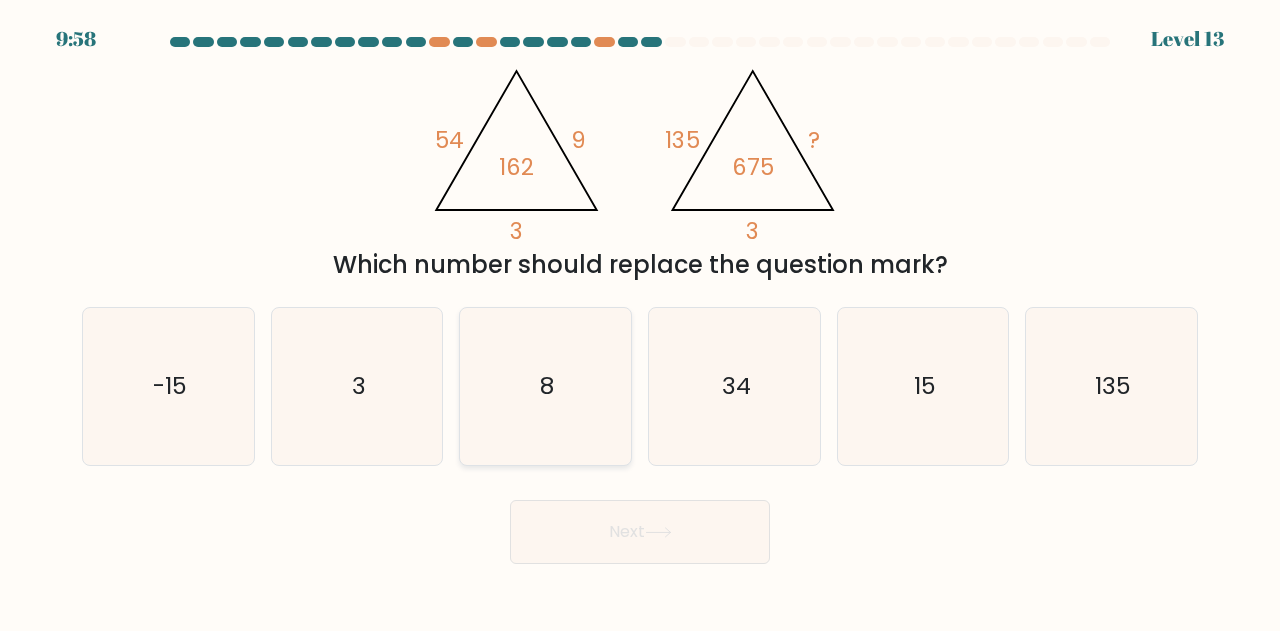 click on "8" 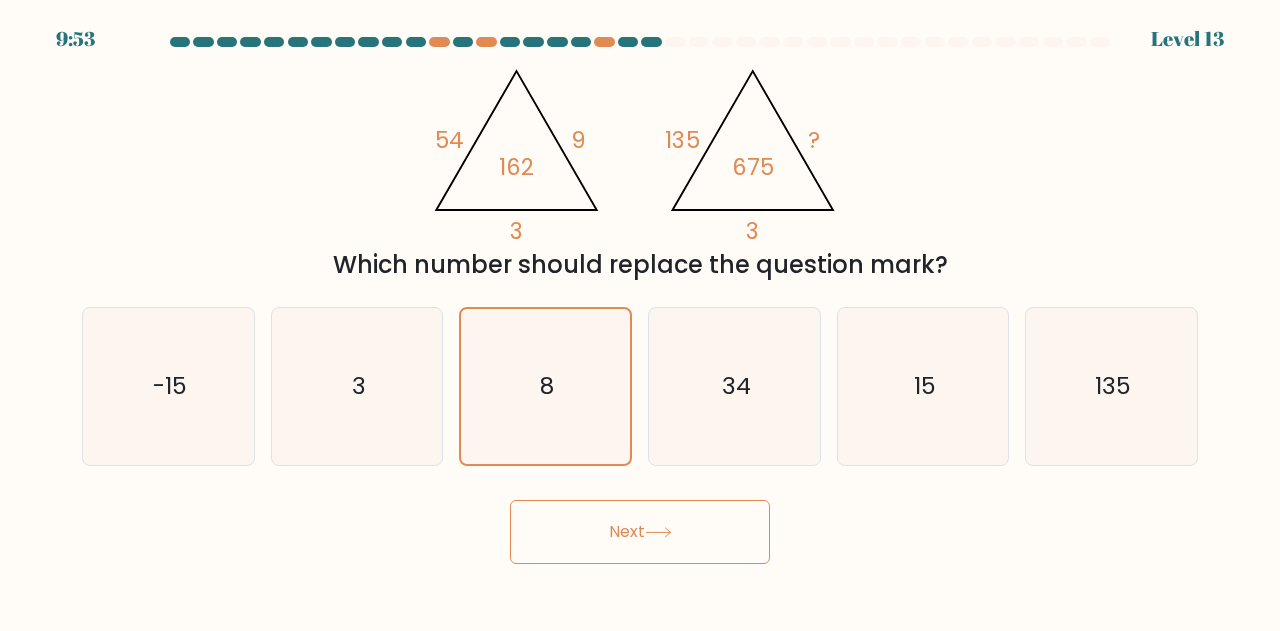 click on "Next" at bounding box center (640, 532) 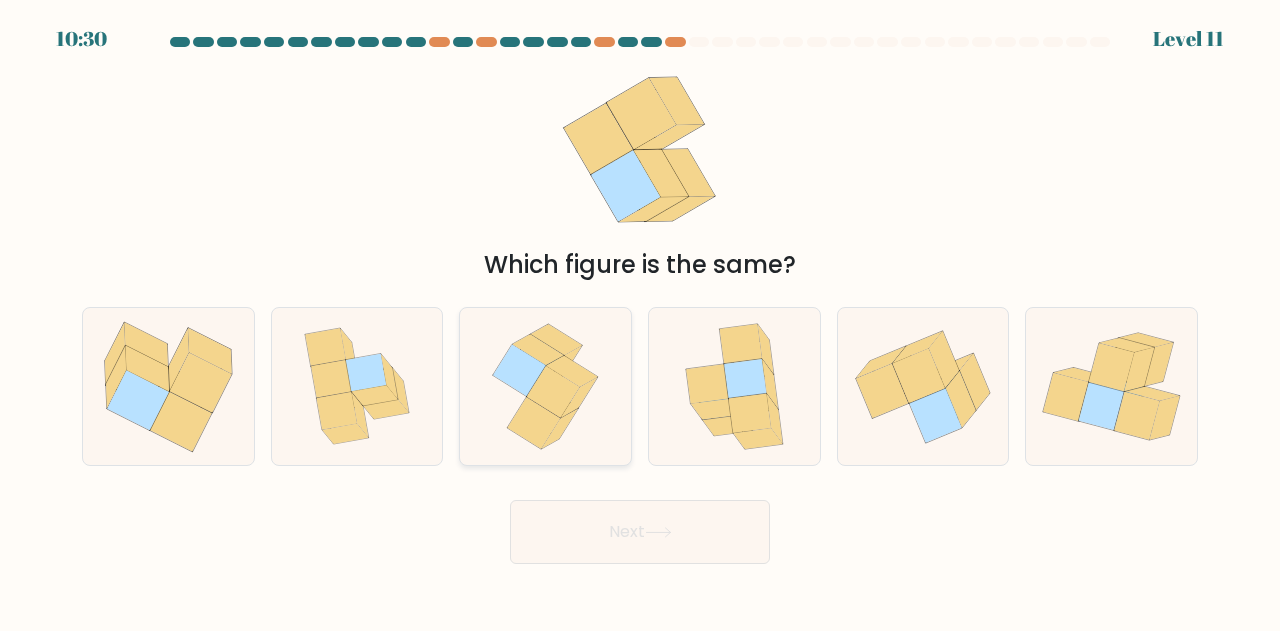 click 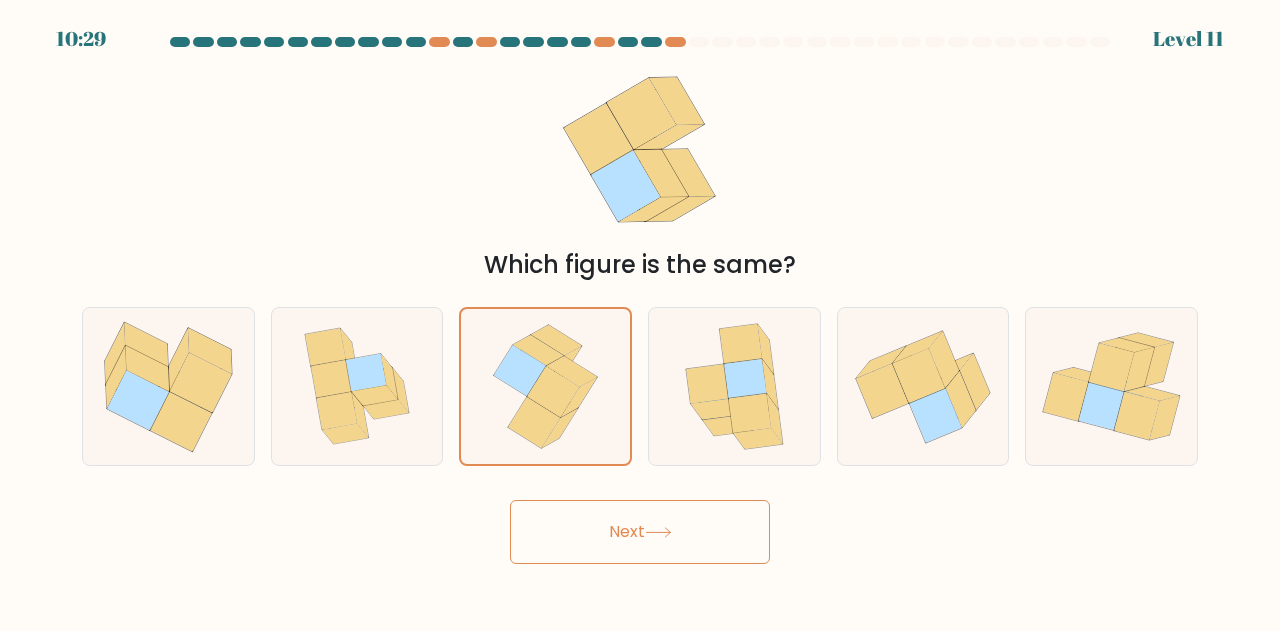 click on "Next" at bounding box center (640, 532) 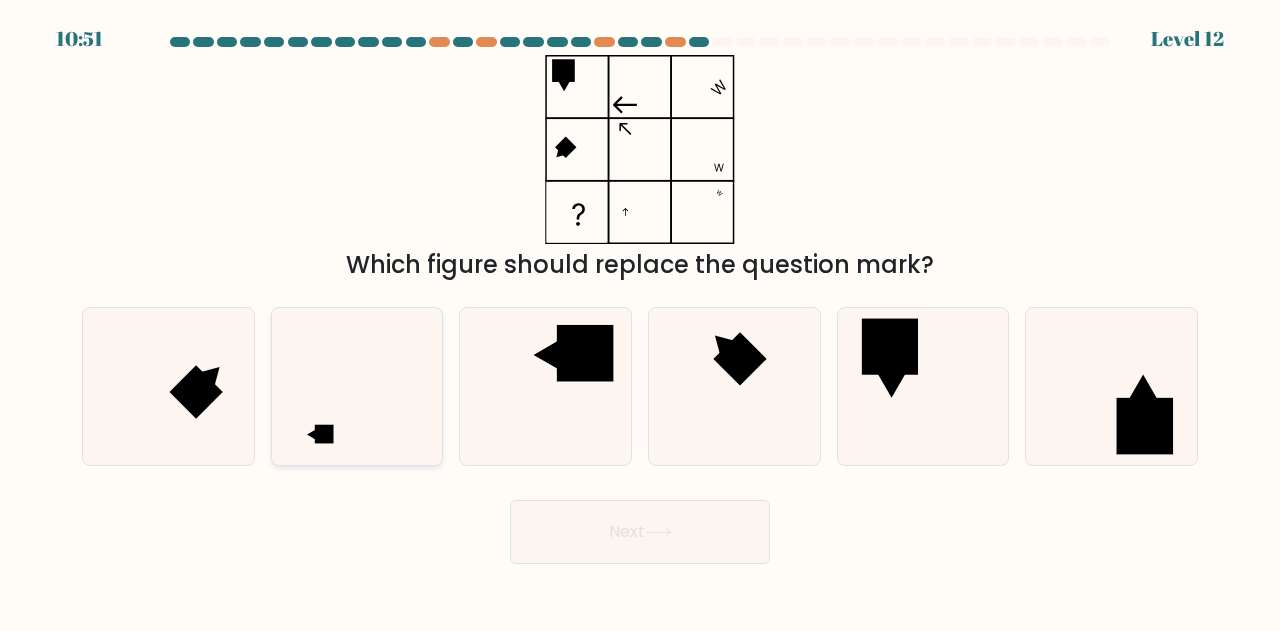 click 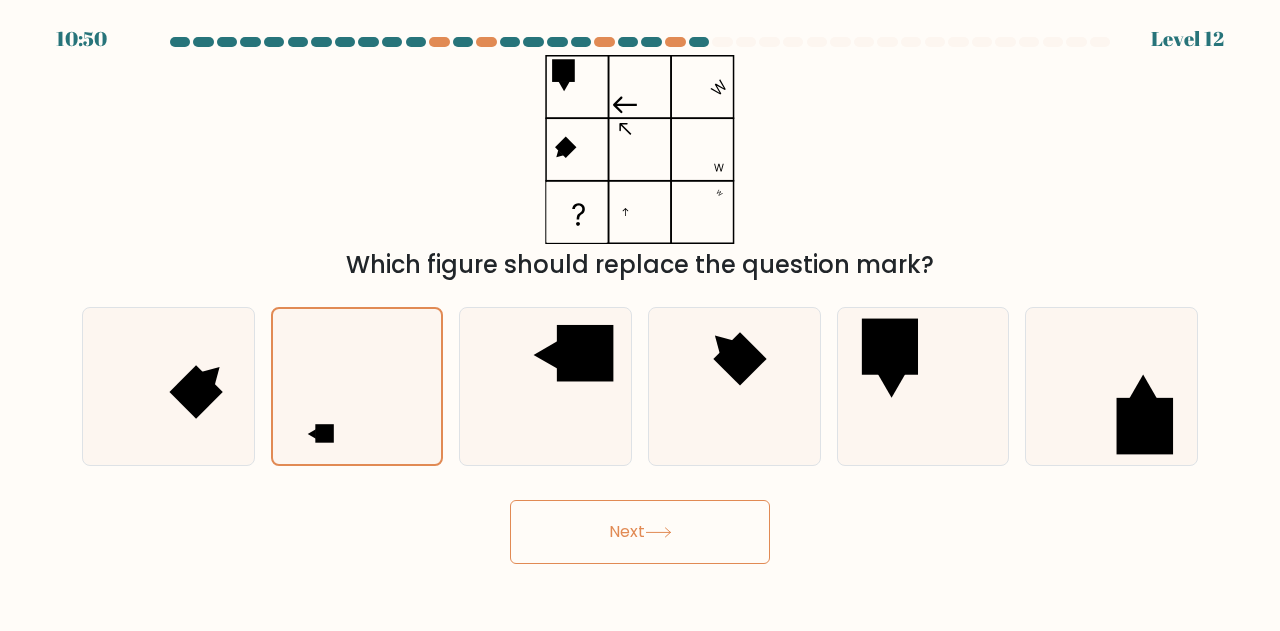 click on "Next" at bounding box center (640, 532) 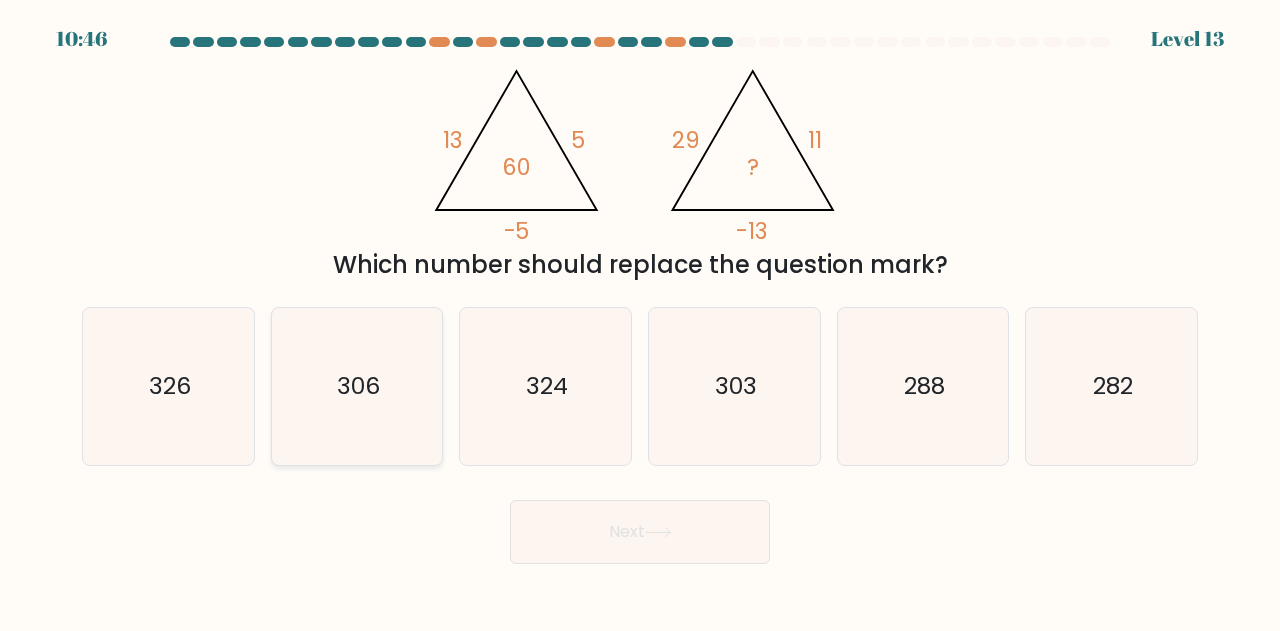 click on "306" 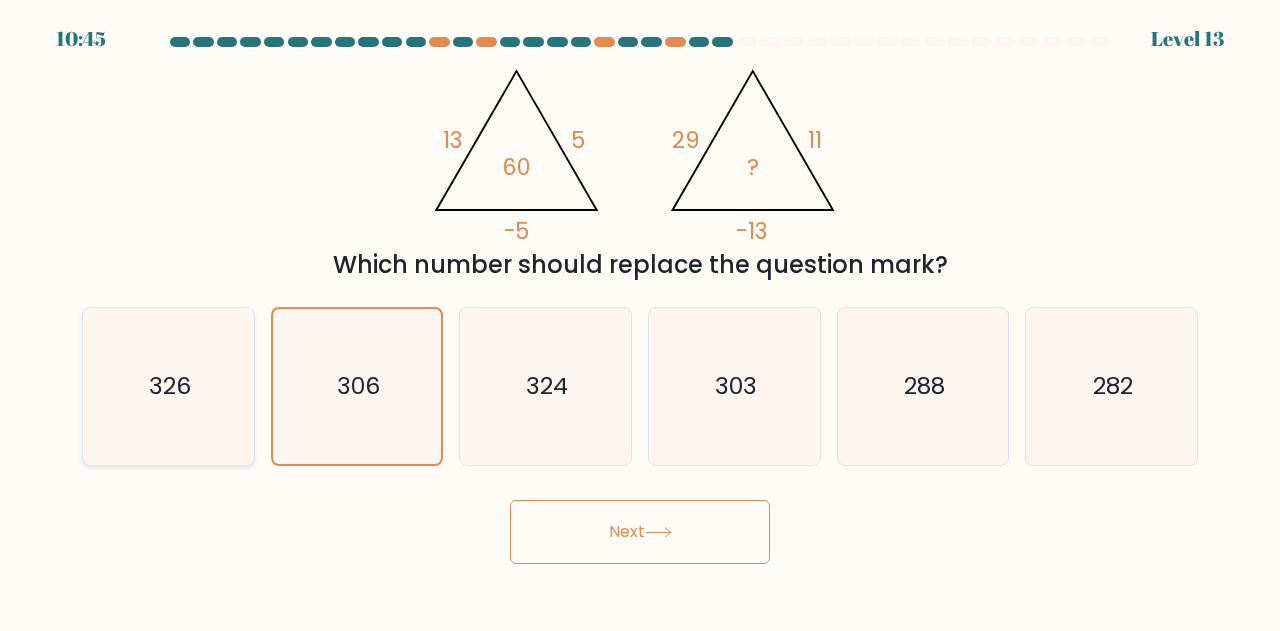 click on "326" 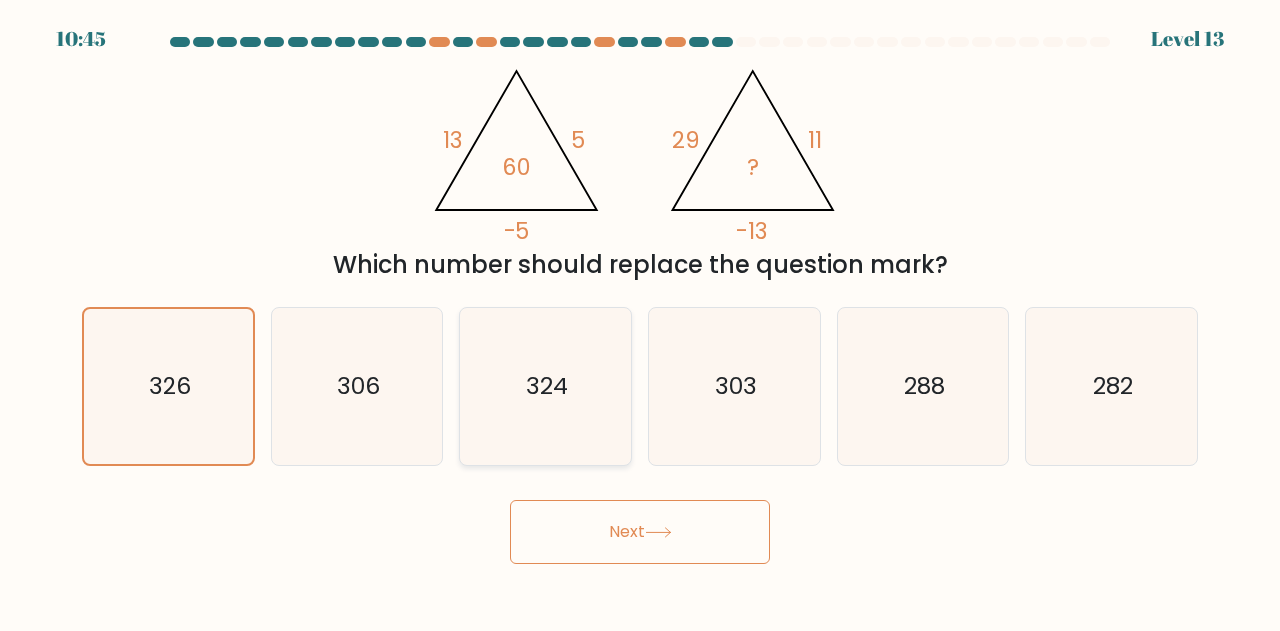 click on "324" 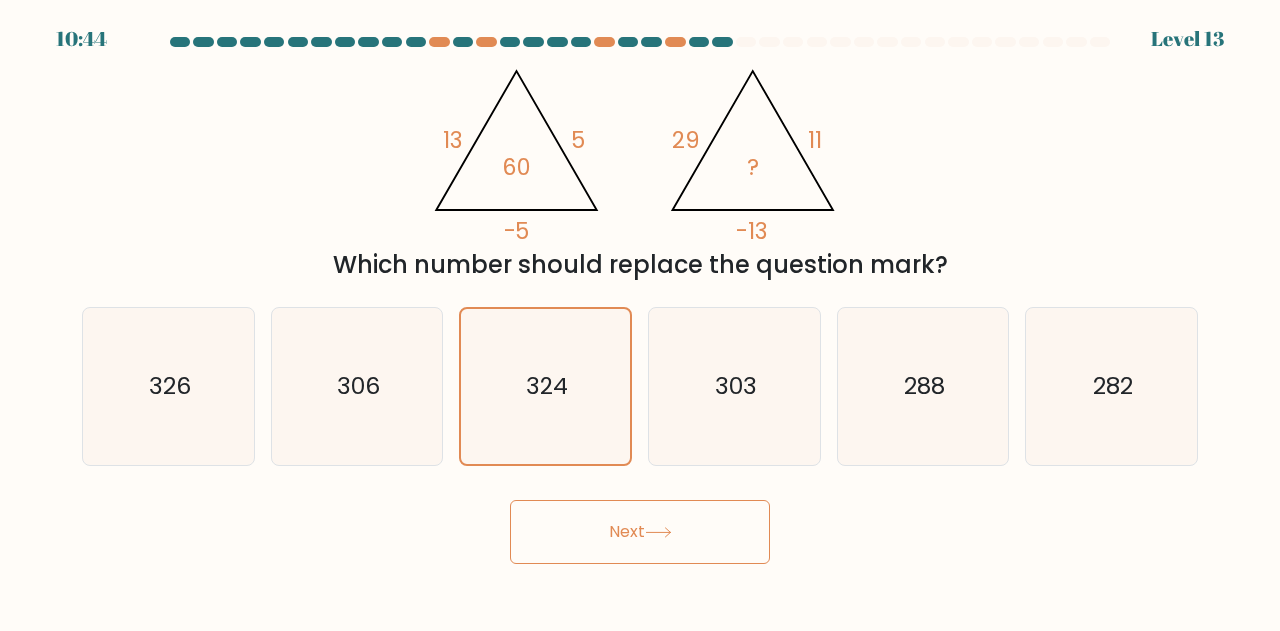 click on "Next" at bounding box center [640, 532] 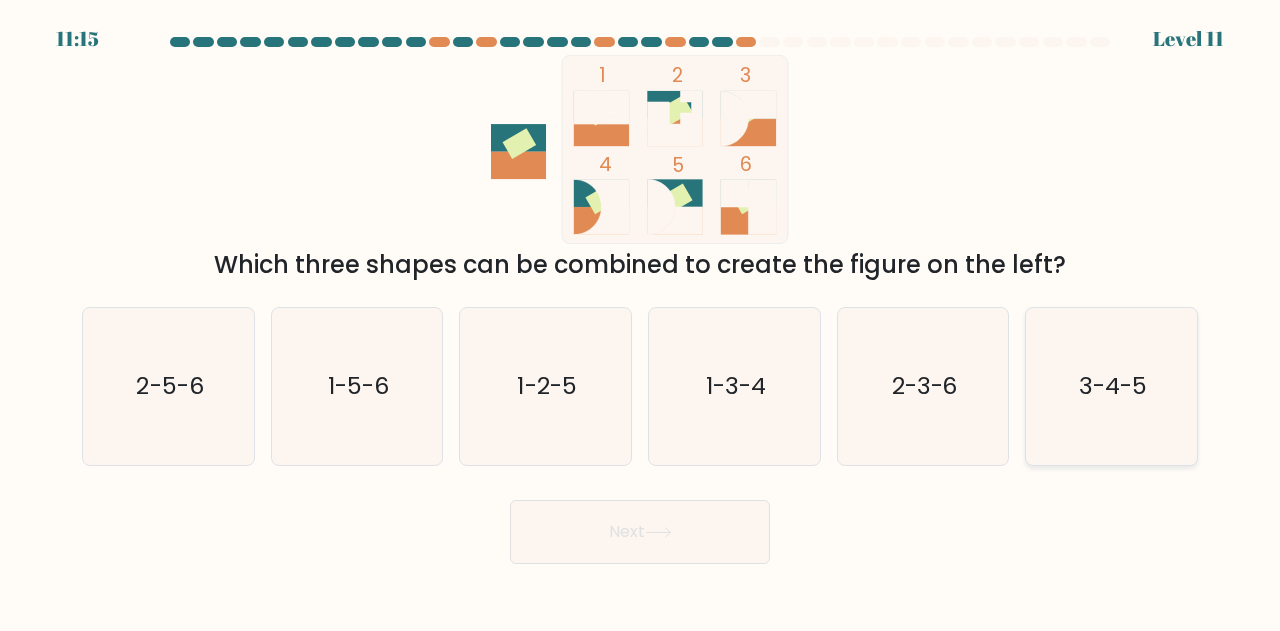 click on "3-4-5" 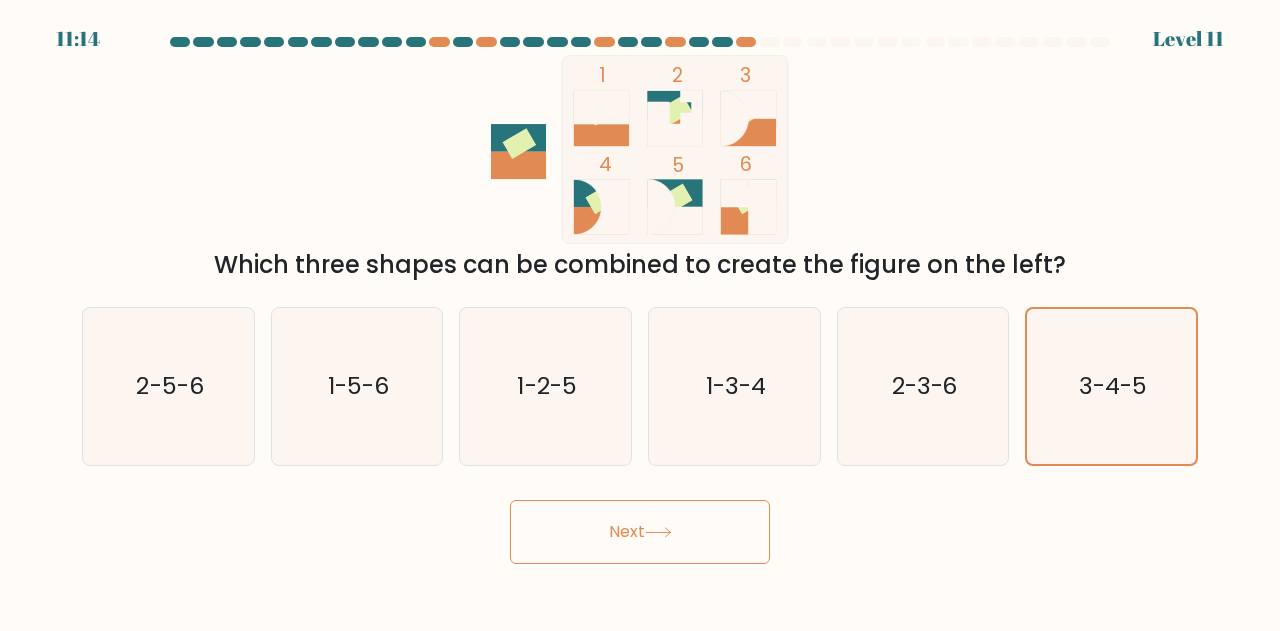 click on "Next" at bounding box center (640, 532) 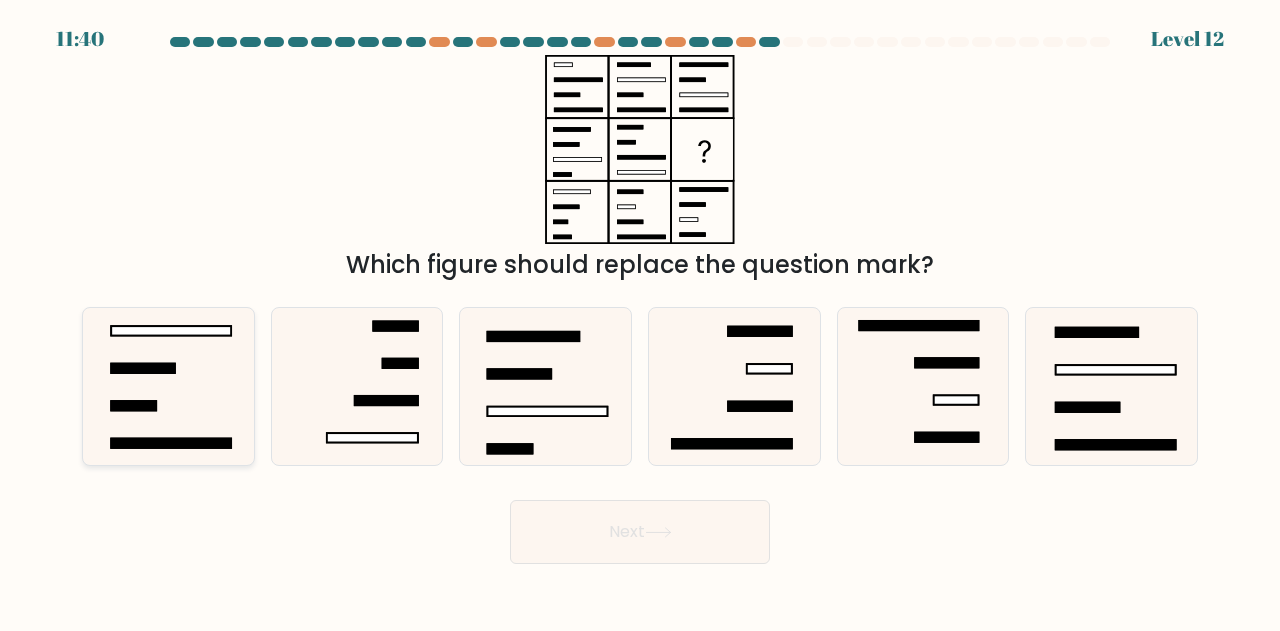drag, startPoint x: 275, startPoint y: 433, endPoint x: 225, endPoint y: 443, distance: 50.990196 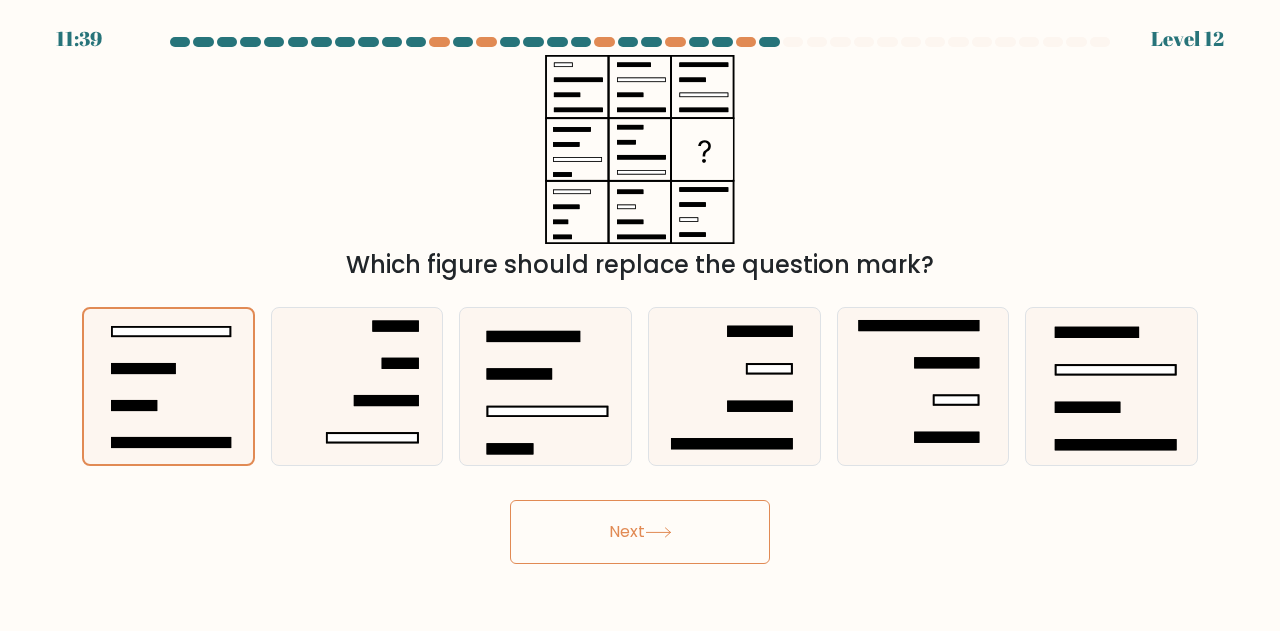 click on "Next" at bounding box center (640, 532) 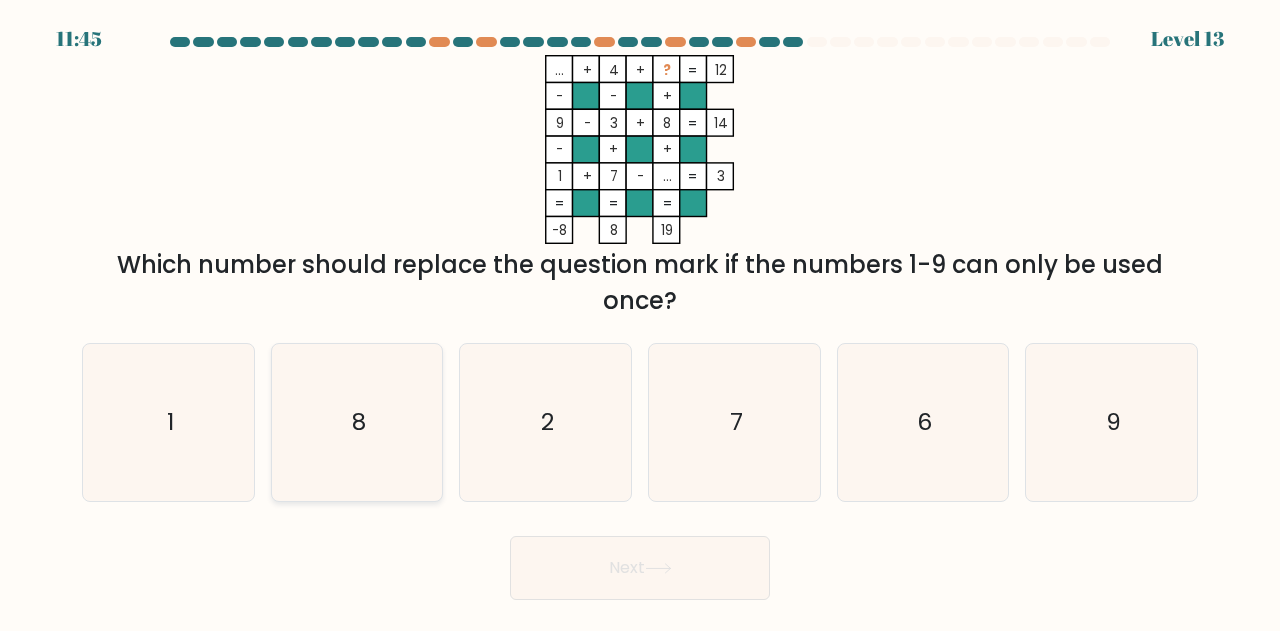 click on "8" 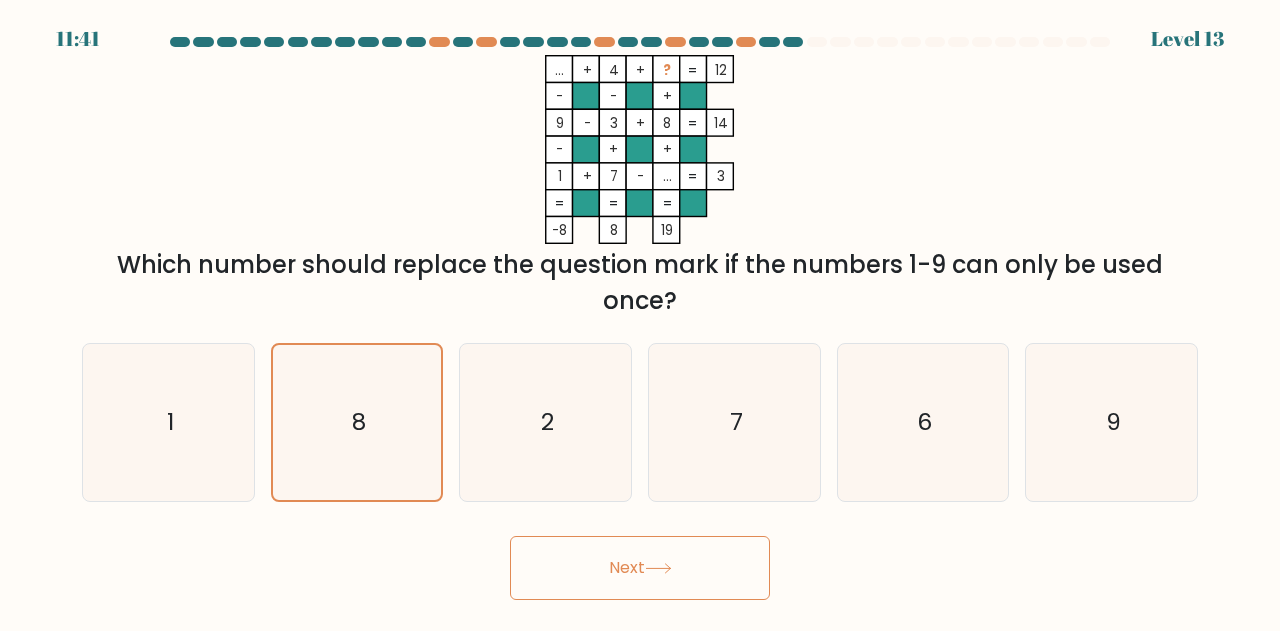 click on "Next" at bounding box center (640, 568) 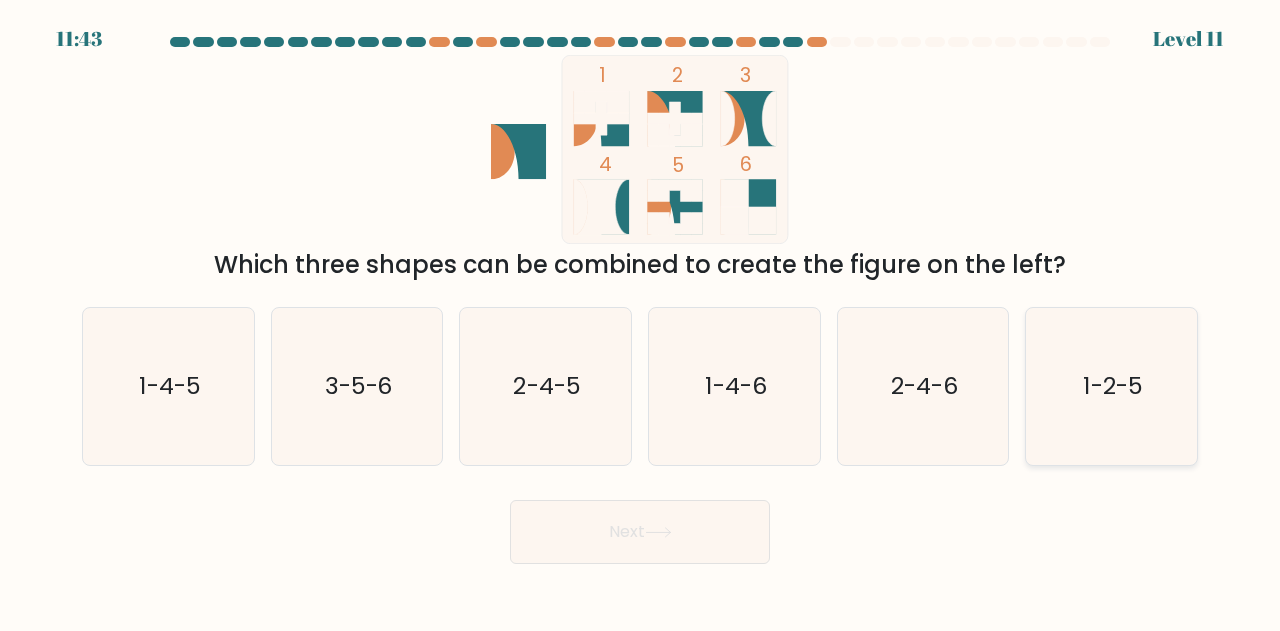 click on "1-2-5" 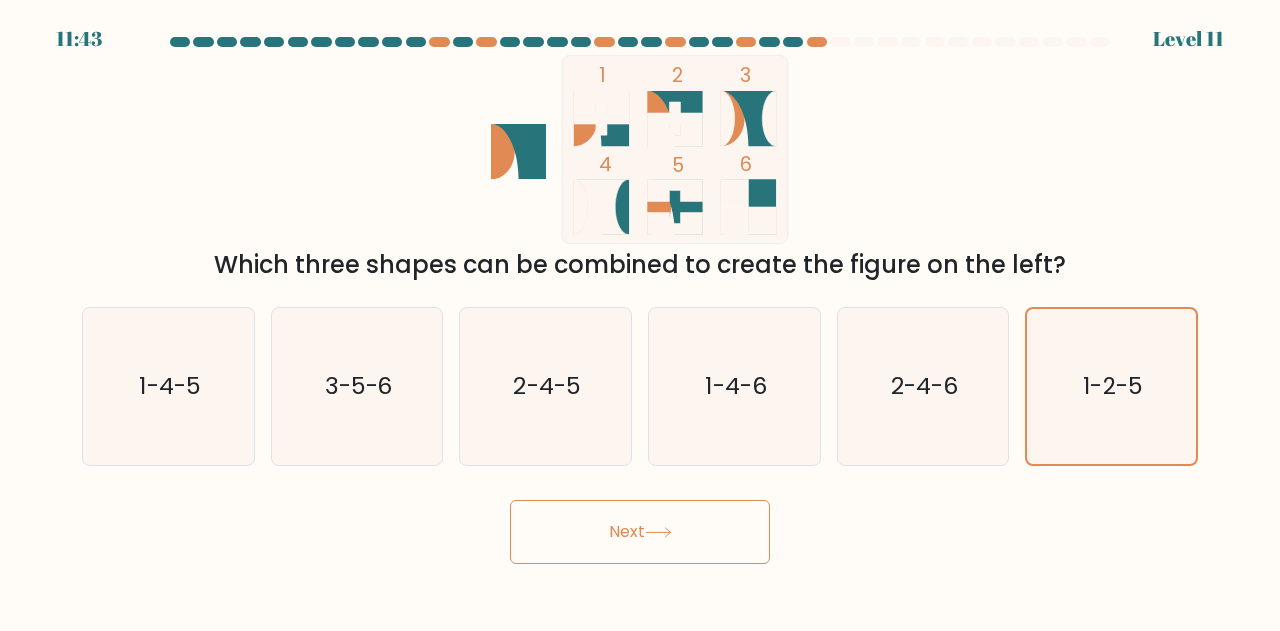 click on "Next" at bounding box center (640, 532) 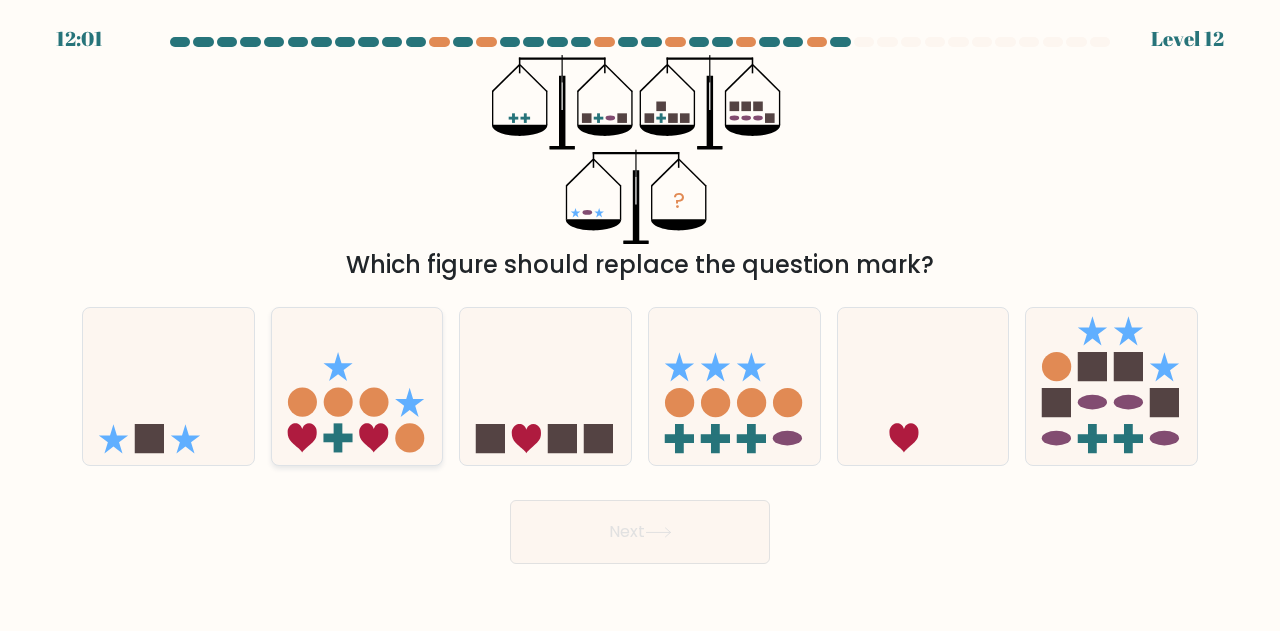 click 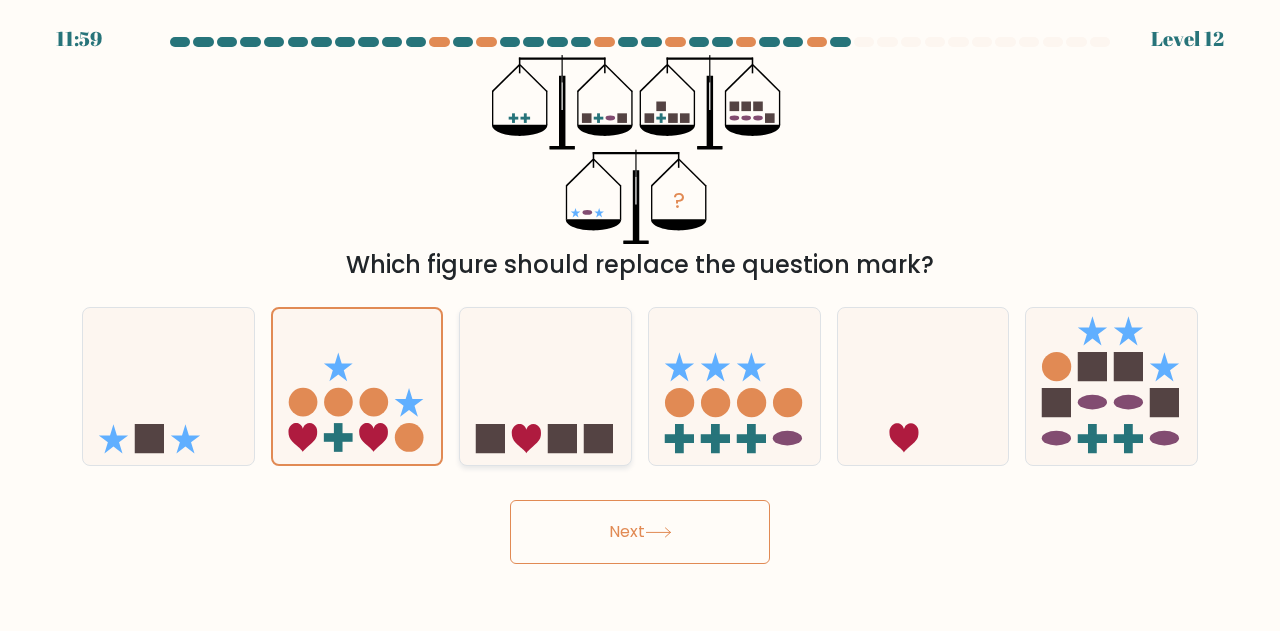 click 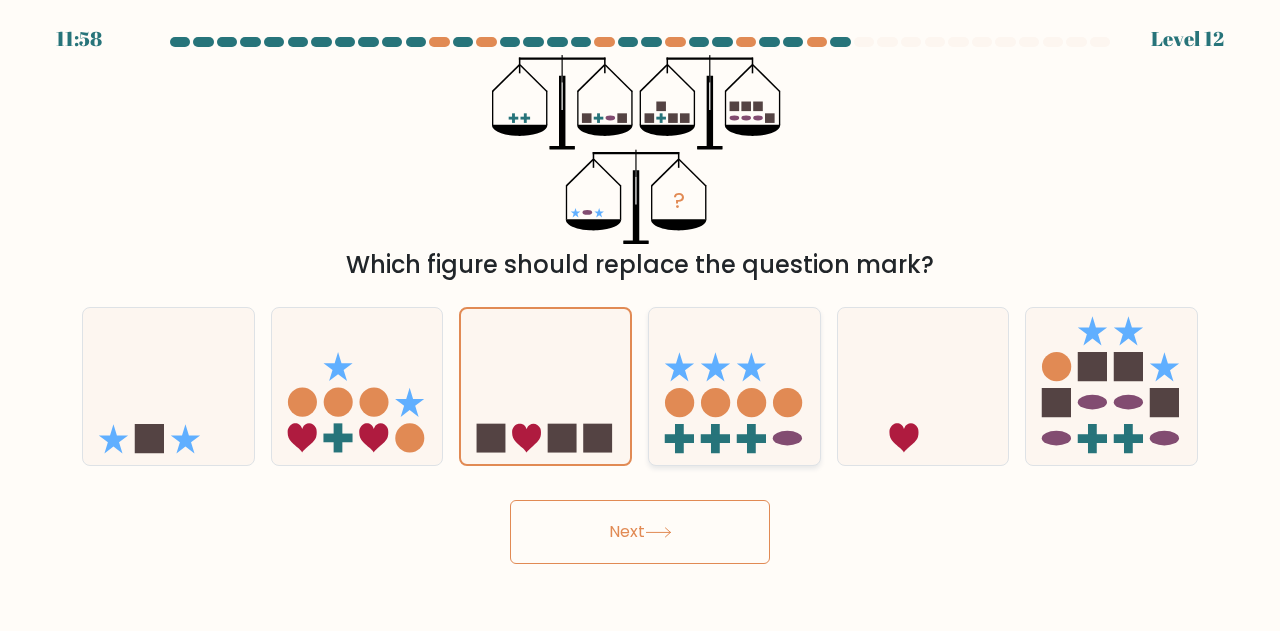 click 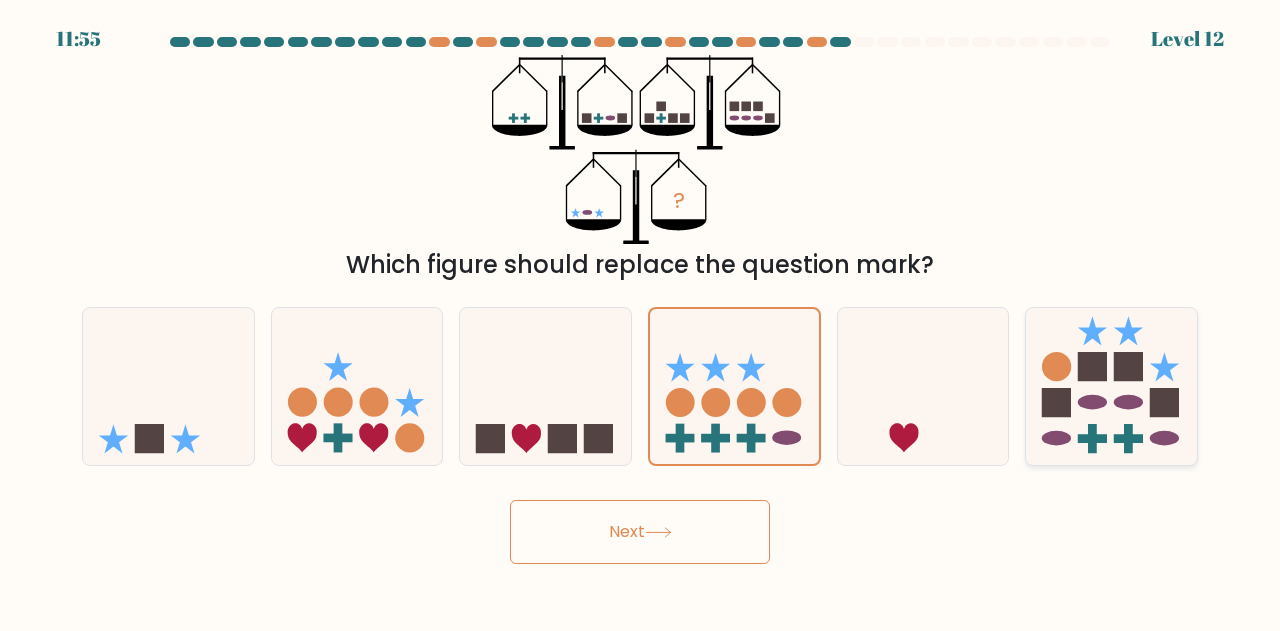 click 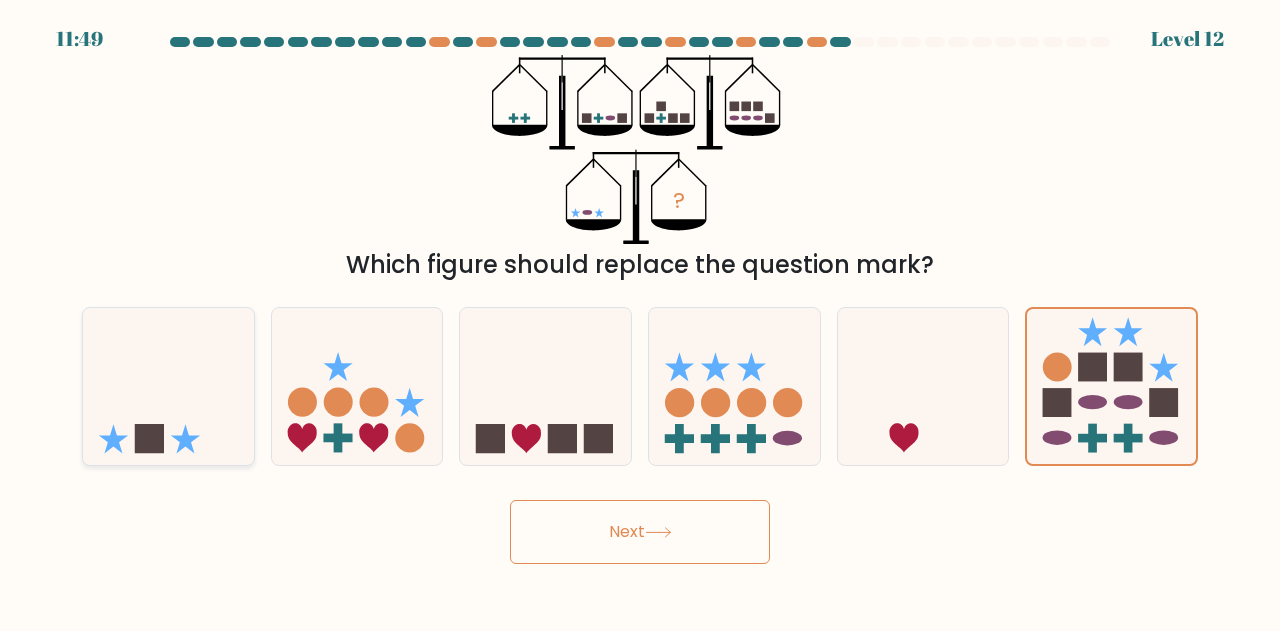 click 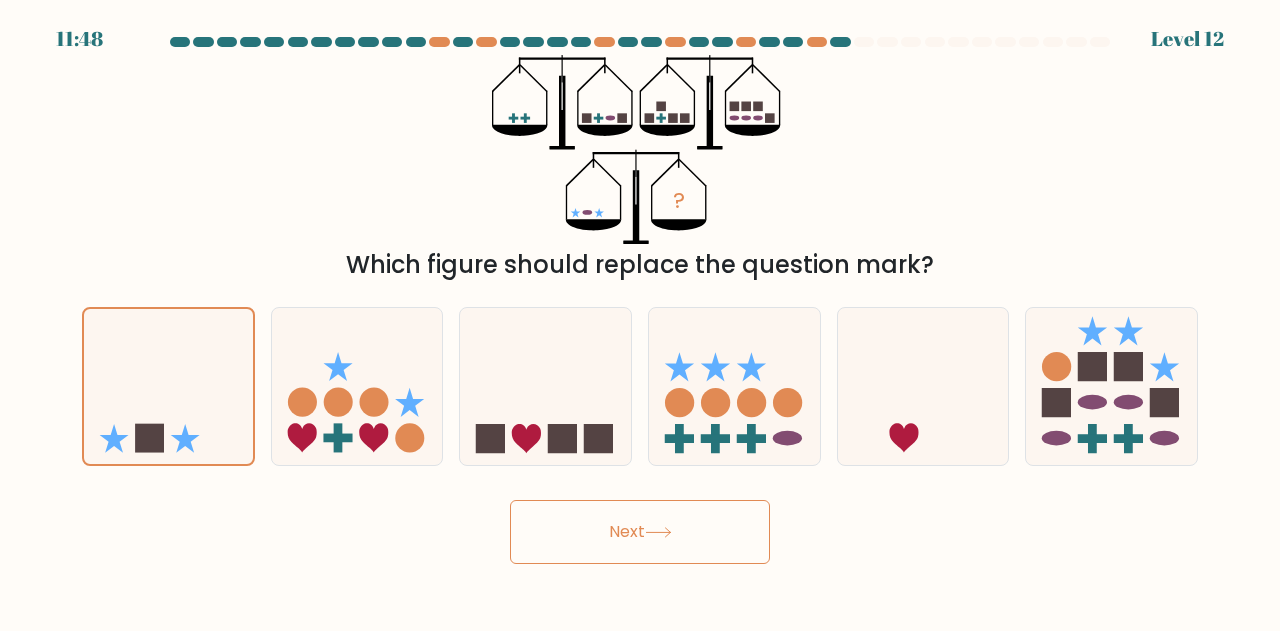 click on "Next" at bounding box center [640, 532] 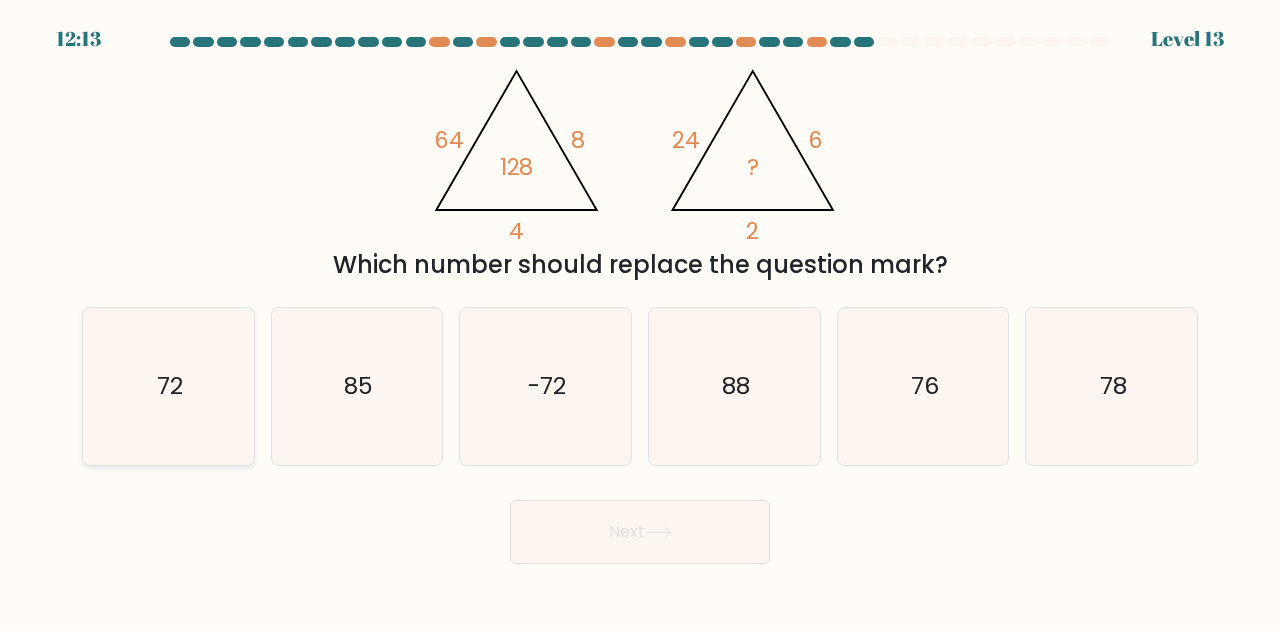 click on "72" 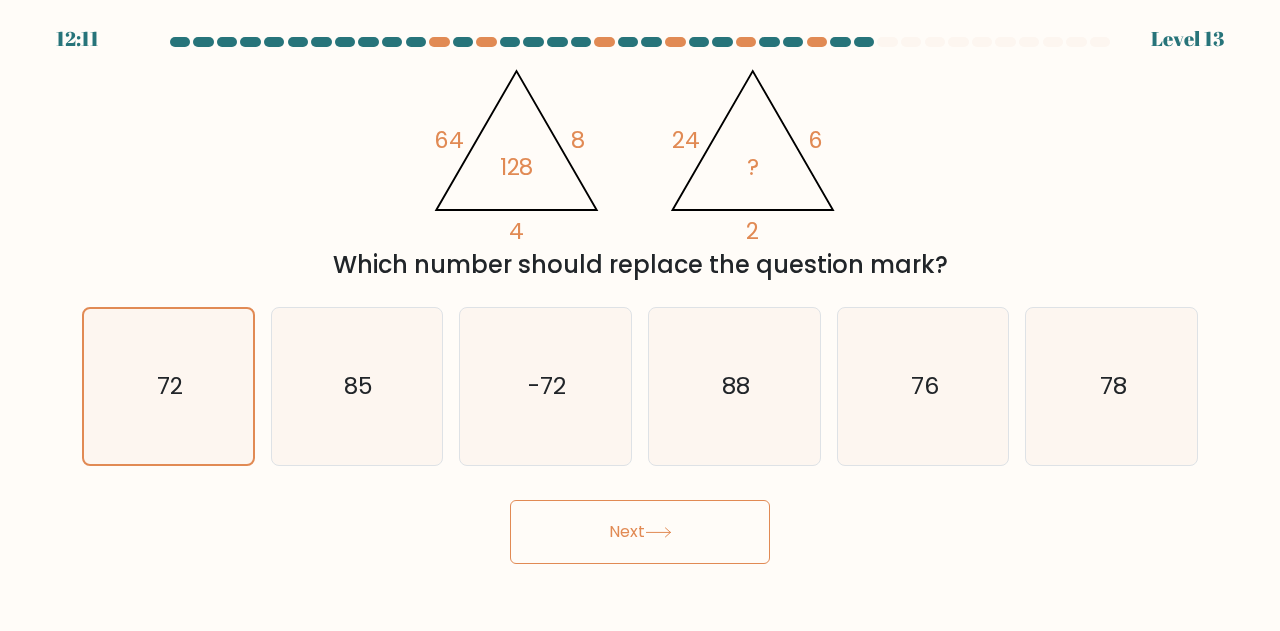 click on "Next" at bounding box center (640, 532) 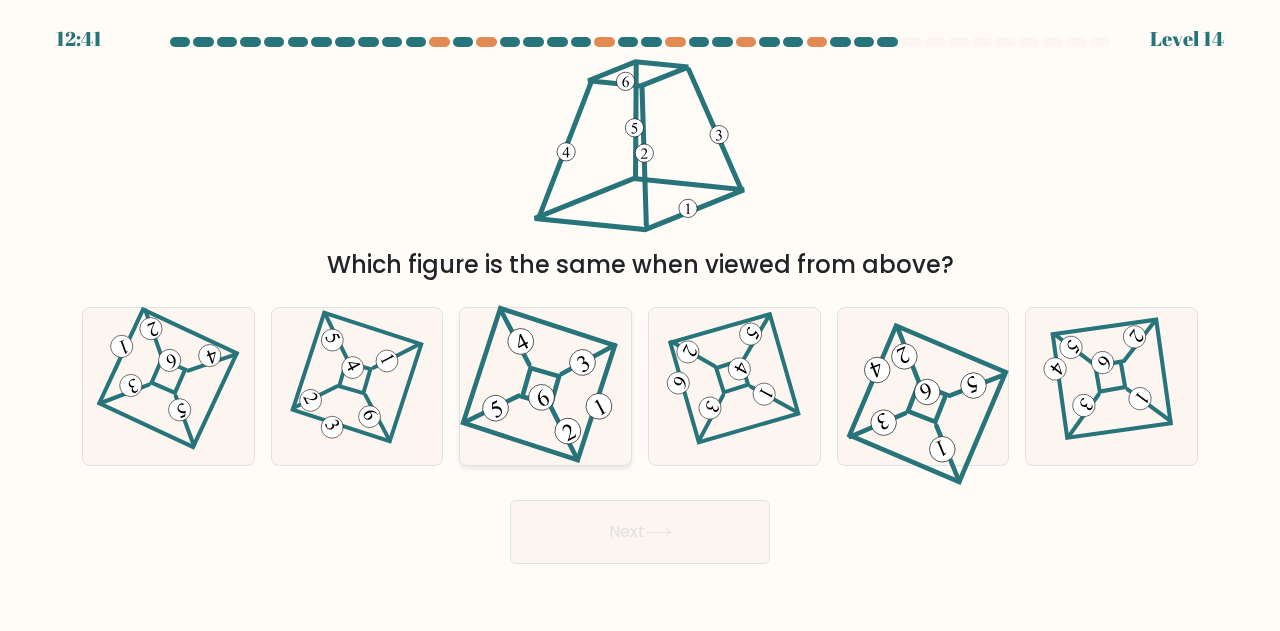 click 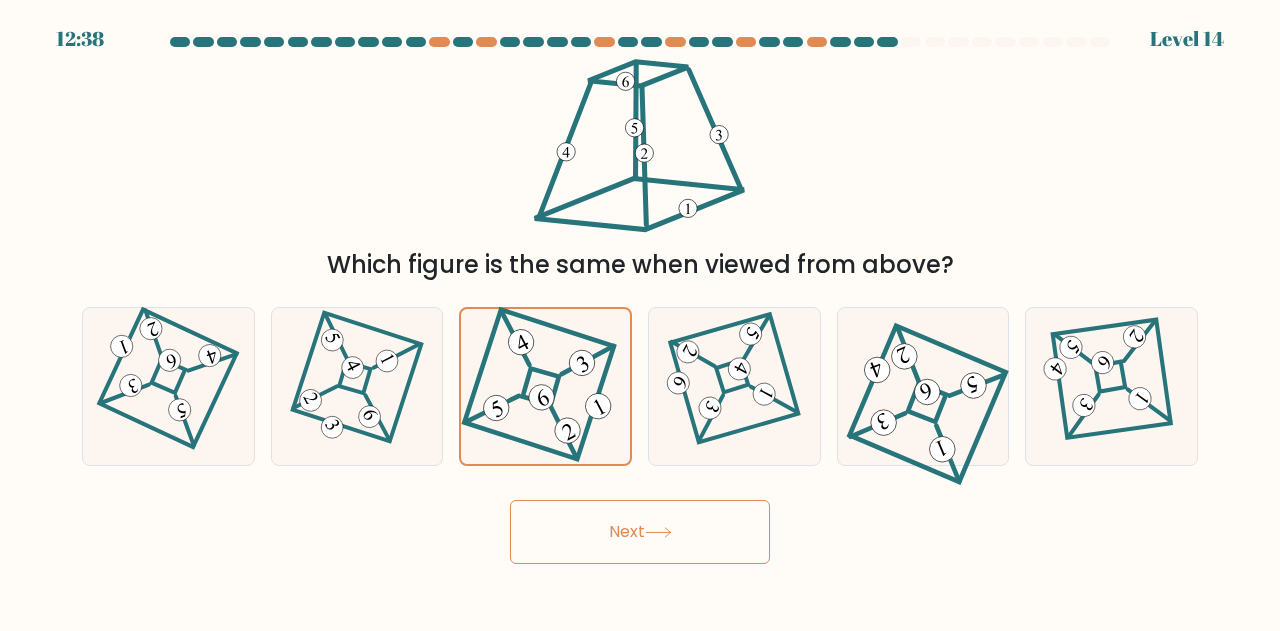 click on "Next" at bounding box center [640, 532] 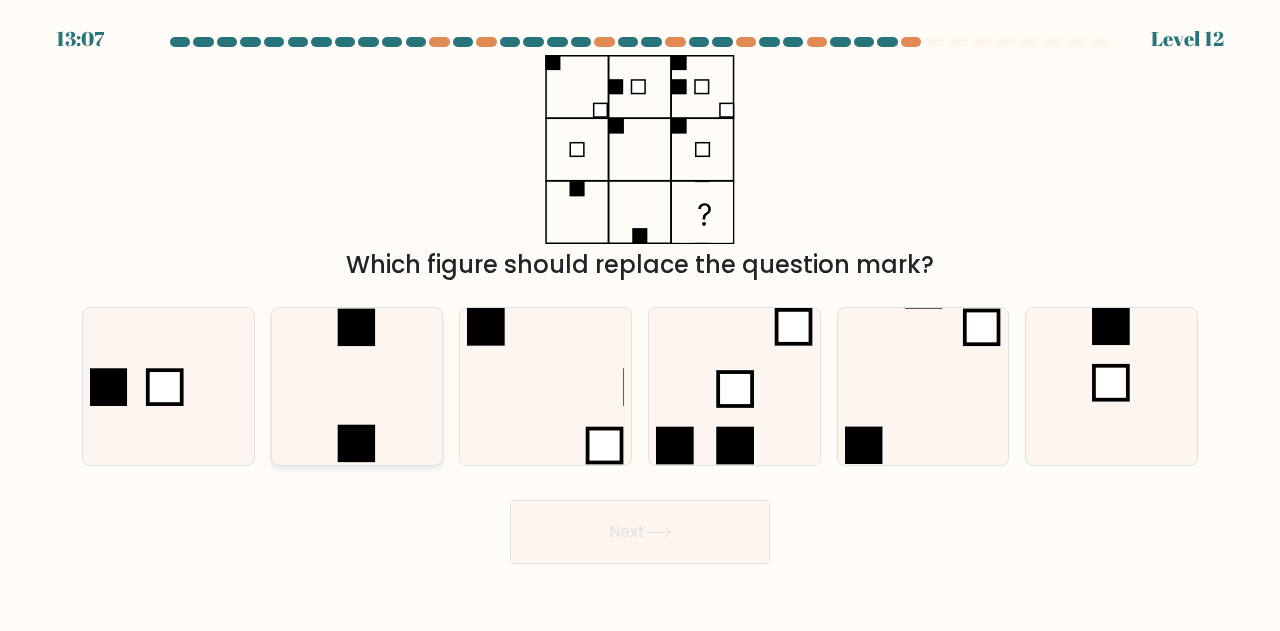 click 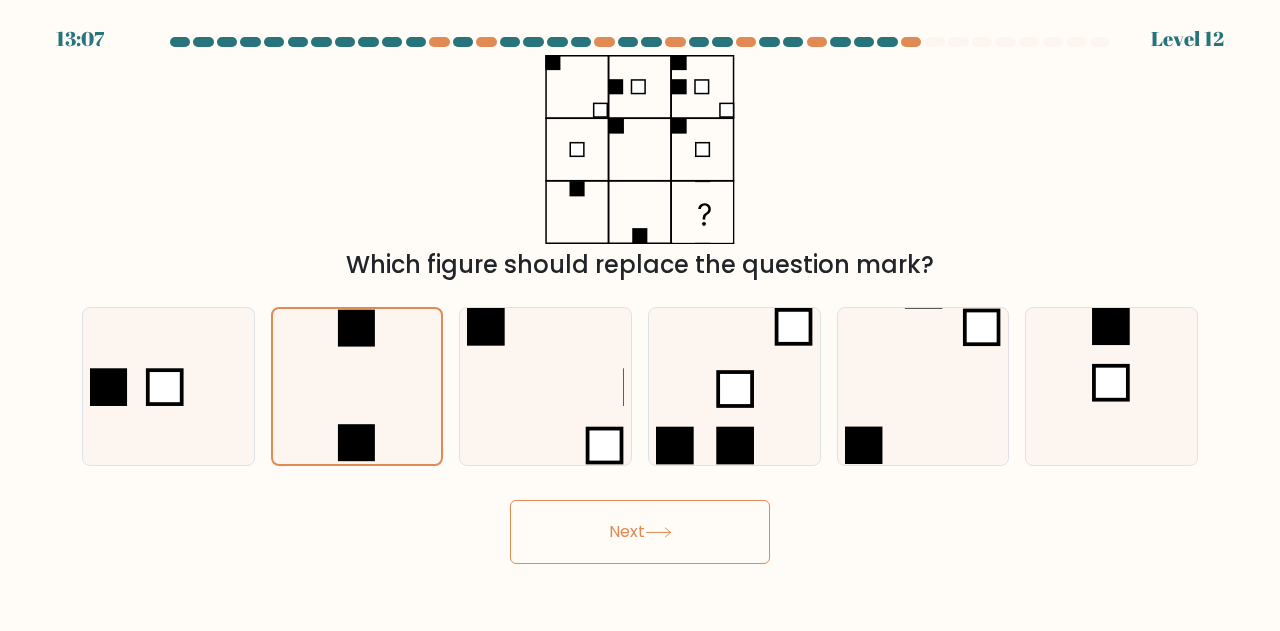 click on "Next" at bounding box center [640, 532] 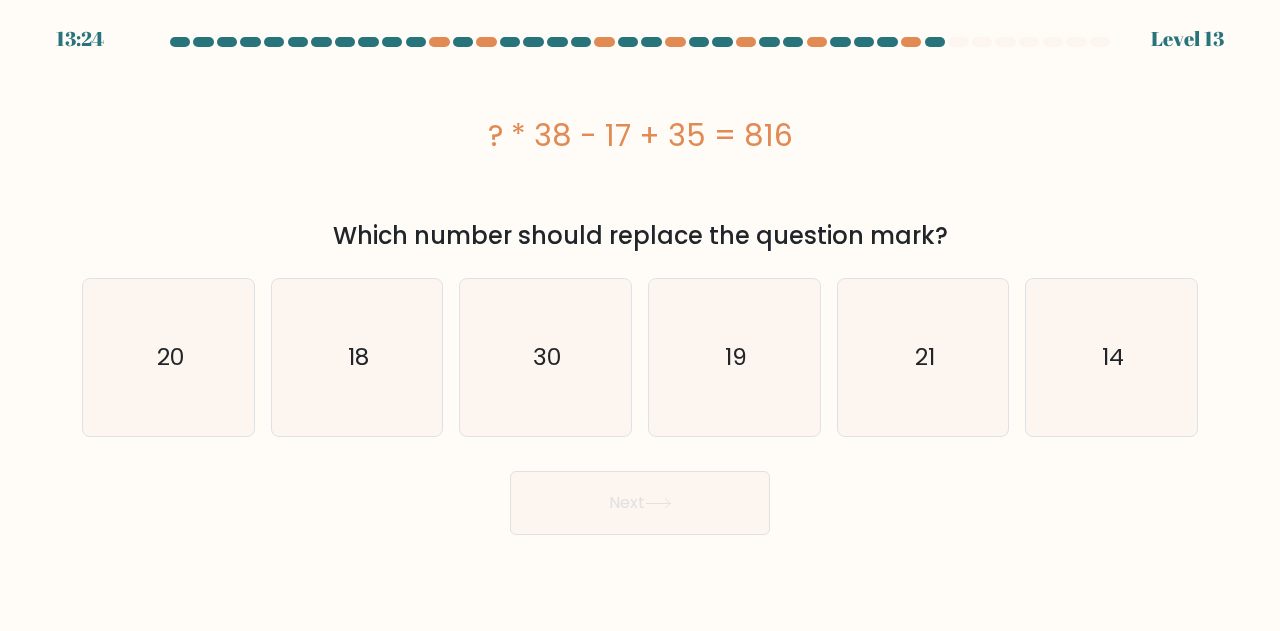 click on "? * 38 - 17 + 35 = 816" at bounding box center (640, 135) 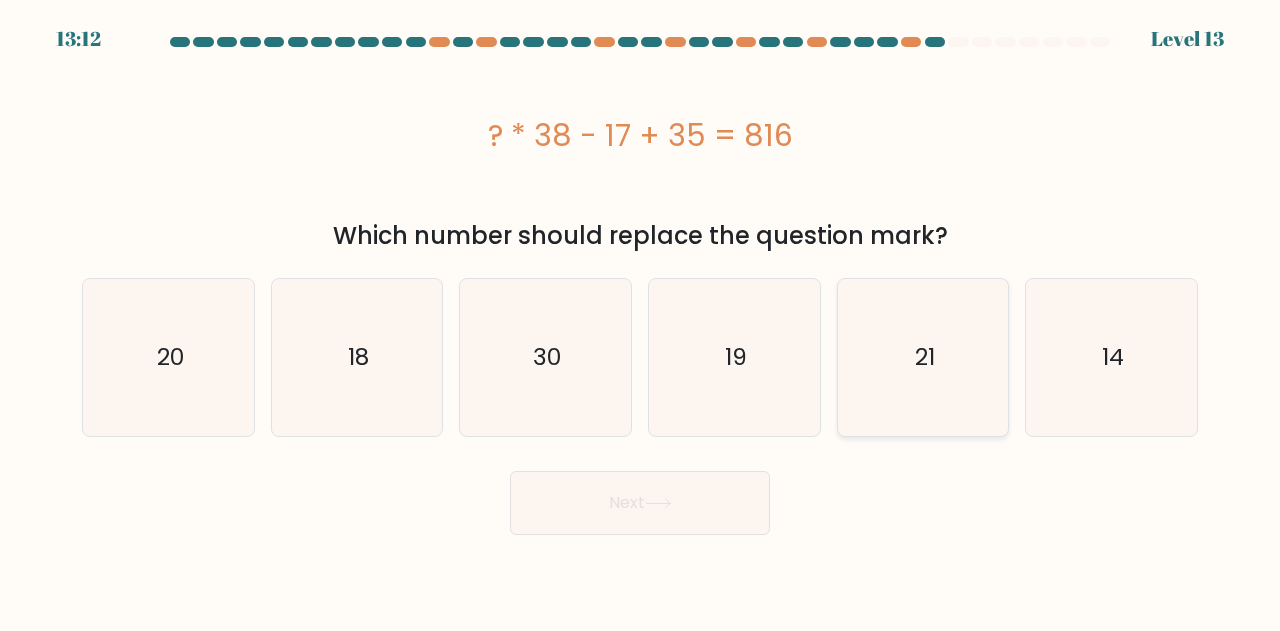 click on "21" 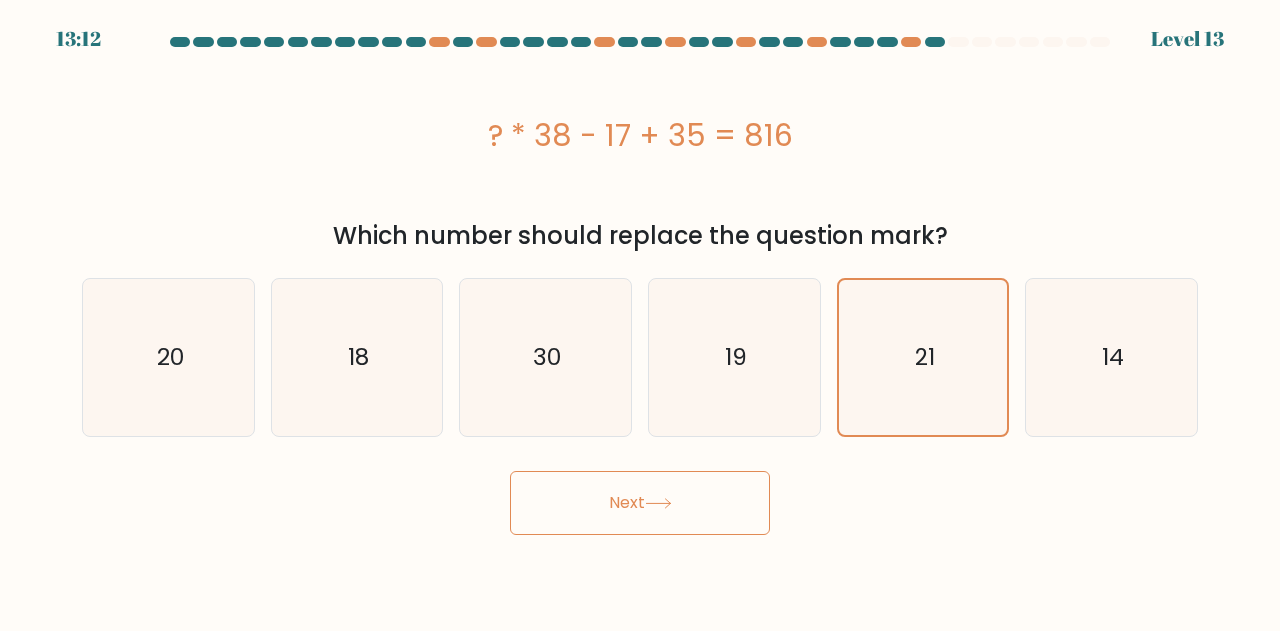 click on "Next" at bounding box center (640, 503) 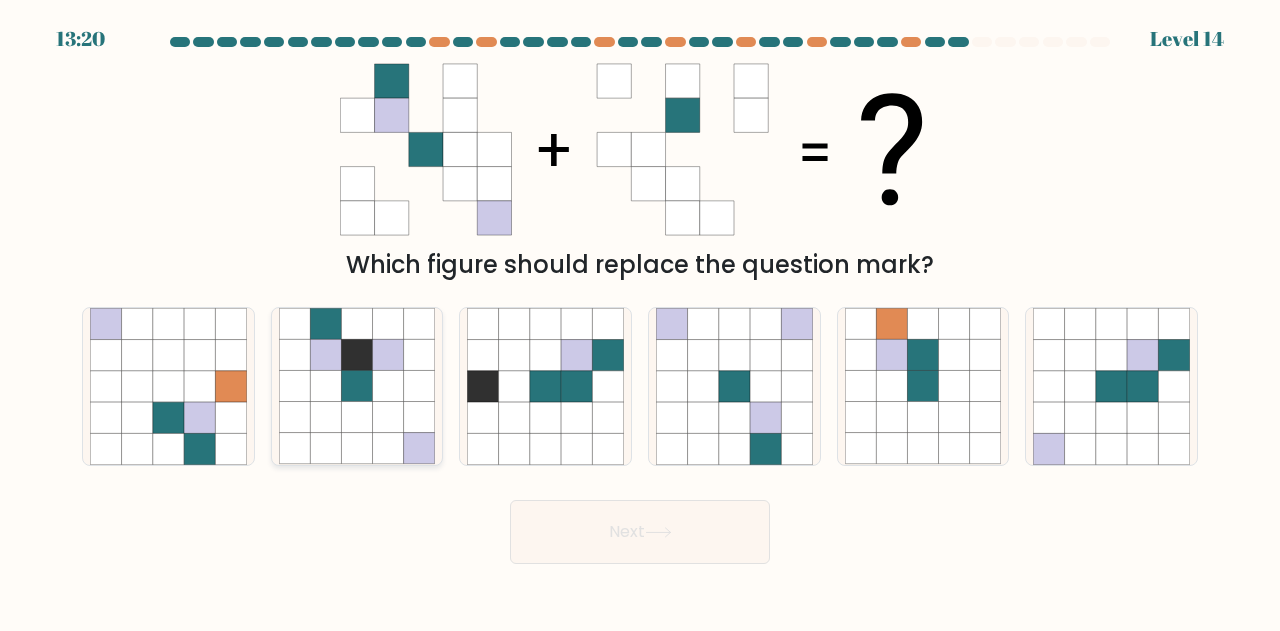 click 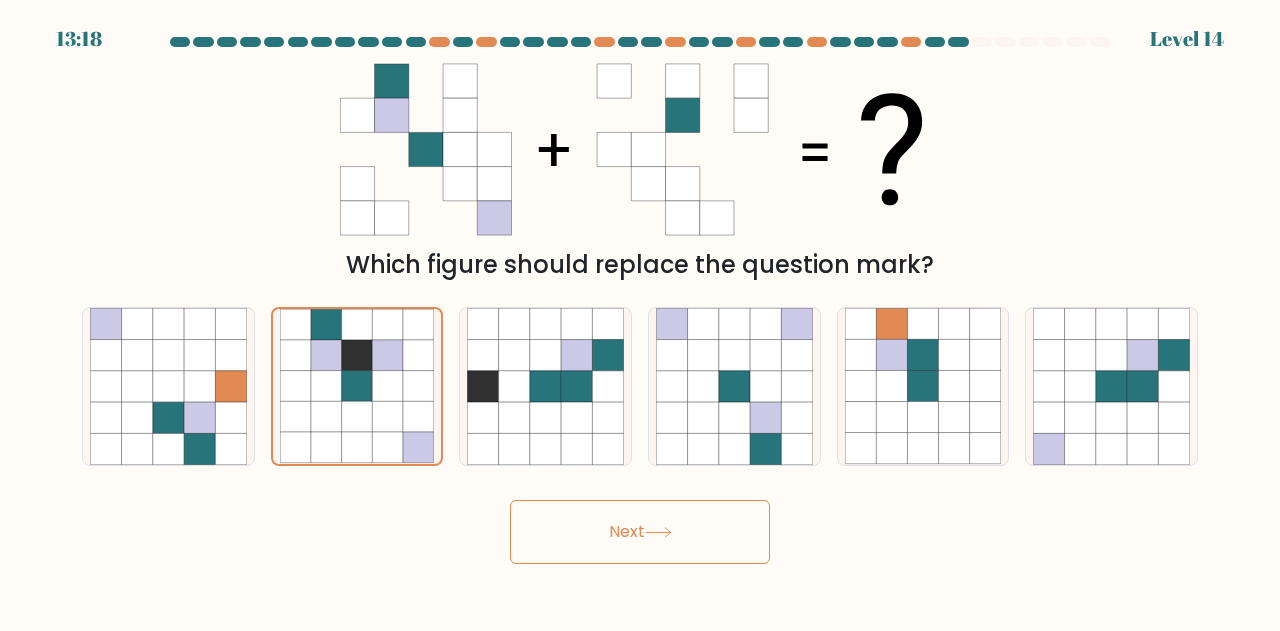 click on "Next" at bounding box center [640, 532] 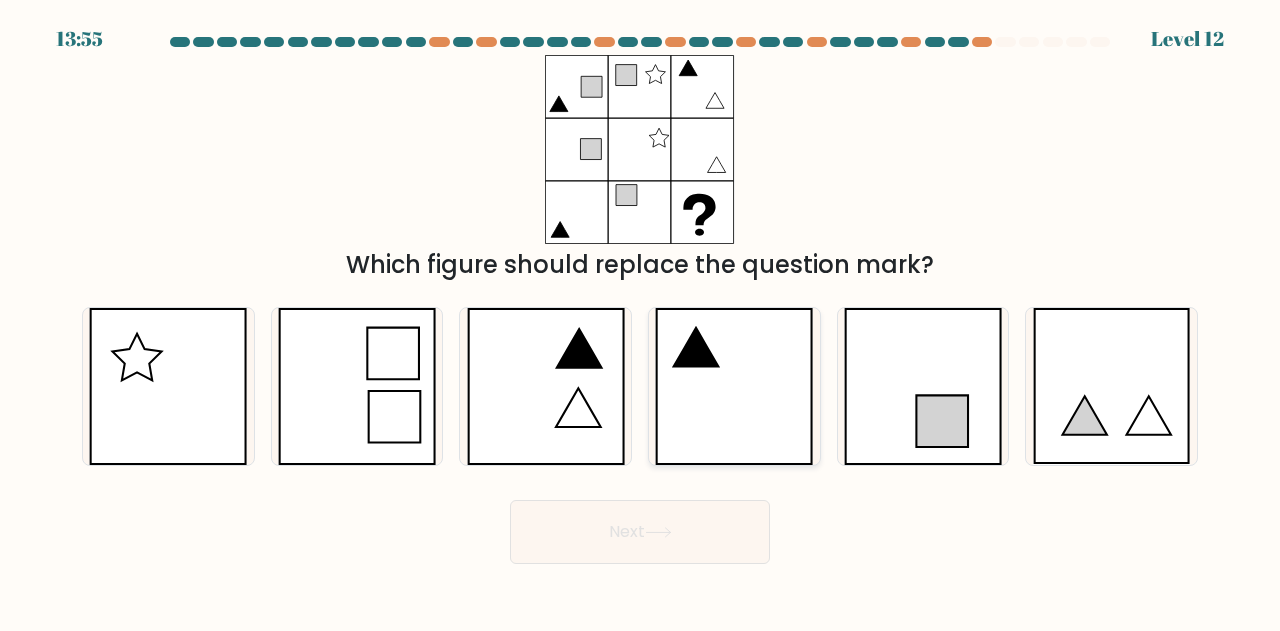 click 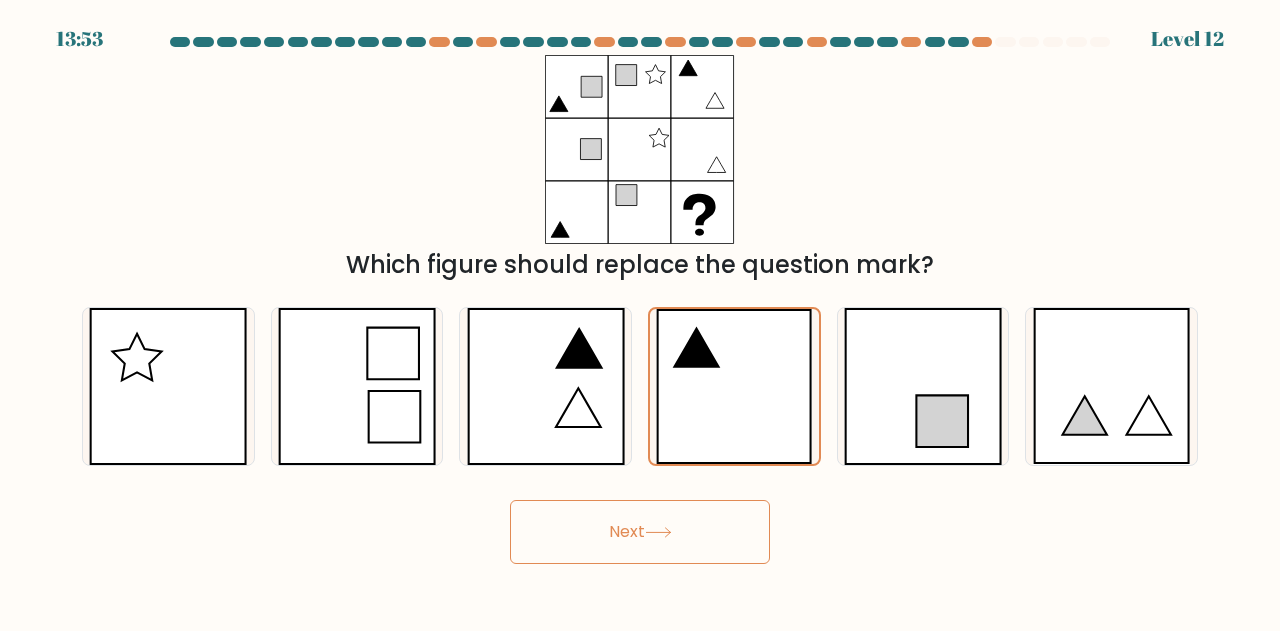 click 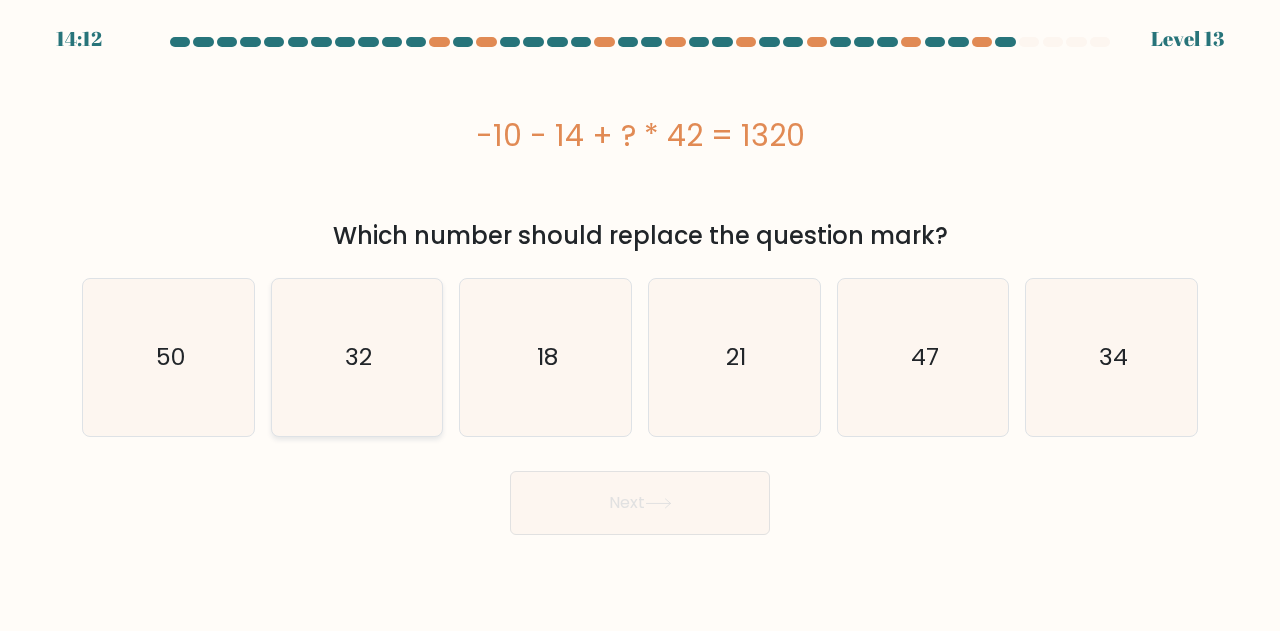 click on "32" 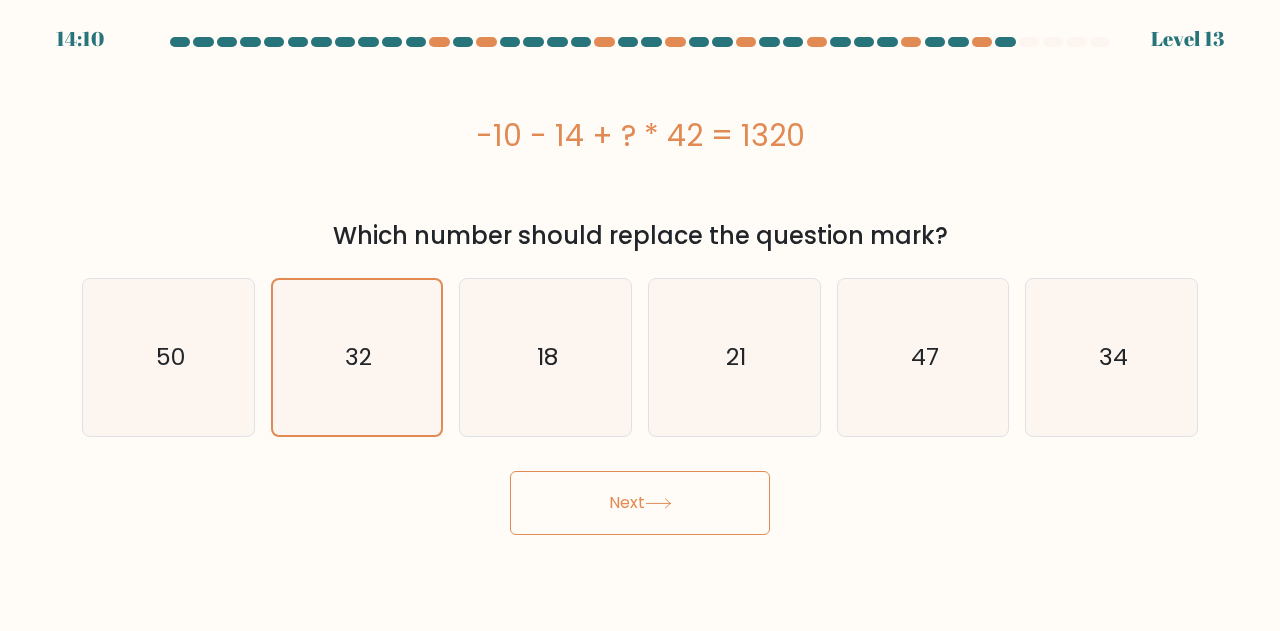 click on "14:10
Level 13" at bounding box center [640, 315] 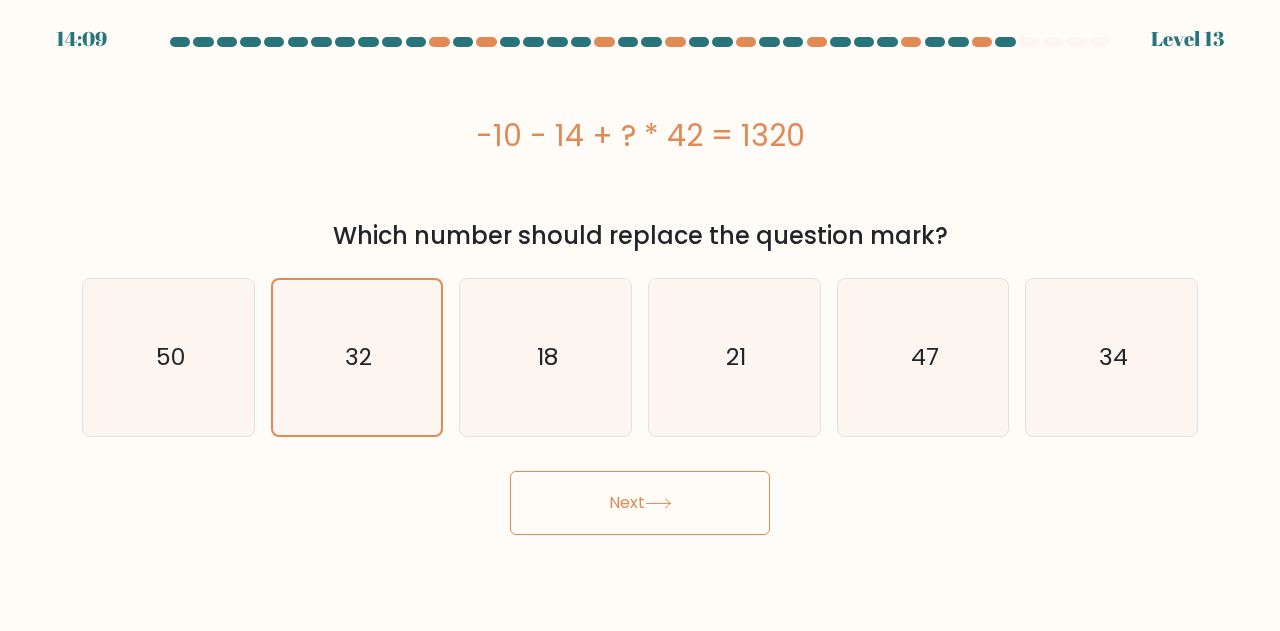click on "Next" at bounding box center (640, 503) 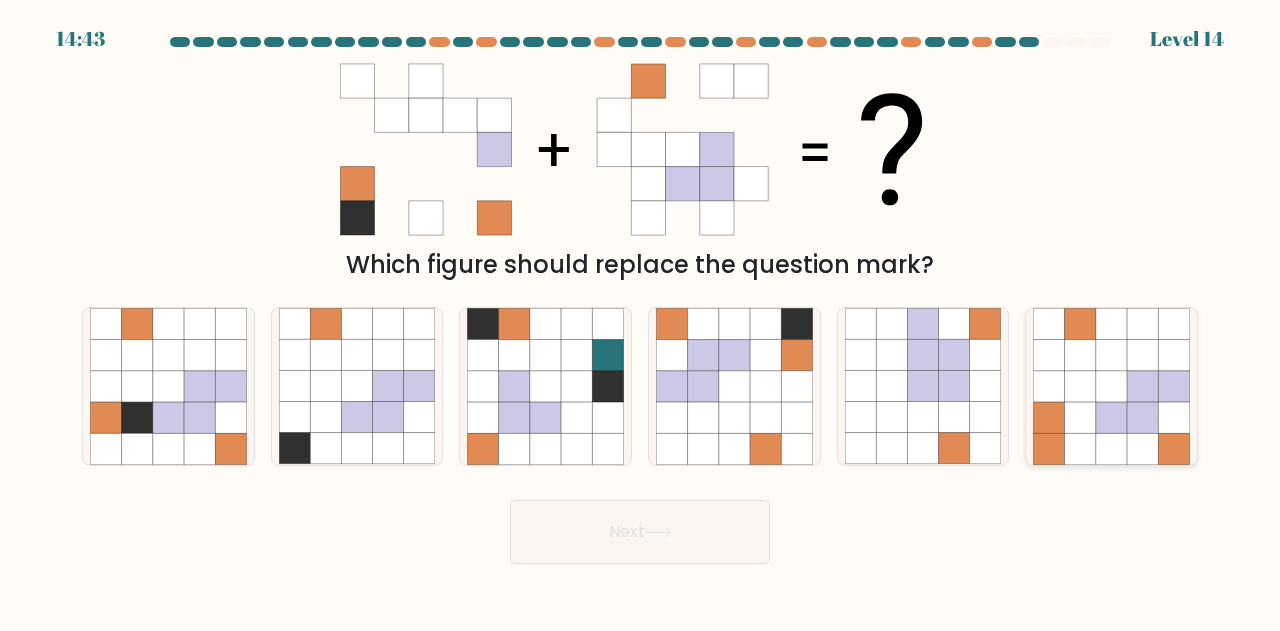 click 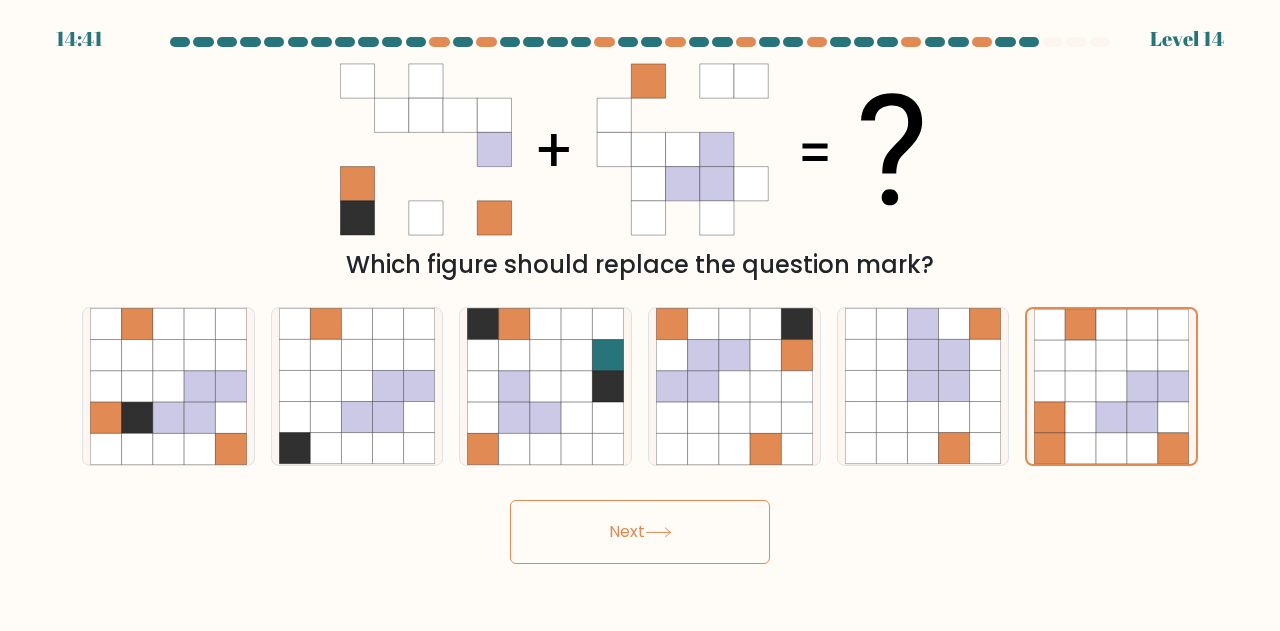 click on "Next" at bounding box center [640, 532] 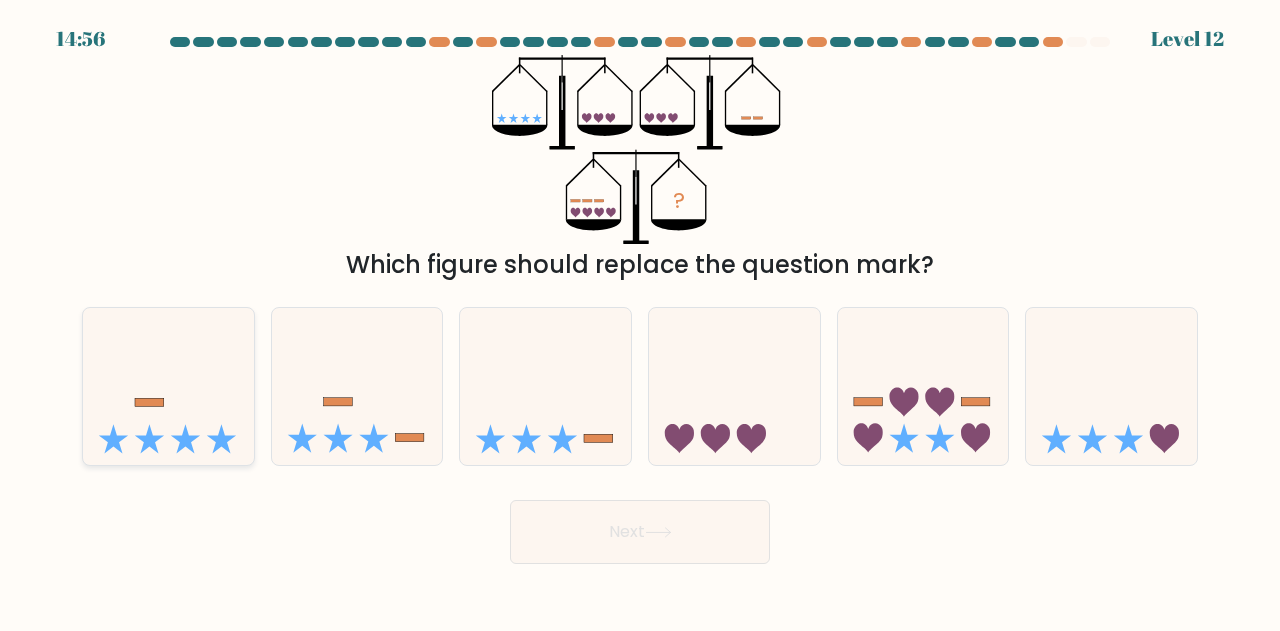 click 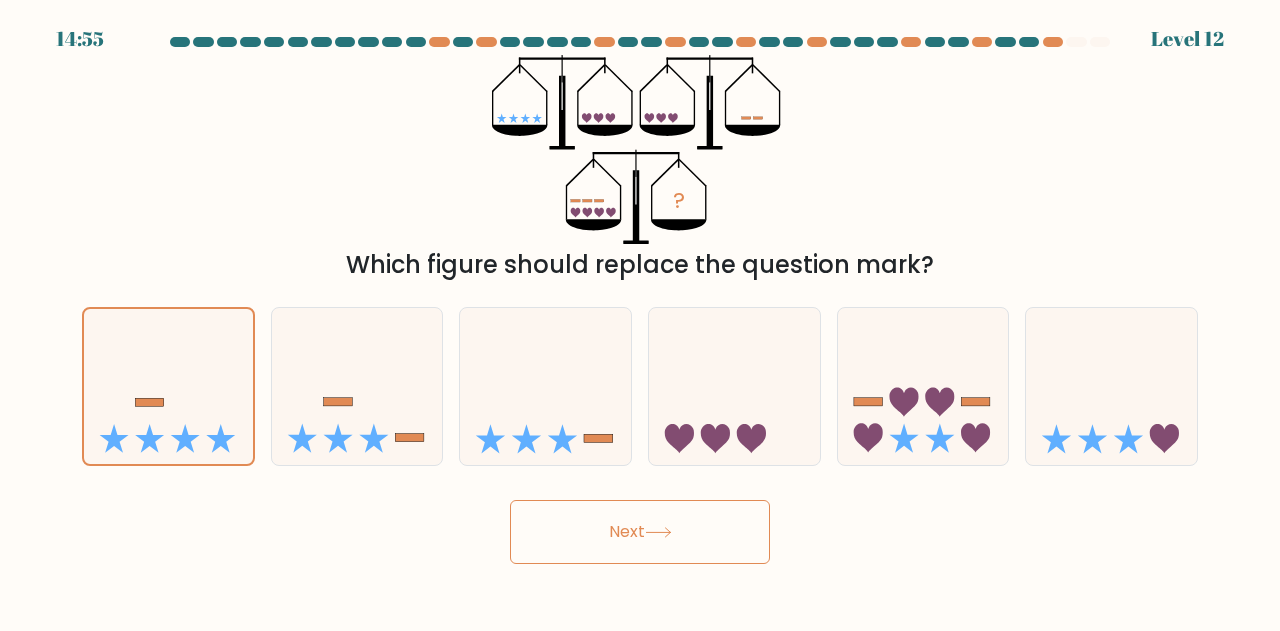 click on "Next" at bounding box center (640, 532) 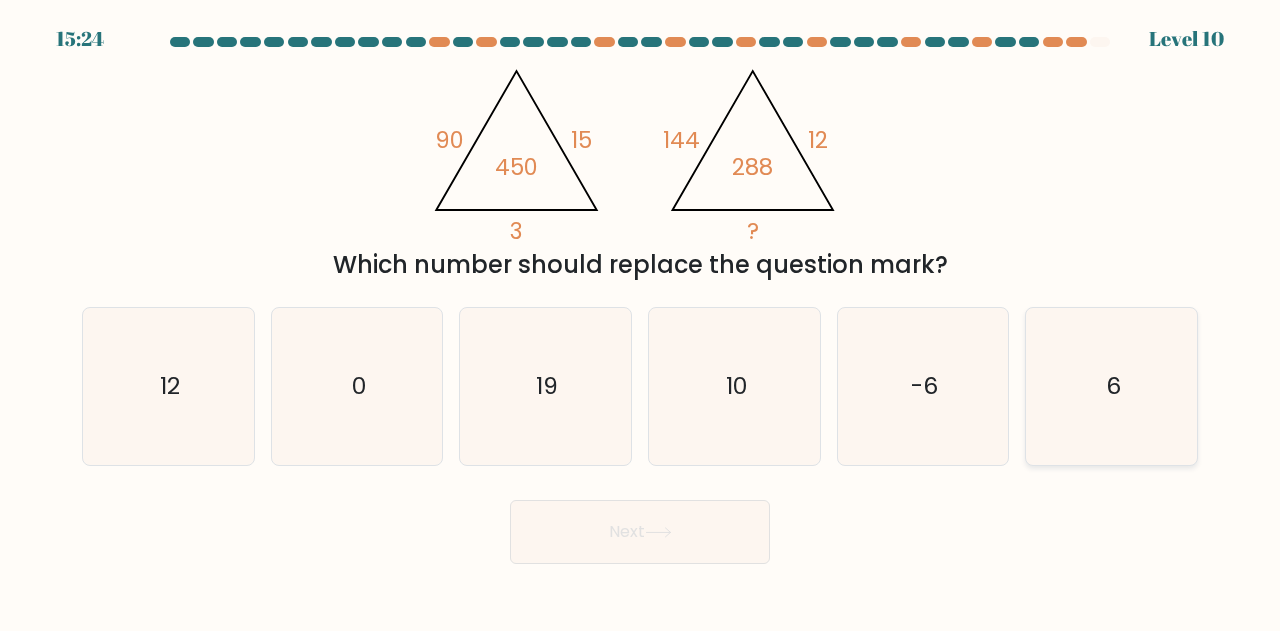 click on "6" 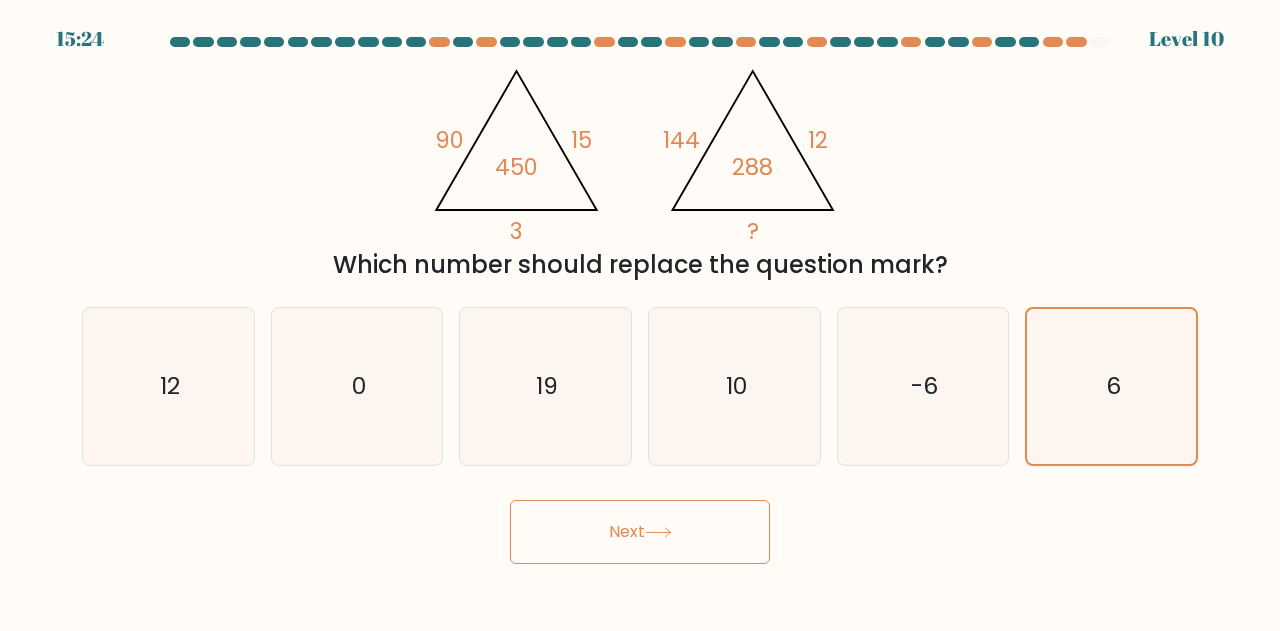 click on "Next" at bounding box center (640, 532) 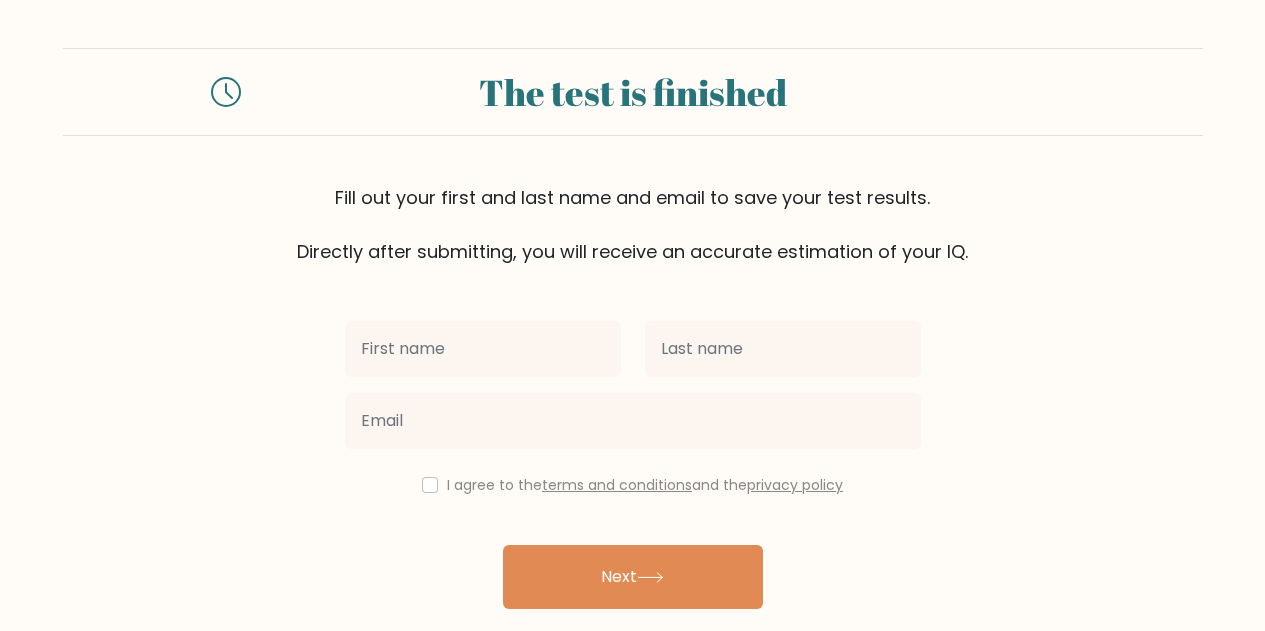 scroll, scrollTop: 0, scrollLeft: 0, axis: both 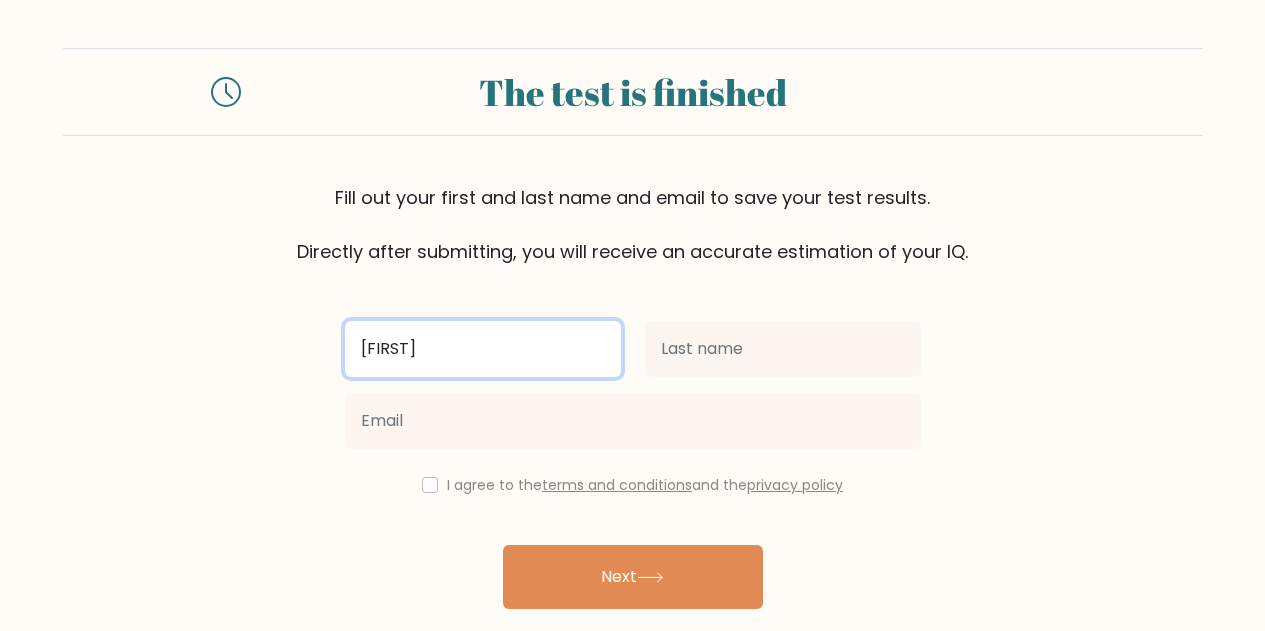 type on "Matthew" 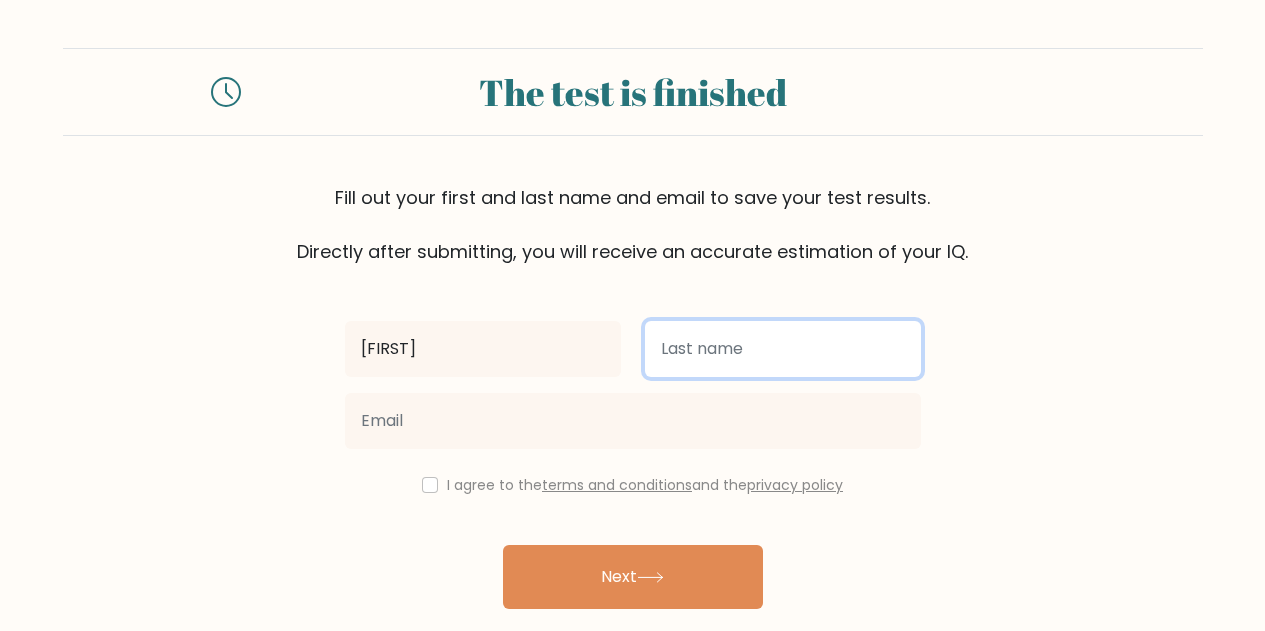 click at bounding box center (783, 349) 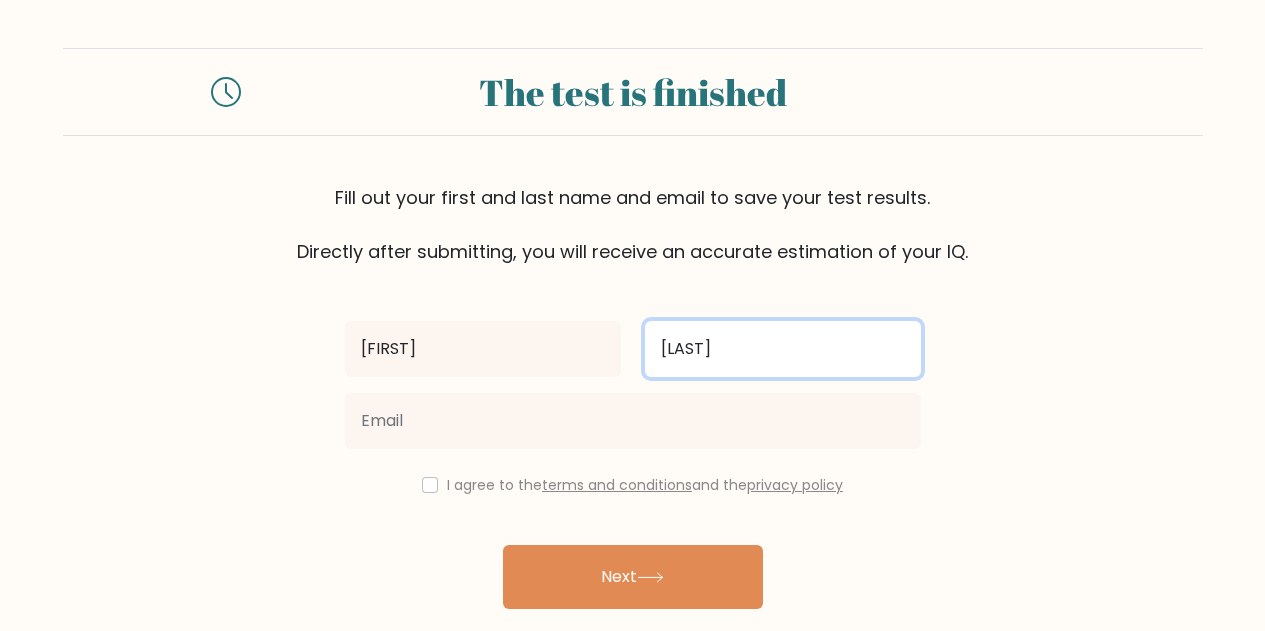 type on "Walmsley" 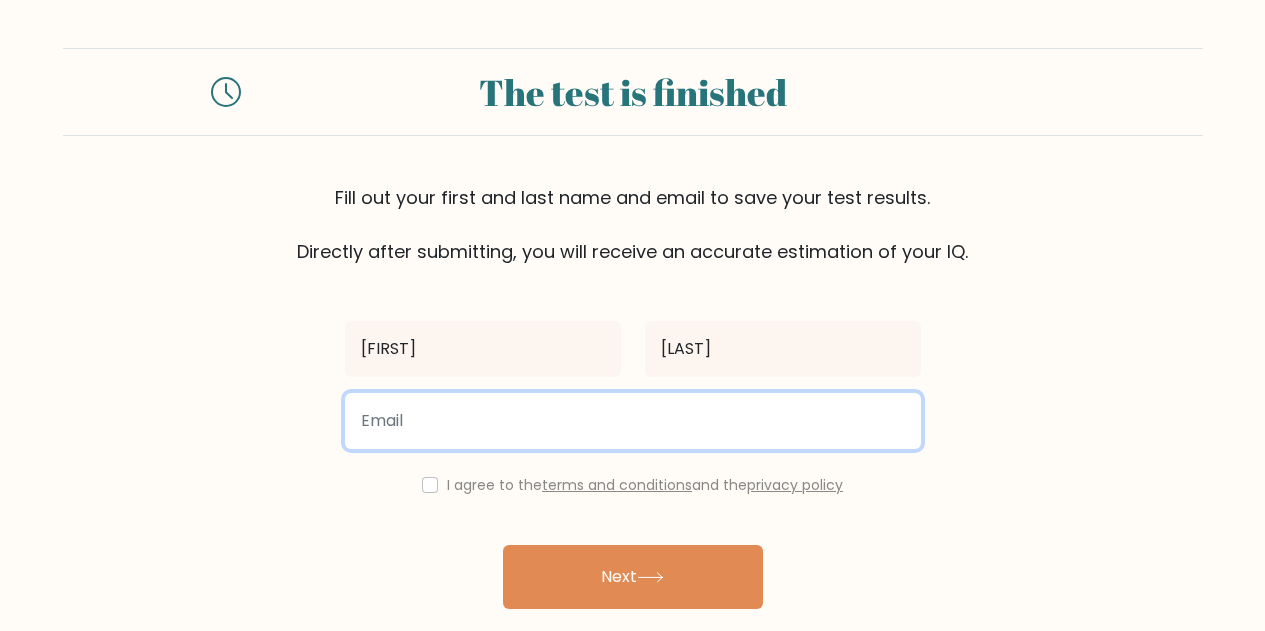 click at bounding box center (633, 421) 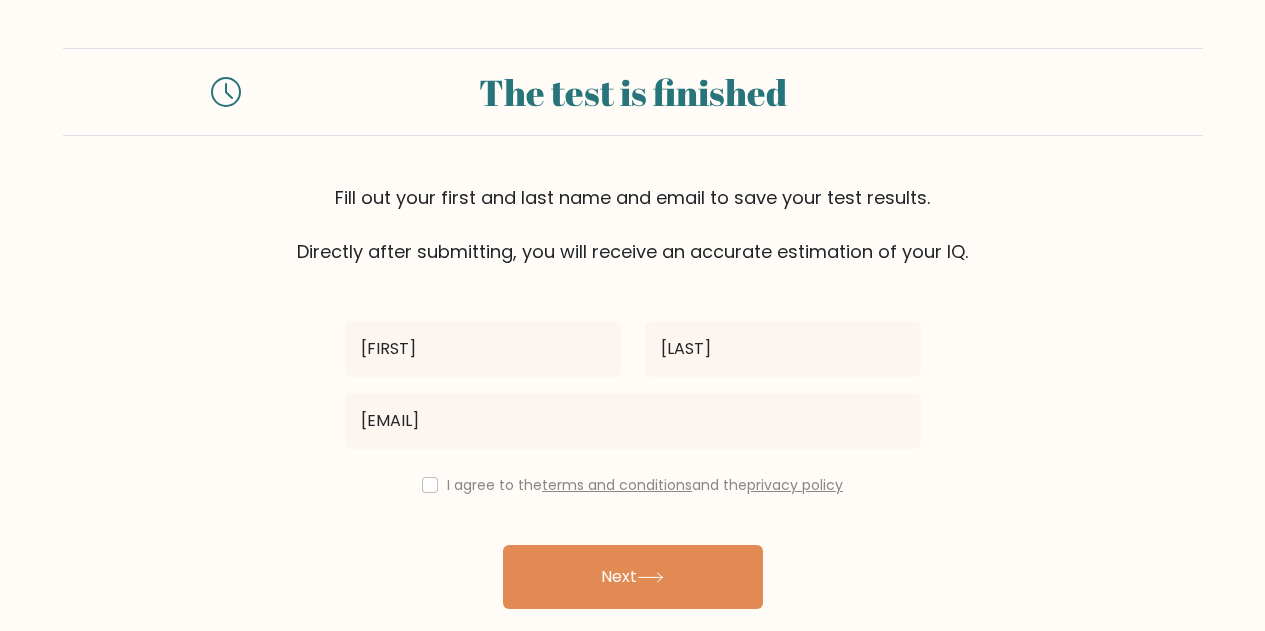 click on "I agree to the  terms and conditions  and the  privacy policy" at bounding box center [633, 485] 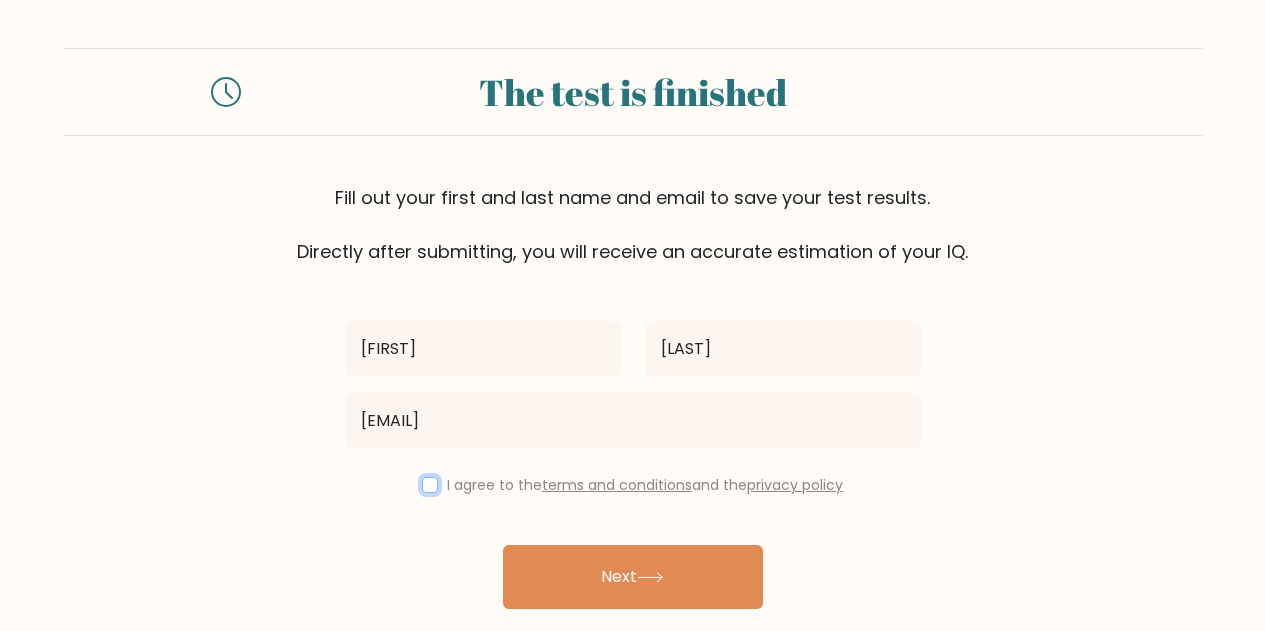 click at bounding box center [430, 485] 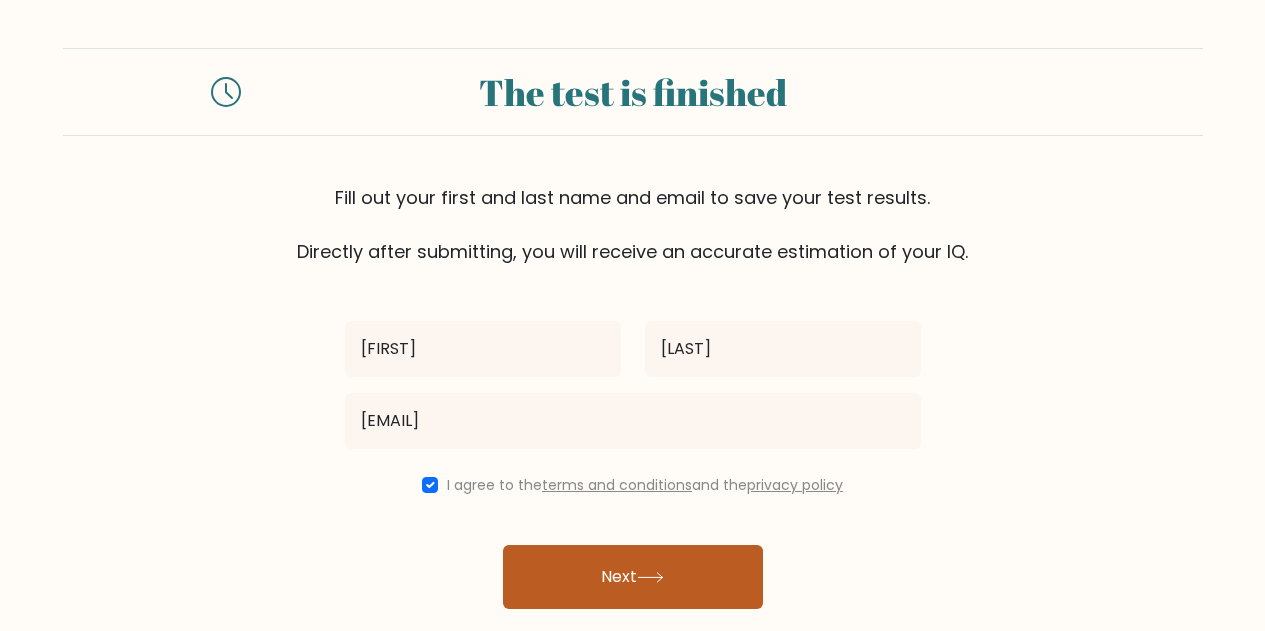 click on "Next" at bounding box center [633, 577] 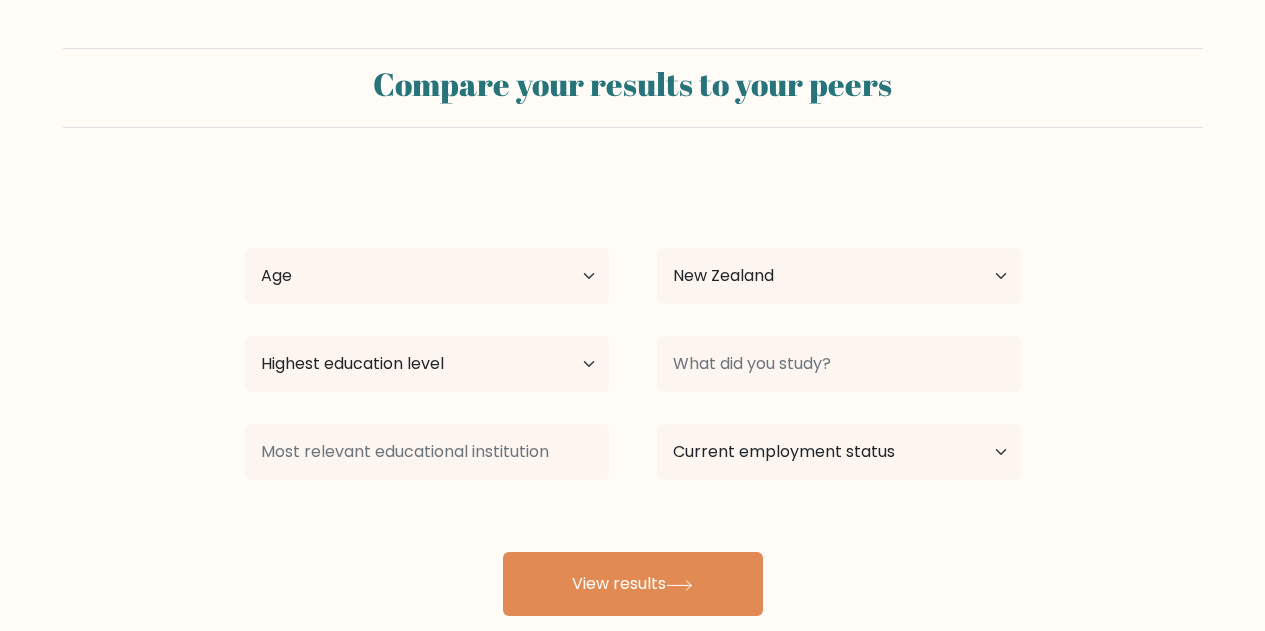 select on "NZ" 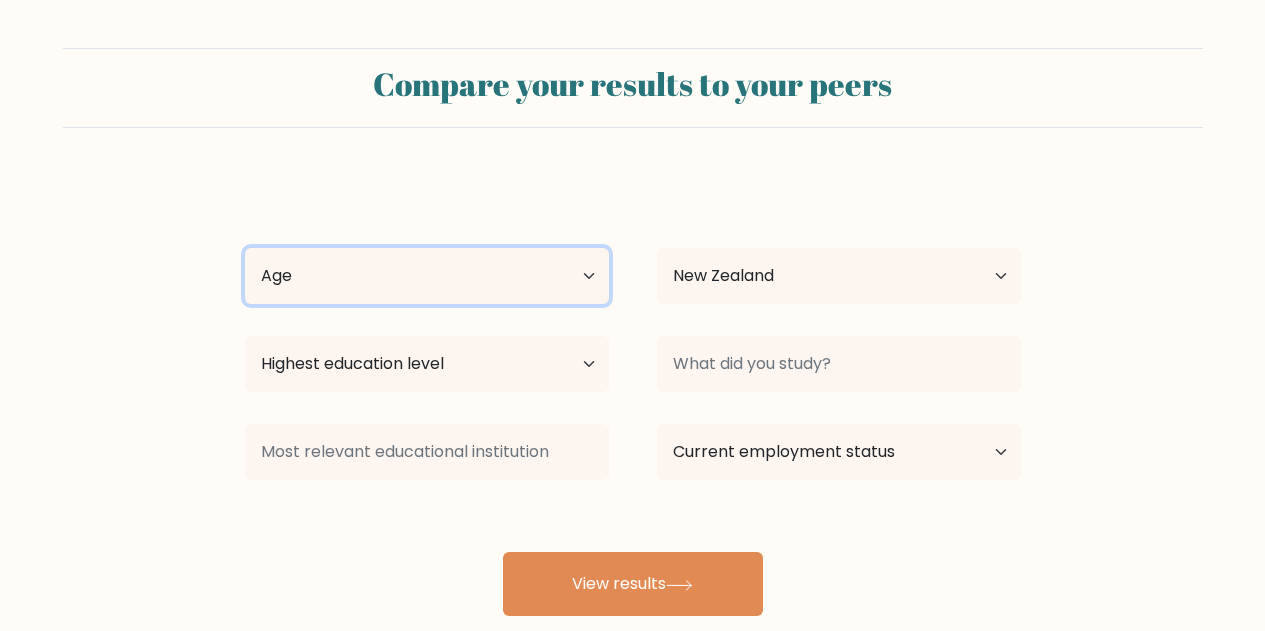 click on "Age
Under 18 years old
18-24 years old
25-34 years old
35-44 years old
45-54 years old
55-64 years old
65 years old and above" at bounding box center [427, 276] 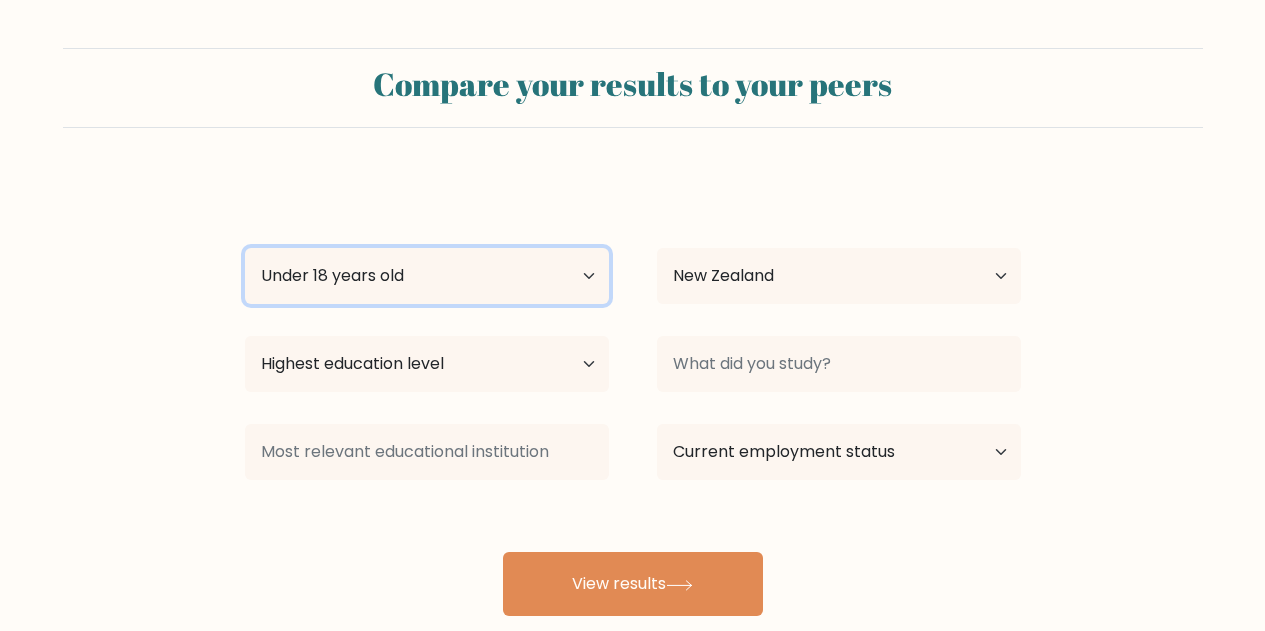 click on "Age
Under 18 years old
18-24 years old
25-34 years old
35-44 years old
45-54 years old
55-64 years old
65 years old and above" at bounding box center [427, 276] 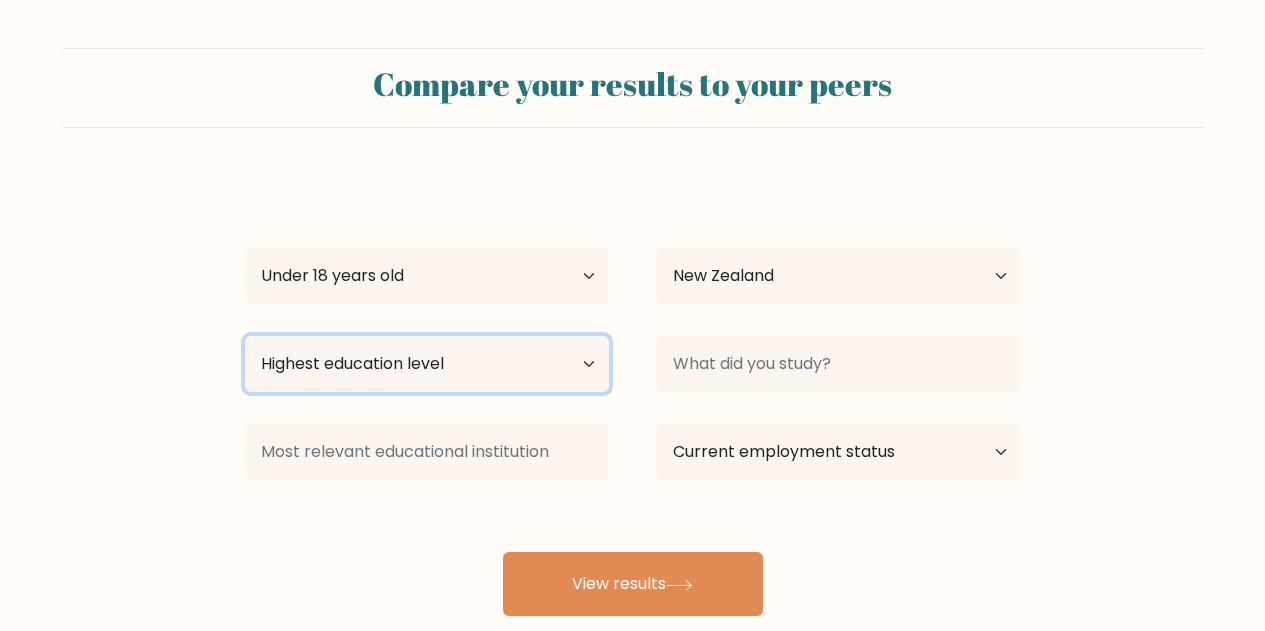 click on "Highest education level
No schooling
Primary
Lower Secondary
Upper Secondary
Occupation Specific
Bachelor's degree
Master's degree
Doctoral degree" at bounding box center [427, 364] 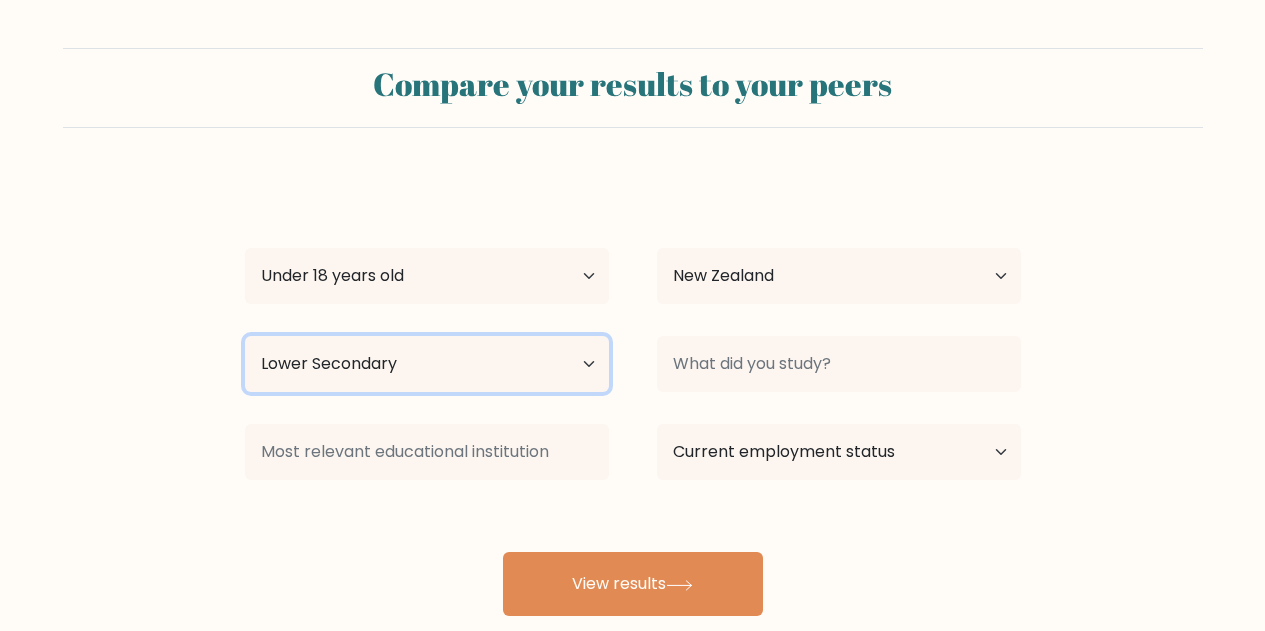 click on "Highest education level
No schooling
Primary
Lower Secondary
Upper Secondary
Occupation Specific
Bachelor's degree
Master's degree
Doctoral degree" at bounding box center [427, 364] 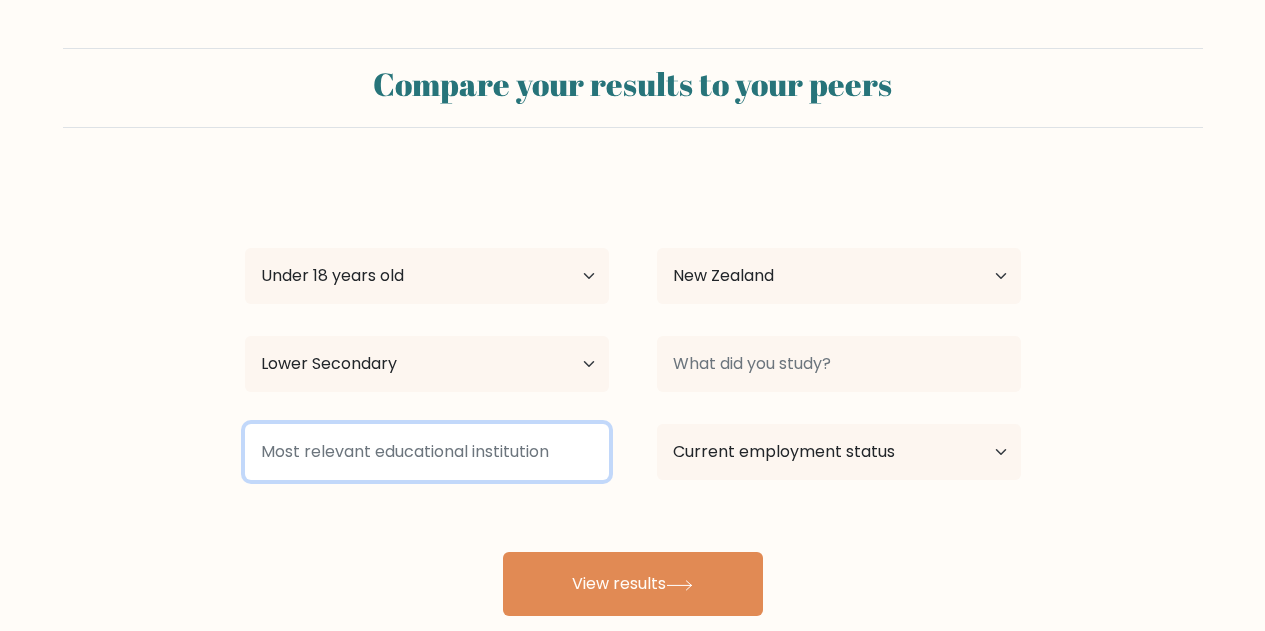 click at bounding box center (427, 452) 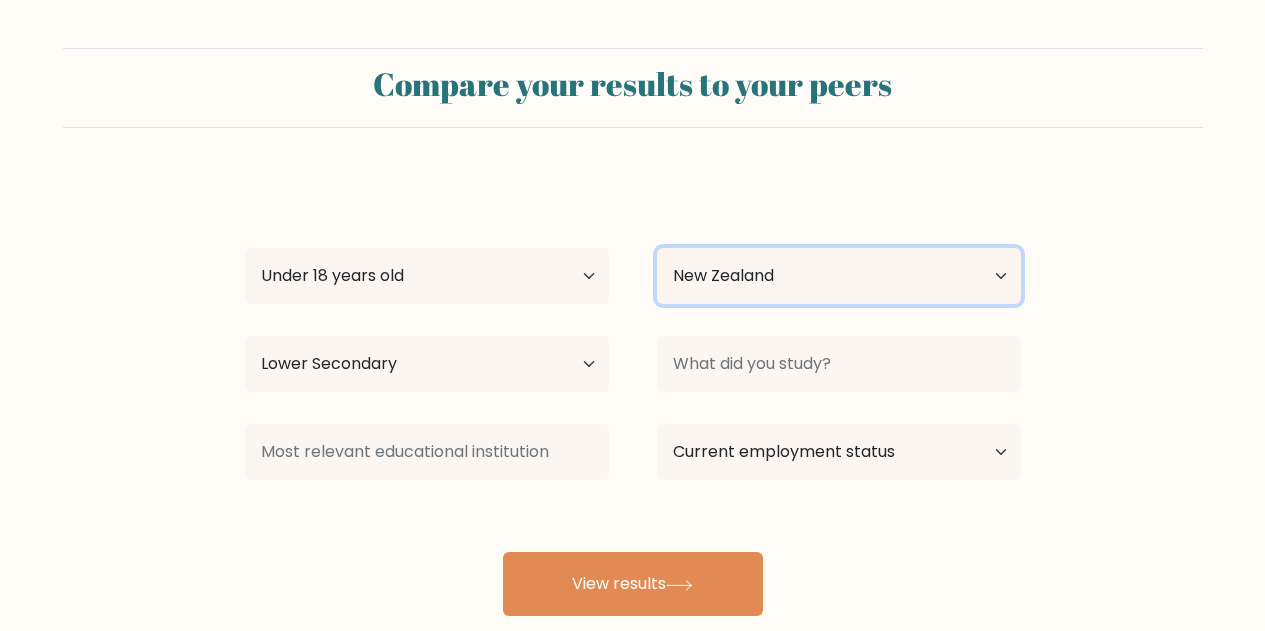 click on "Country
Afghanistan
Albania
Algeria
American Samoa
Andorra
Angola
Anguilla
Antarctica
Antigua and Barbuda
Argentina
Armenia
Aruba
Australia
Austria
Azerbaijan
Bahamas
Bahrain
Bangladesh
Barbados
Belarus
Belgium
Belize
Benin
Bermuda
Bhutan
Bolivia
Bonaire, Sint Eustatius and Saba
Bosnia and Herzegovina
Botswana
Bouvet Island
Brazil
British Indian Ocean Territory
Brunei
Bulgaria
Burkina Faso
Burundi
Cabo Verde
Cambodia
Cameroon
Canada
Cayman Islands
Central African Republic
Chad
Chile
China
Christmas Island
Cocos (Keeling) Islands
Colombia
Comoros
Congo
Congo (the Democratic Republic of the)
Cook Islands
Costa Rica
Côte d'Ivoire
Croatia
Cuba" at bounding box center [839, 276] 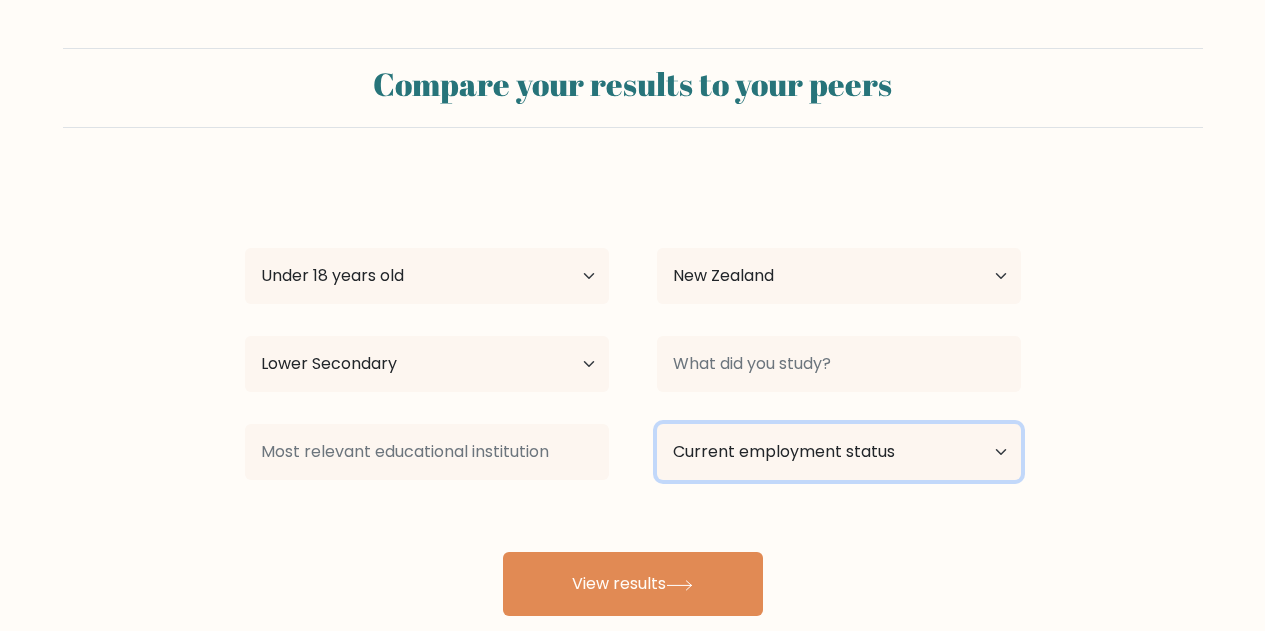 click on "Current employment status
Employed
Student
Retired
Other / prefer not to answer" at bounding box center [839, 452] 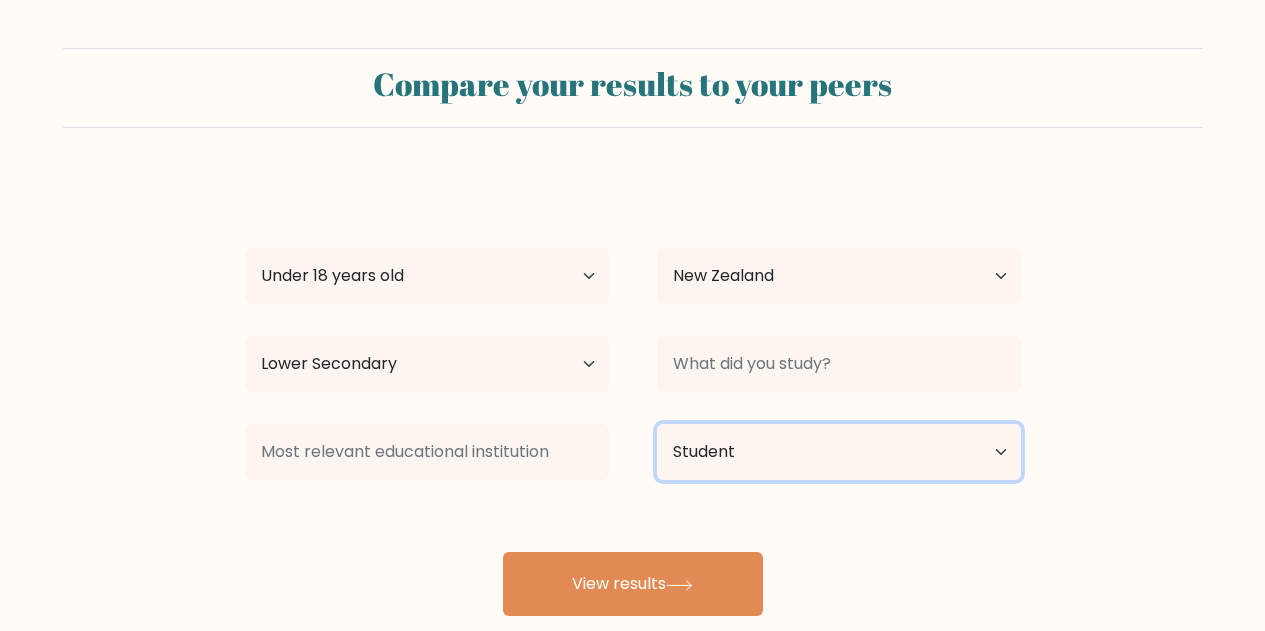 click on "Current employment status
Employed
Student
Retired
Other / prefer not to answer" at bounding box center (839, 452) 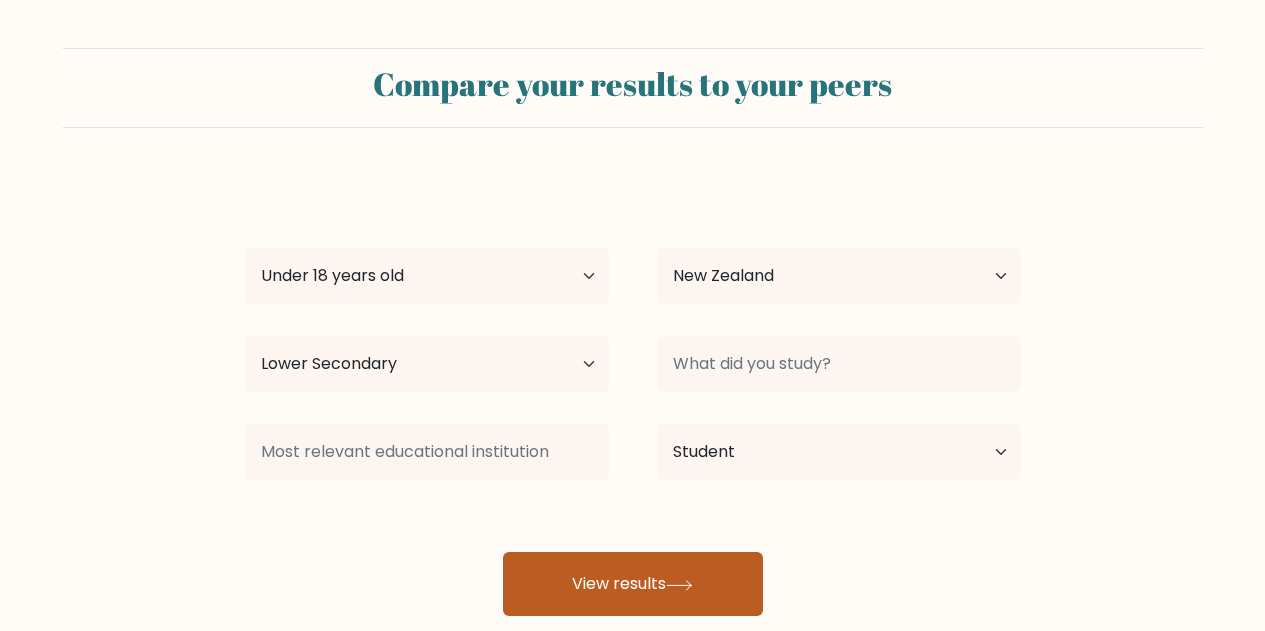 click on "View results" at bounding box center [633, 584] 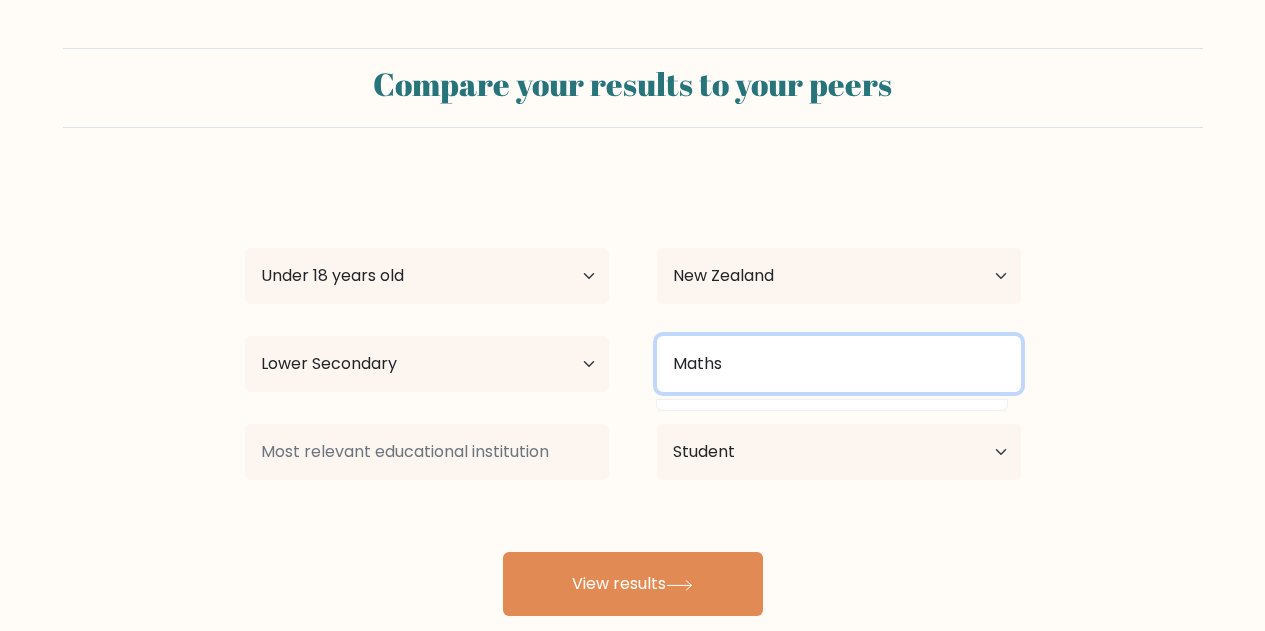 click on "Maths" at bounding box center [839, 364] 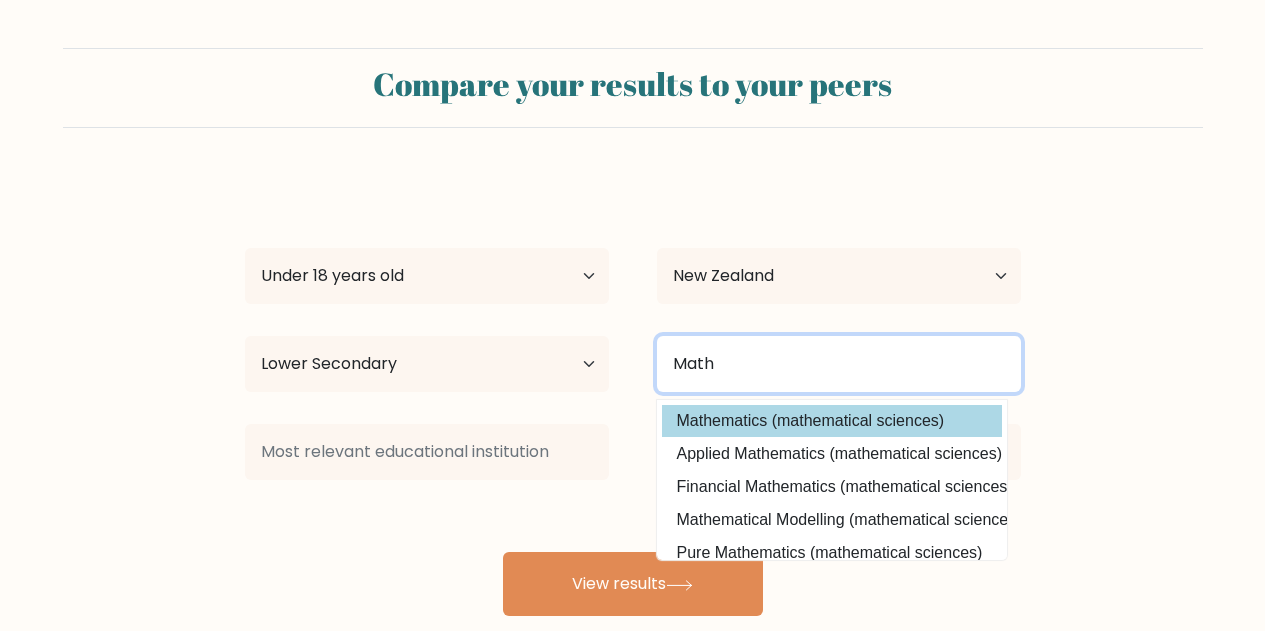 type on "Math" 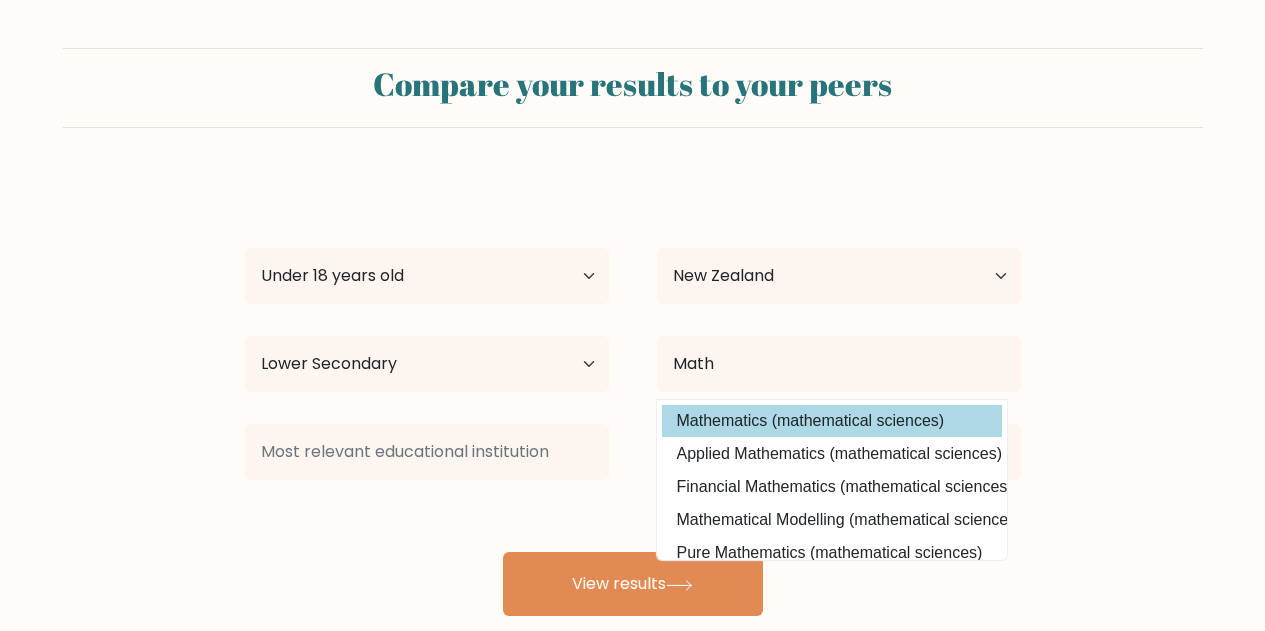 click on "Matthew
Walmsley
Age
Under 18 years old
18-24 years old
25-34 years old
35-44 years old
45-54 years old
55-64 years old
65 years old and above
Country
Afghanistan
Albania
Algeria
American Samoa
Andorra
Angola
Anguilla
Antarctica
Antigua and Barbuda
Argentina
Armenia
Aruba
Australia
Austria
Azerbaijan
Bahamas
Bahrain
Bangladesh
Barbados
Belarus
Belgium
Belize
Benin
Bermuda
Bhutan
Bolivia
Bonaire, Sint Eustatius and Saba
Bosnia and Herzegovina
Botswana
Bouvet Island
Brazil
Brunei" at bounding box center (633, 396) 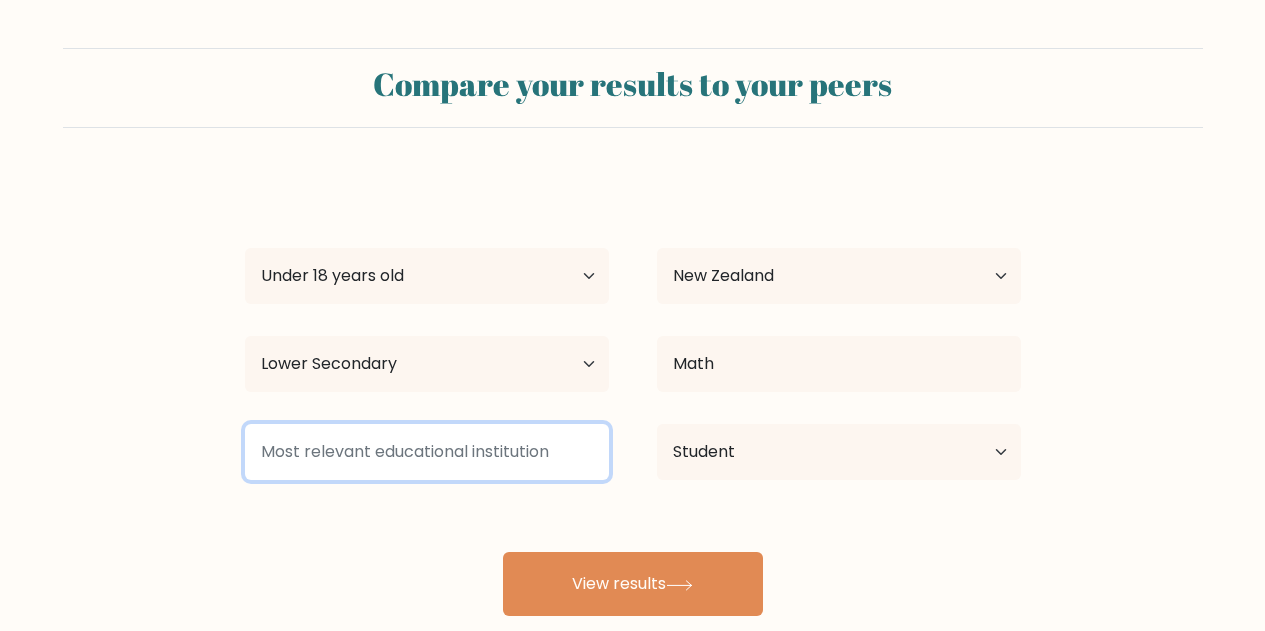 click at bounding box center (427, 452) 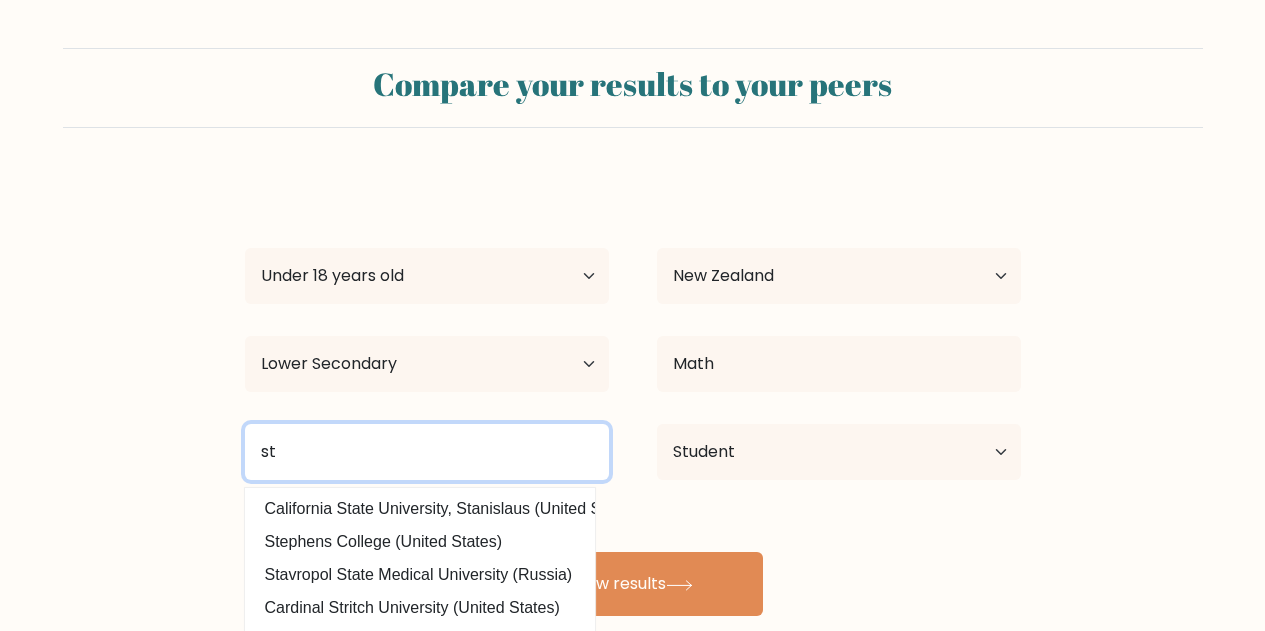 type on "s" 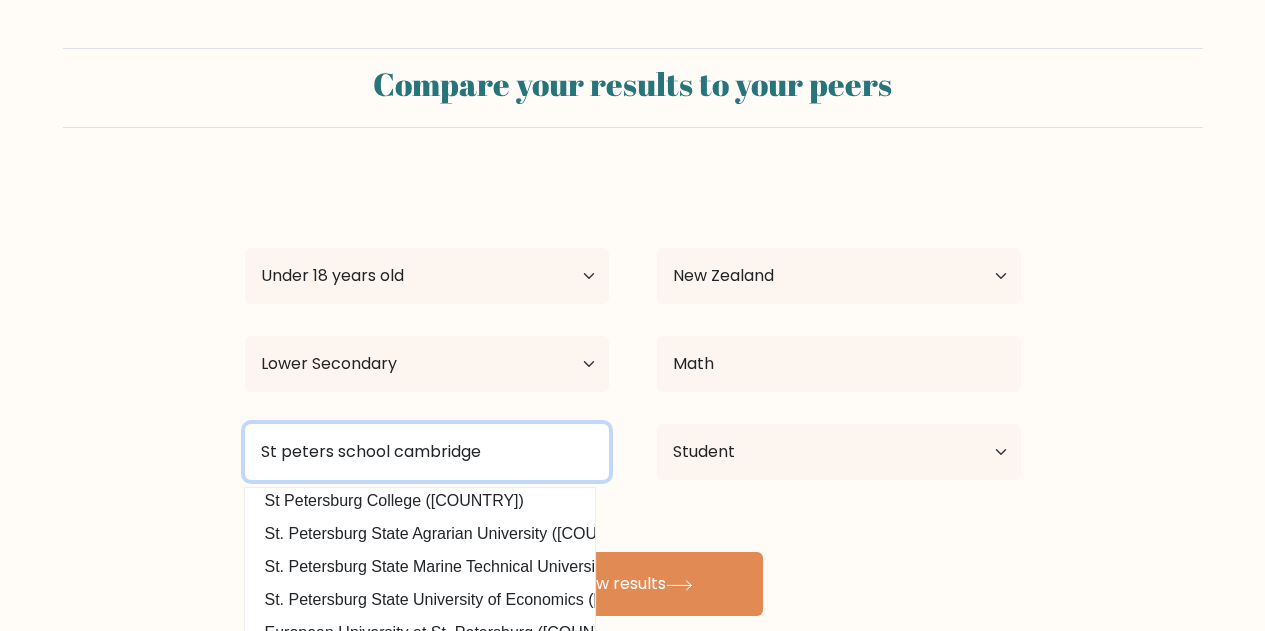 scroll, scrollTop: 195, scrollLeft: 0, axis: vertical 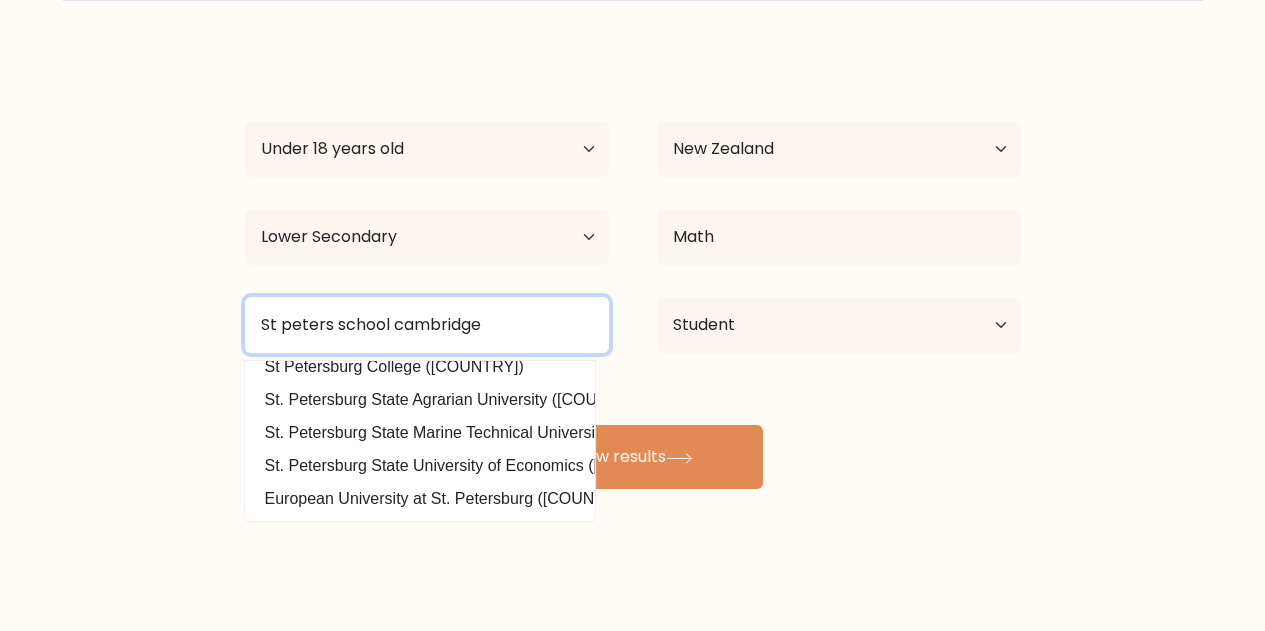 click on "St peters school cambridge" at bounding box center (427, 325) 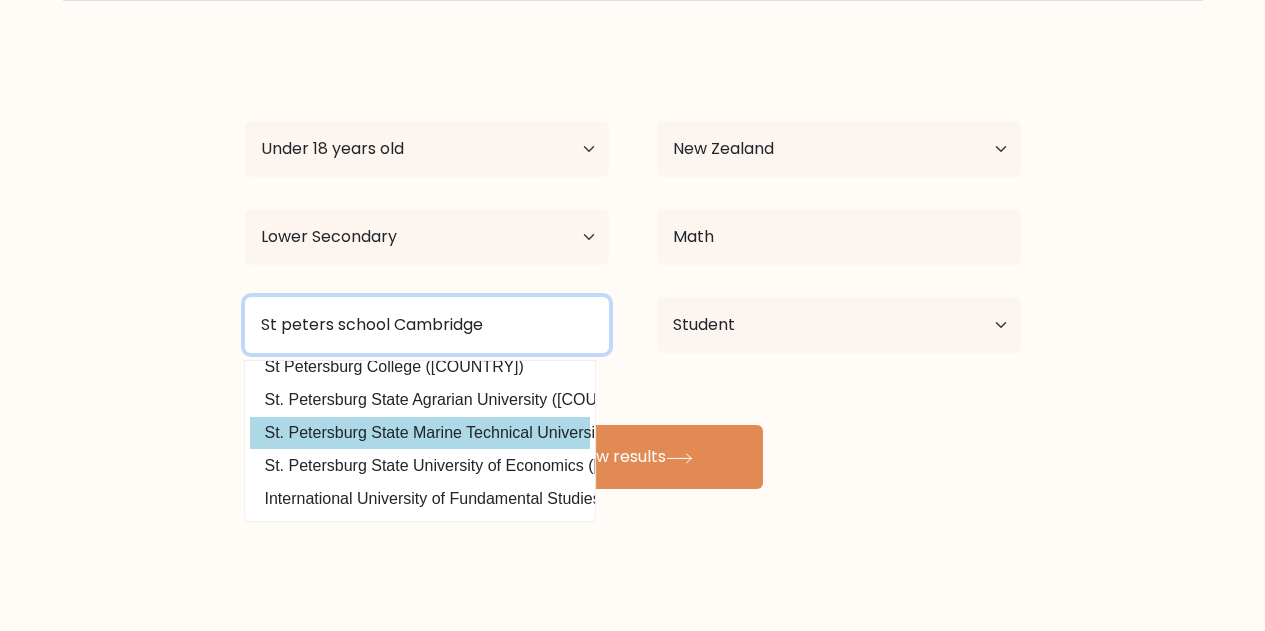 scroll, scrollTop: 179, scrollLeft: 0, axis: vertical 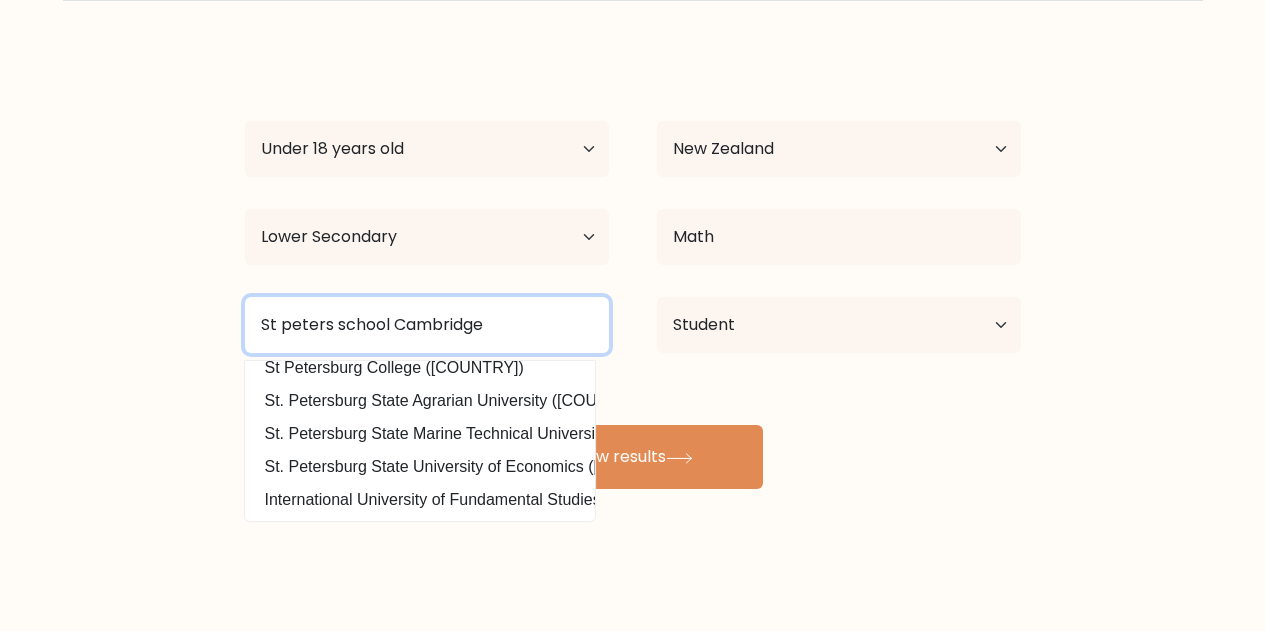 click on "St peters school Cambridge" at bounding box center [427, 325] 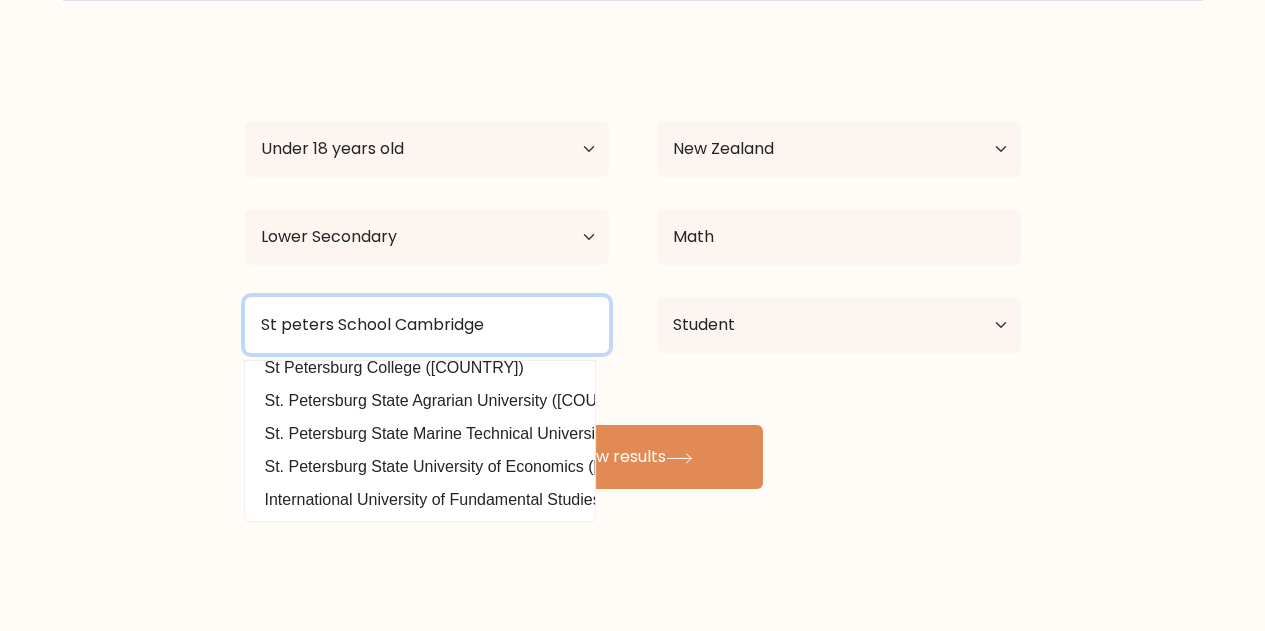 click on "St peters School Cambridge" at bounding box center [427, 325] 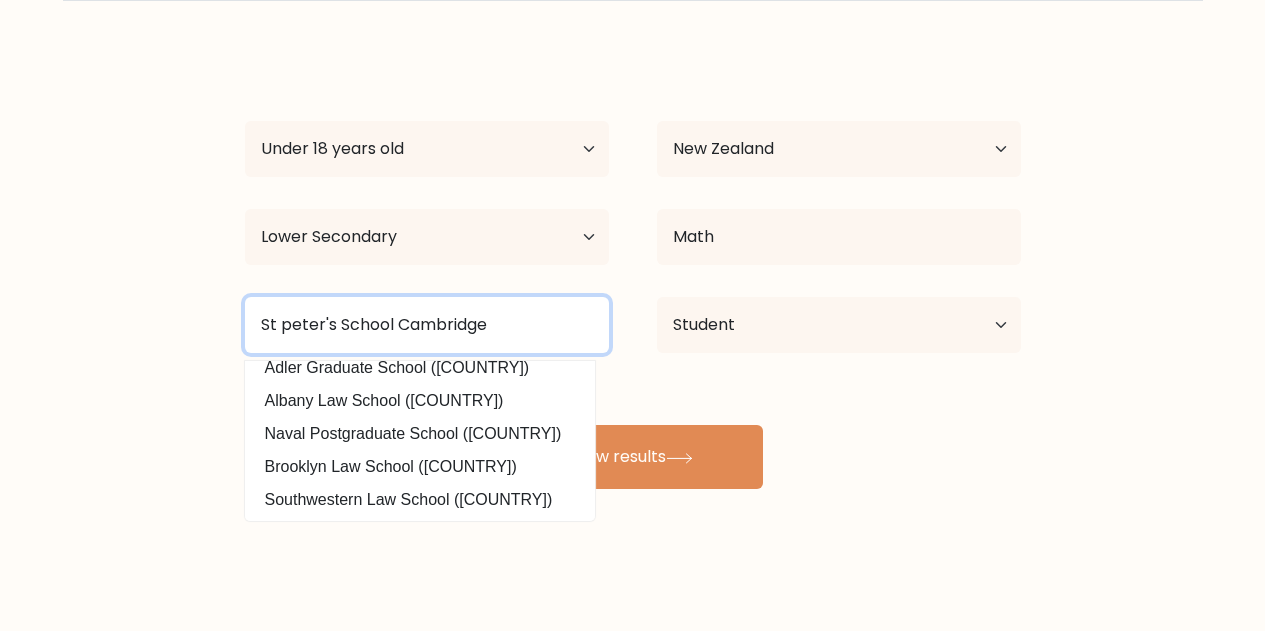 click on "St peter's School Cambridge" at bounding box center [427, 325] 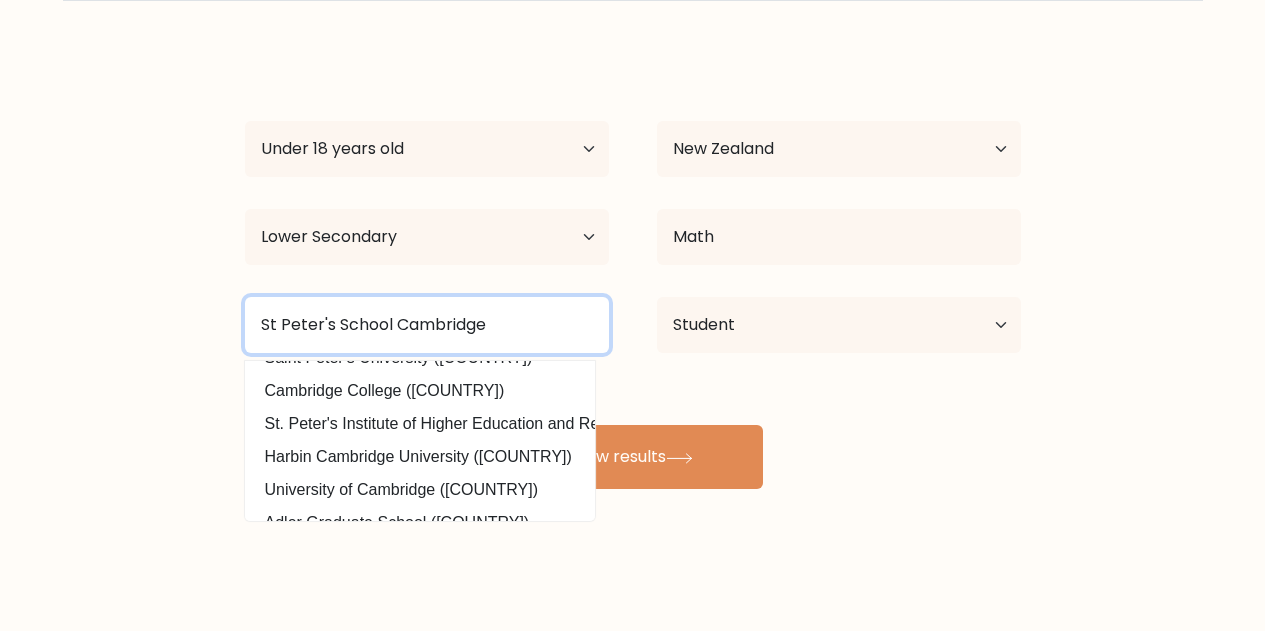 scroll, scrollTop: 0, scrollLeft: 0, axis: both 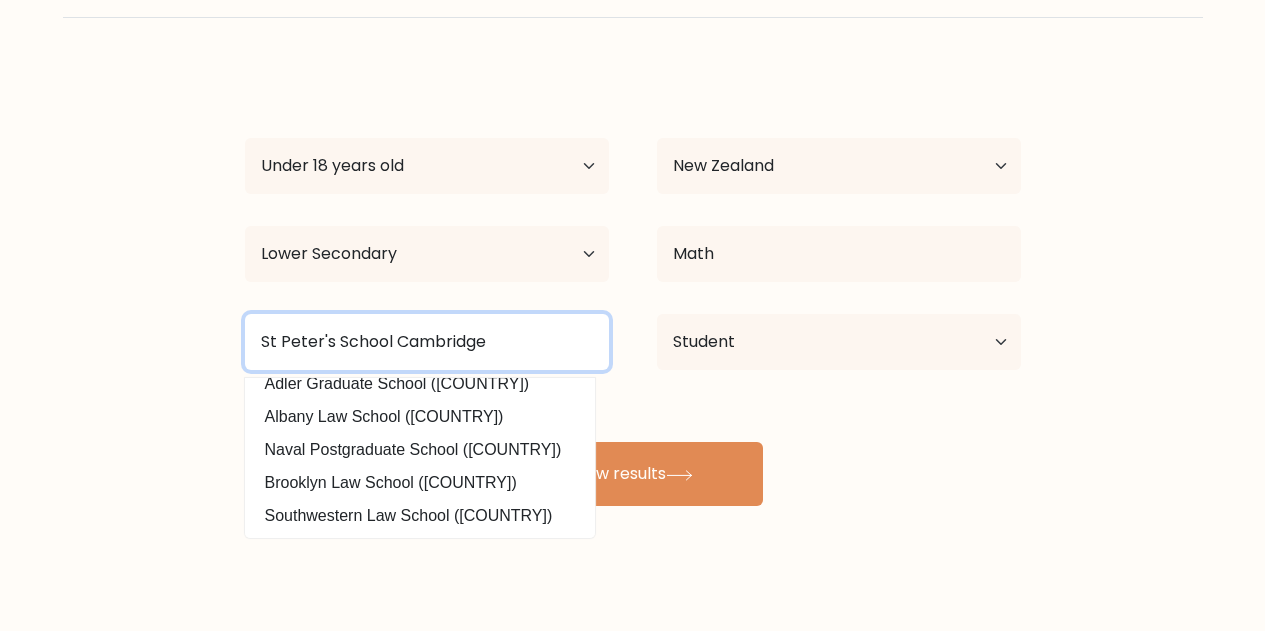 click on "St Peter's School Cambridge" at bounding box center [427, 342] 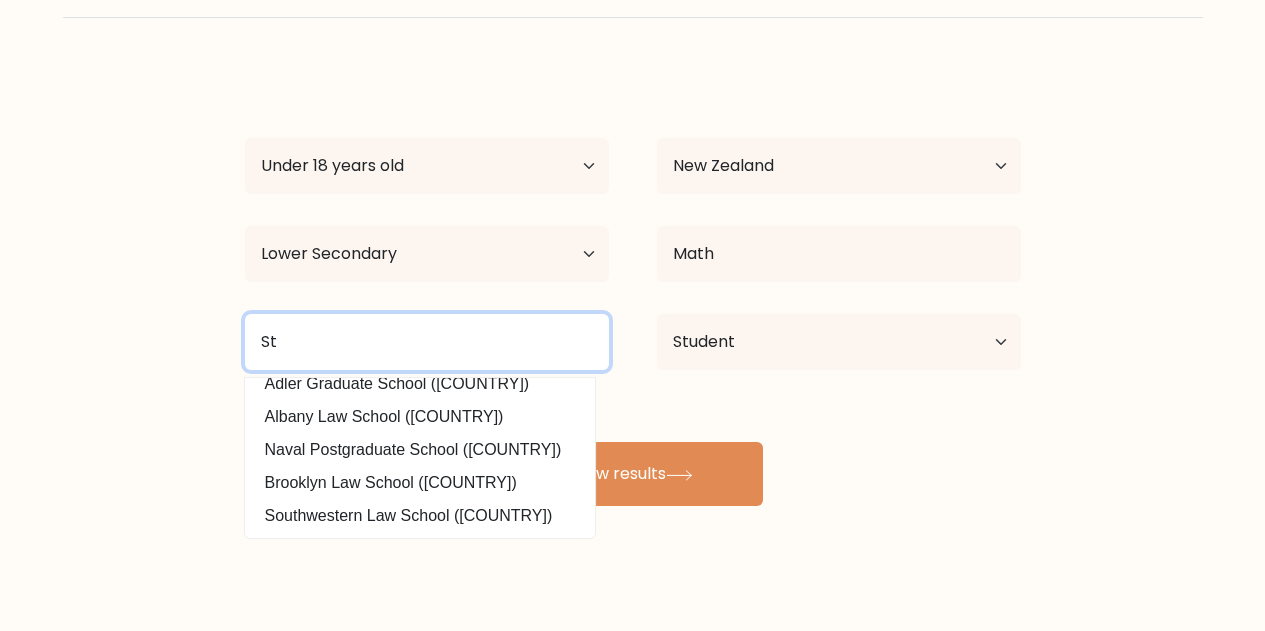 type on "S" 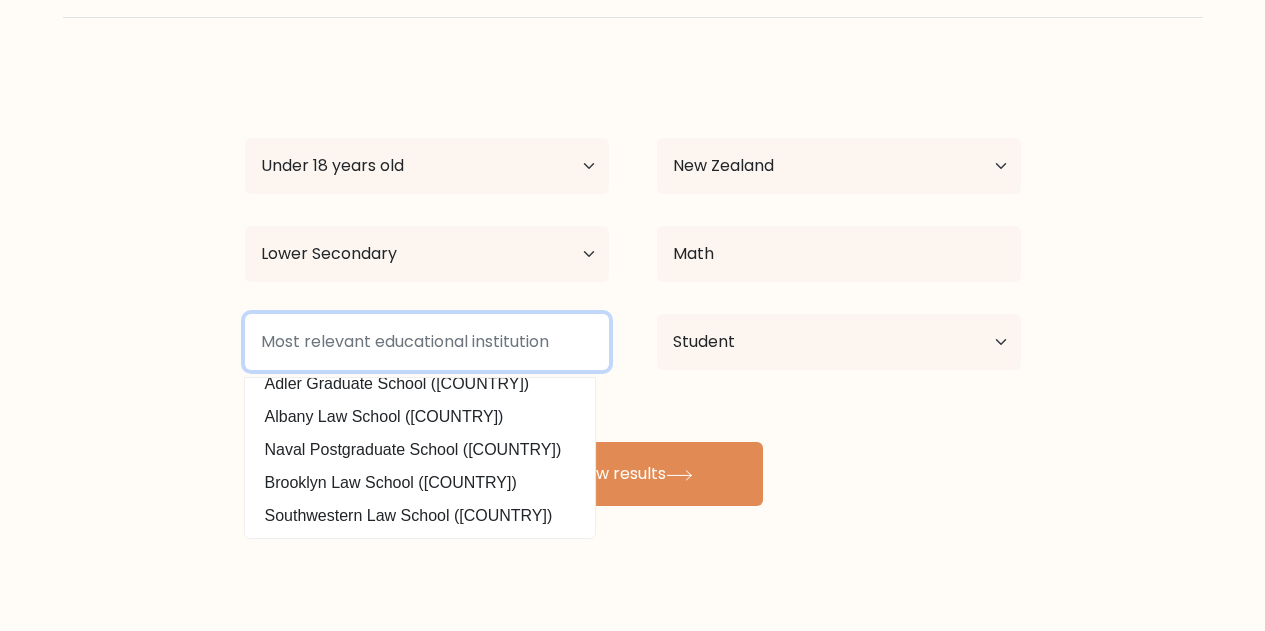 scroll, scrollTop: 0, scrollLeft: 0, axis: both 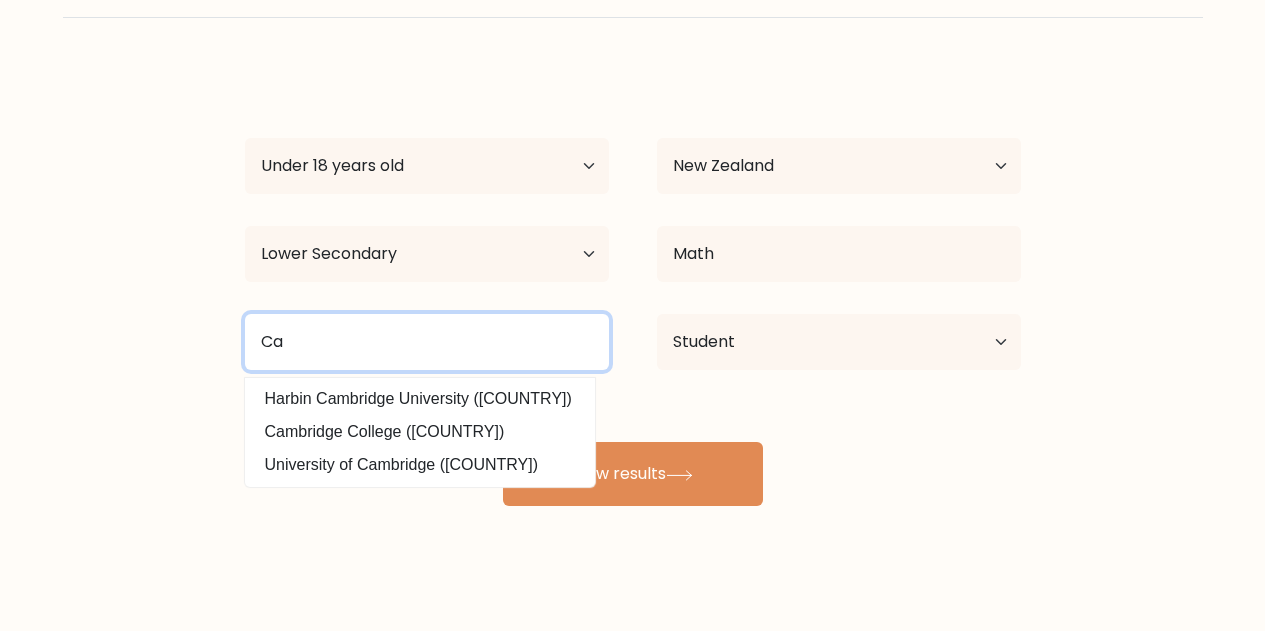 type on "C" 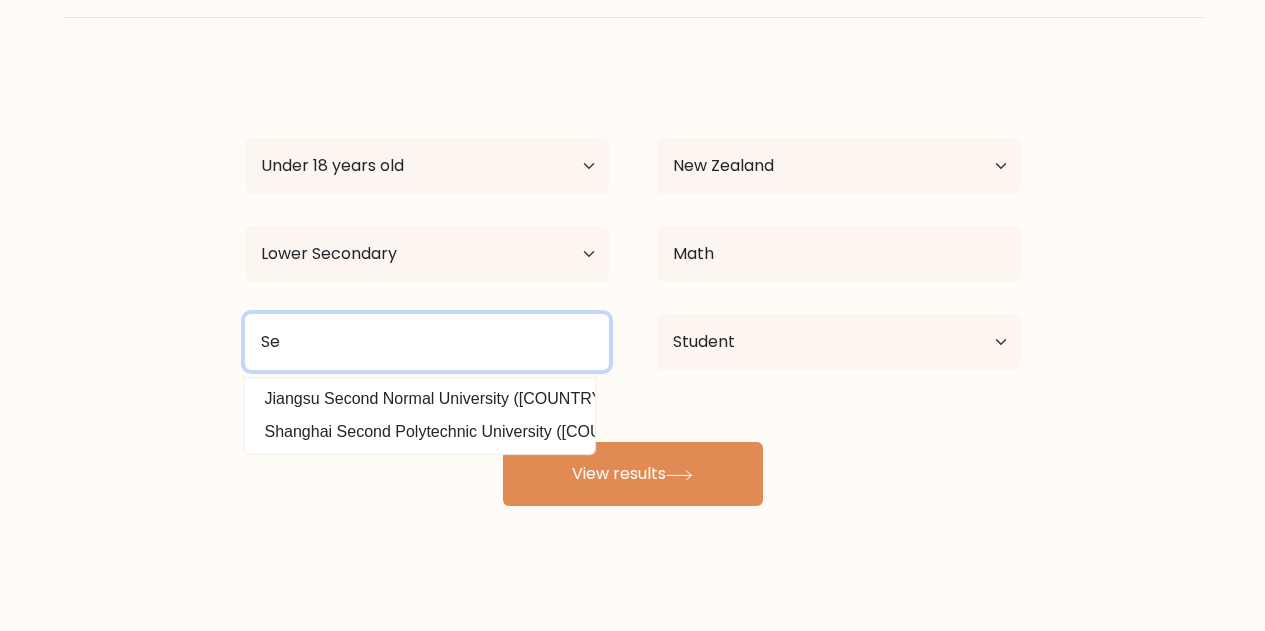 type on "S" 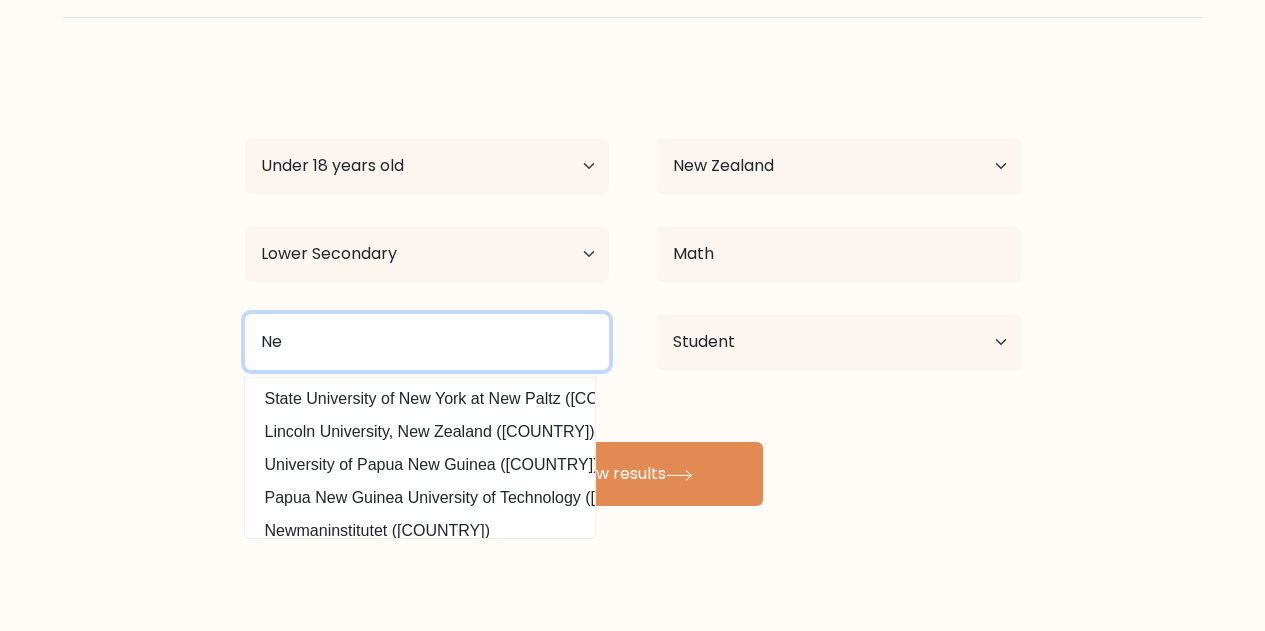 type on "N" 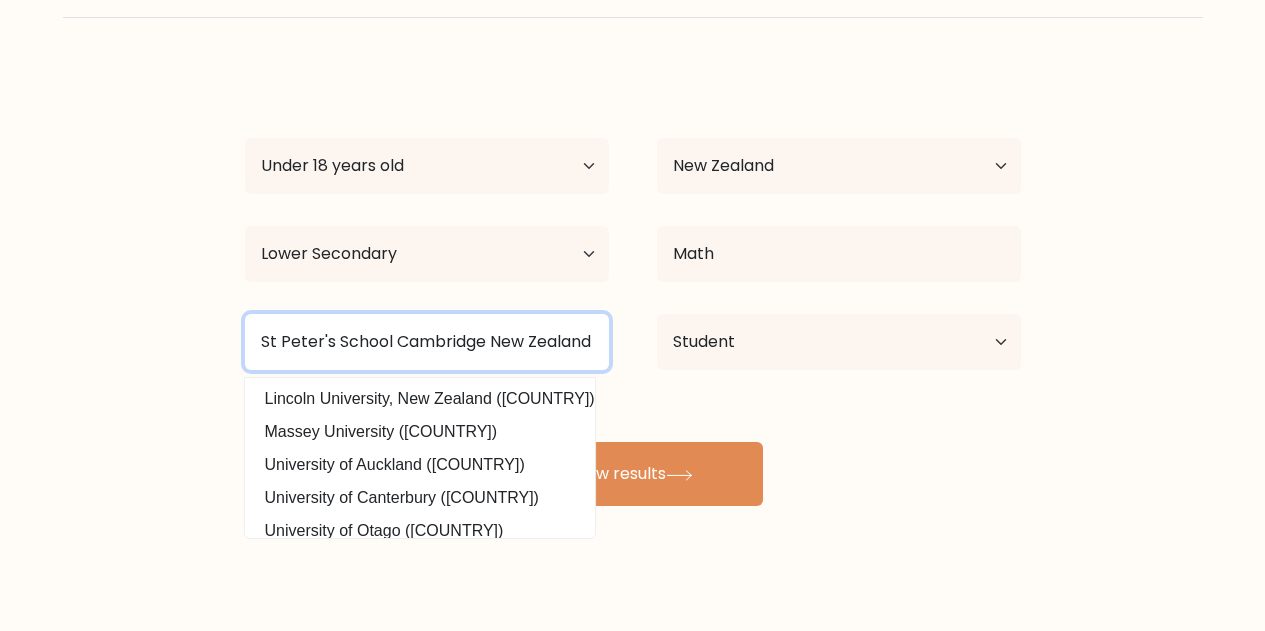 scroll, scrollTop: 0, scrollLeft: 2, axis: horizontal 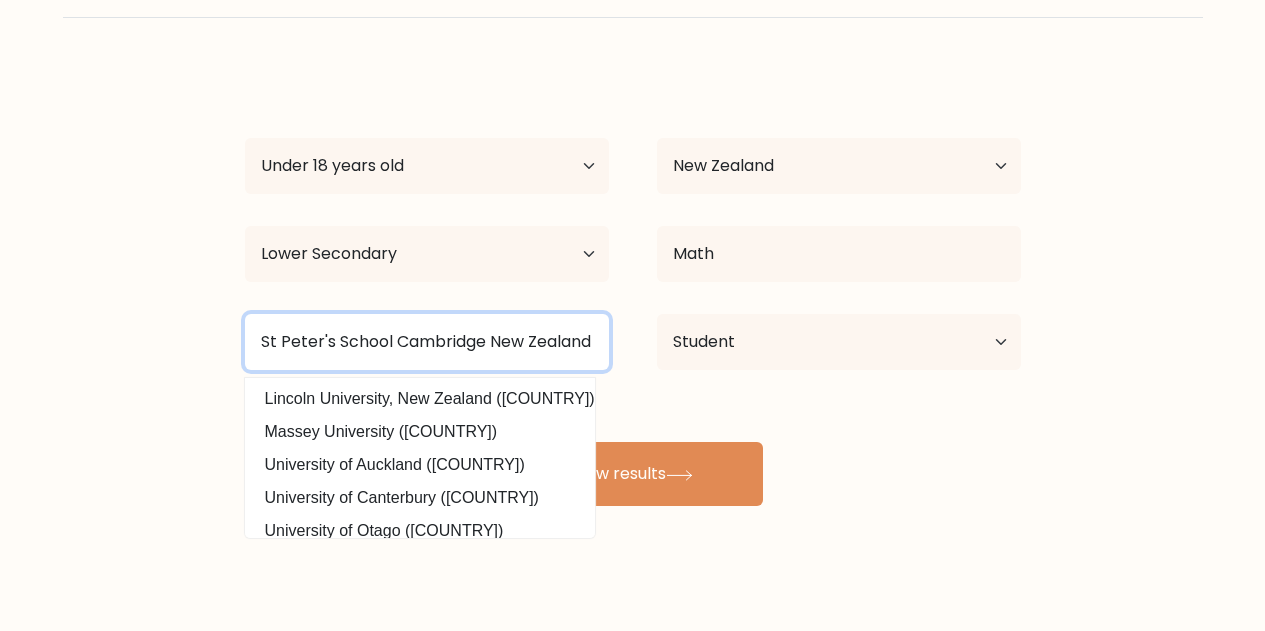 drag, startPoint x: 481, startPoint y: 340, endPoint x: 182, endPoint y: 355, distance: 299.376 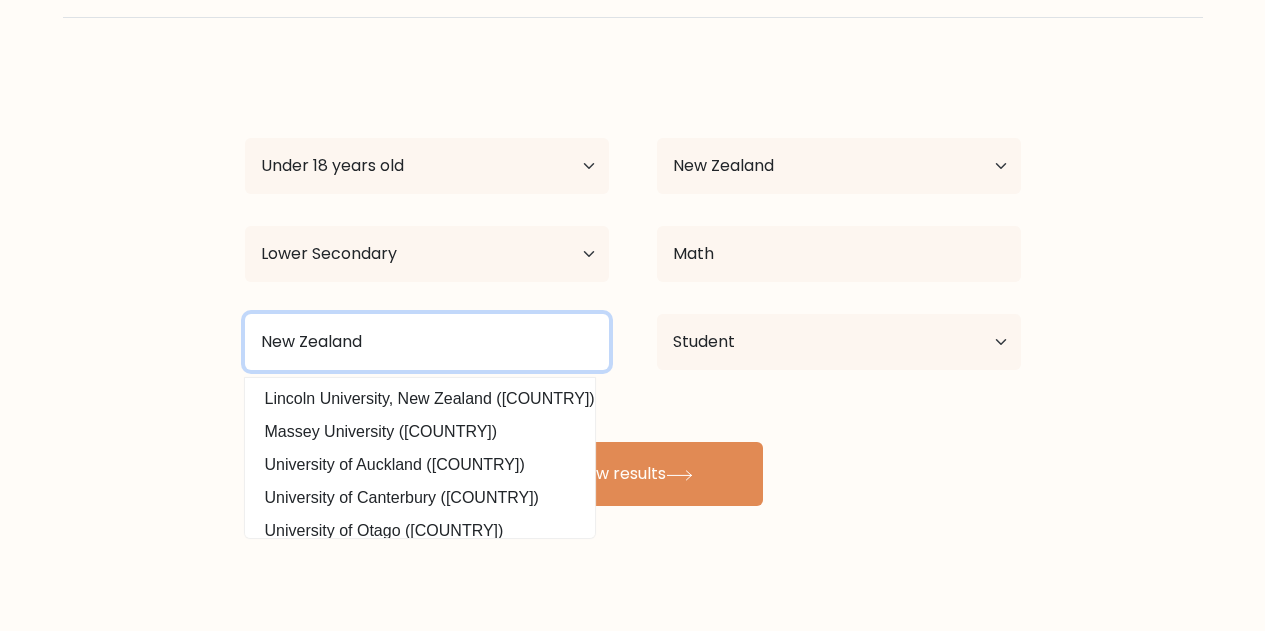 type on "New Zealand" 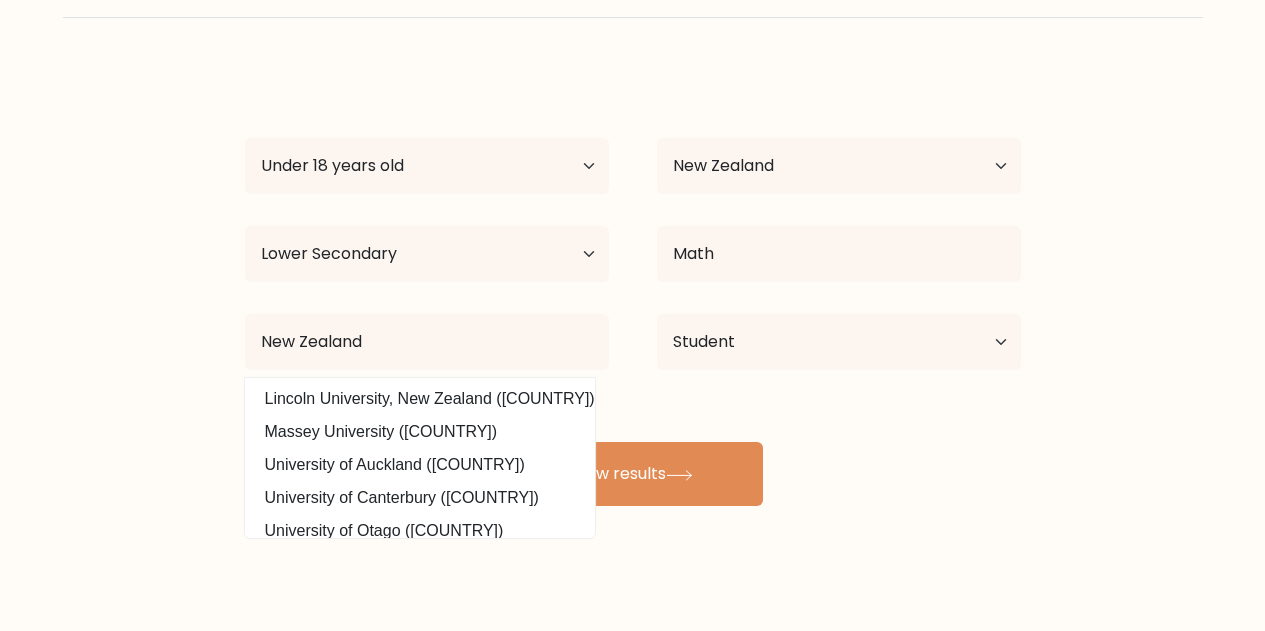 click on "Compare your results to your peers
Matthew
Walmsley
Age
Under 18 years old
18-24 years old
25-34 years old
35-44 years old
45-54 years old
55-64 years old
65 years old and above
Country
Afghanistan
Albania
Algeria
American Samoa
Andorra
Angola
Anguilla
Antarctica
Antigua and Barbuda
Argentina
Armenia
Chad" at bounding box center [632, 269] 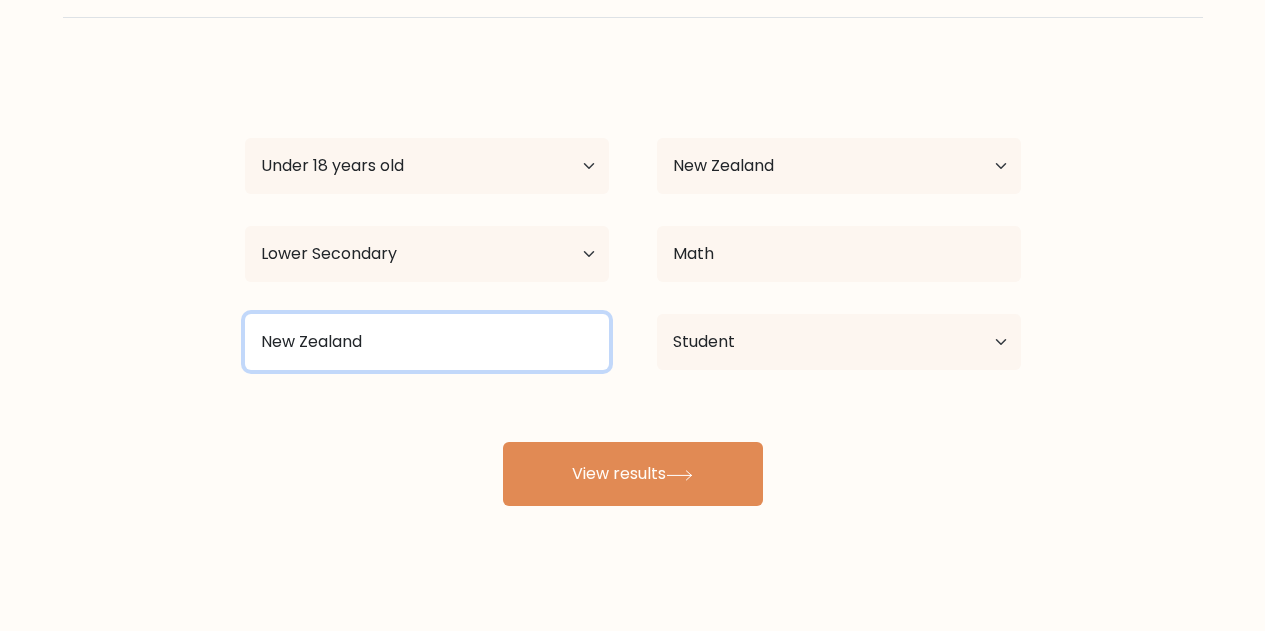 click on "New Zealand" at bounding box center [427, 342] 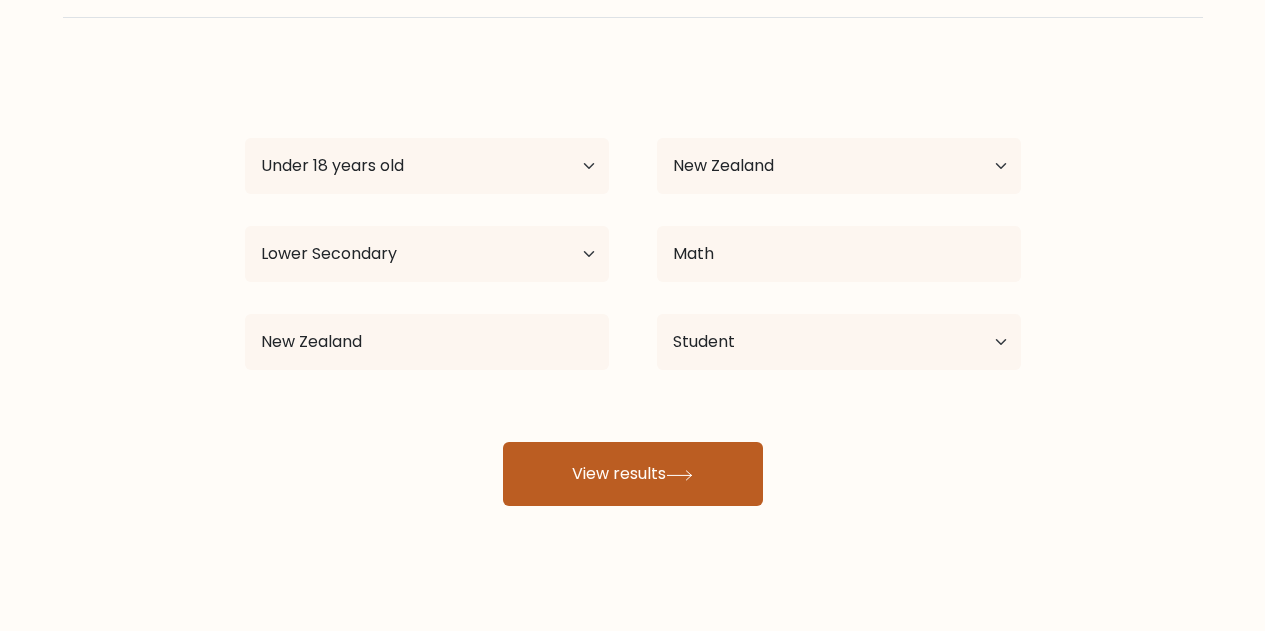 click on "View results" at bounding box center [633, 474] 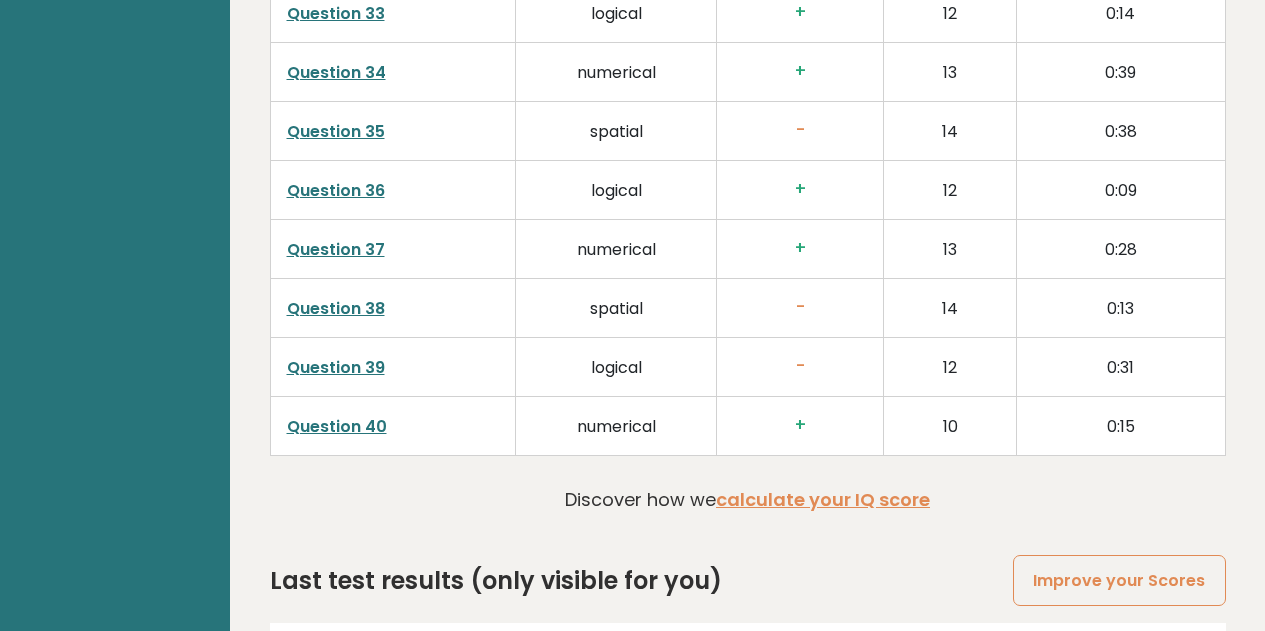 scroll, scrollTop: 5101, scrollLeft: 0, axis: vertical 